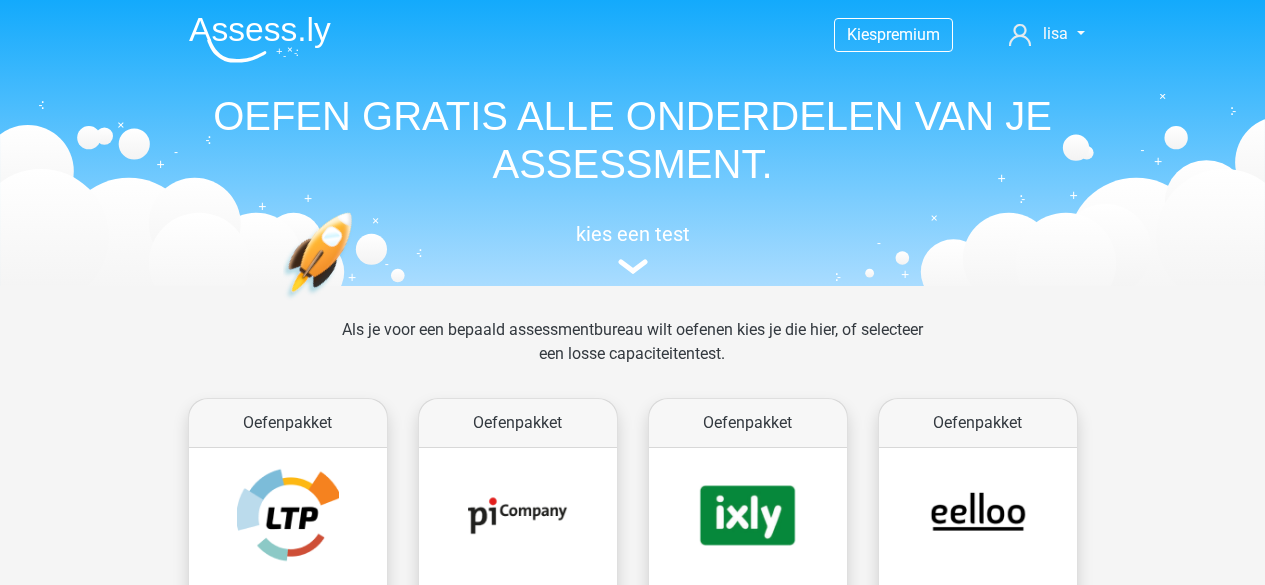 scroll, scrollTop: 0, scrollLeft: 0, axis: both 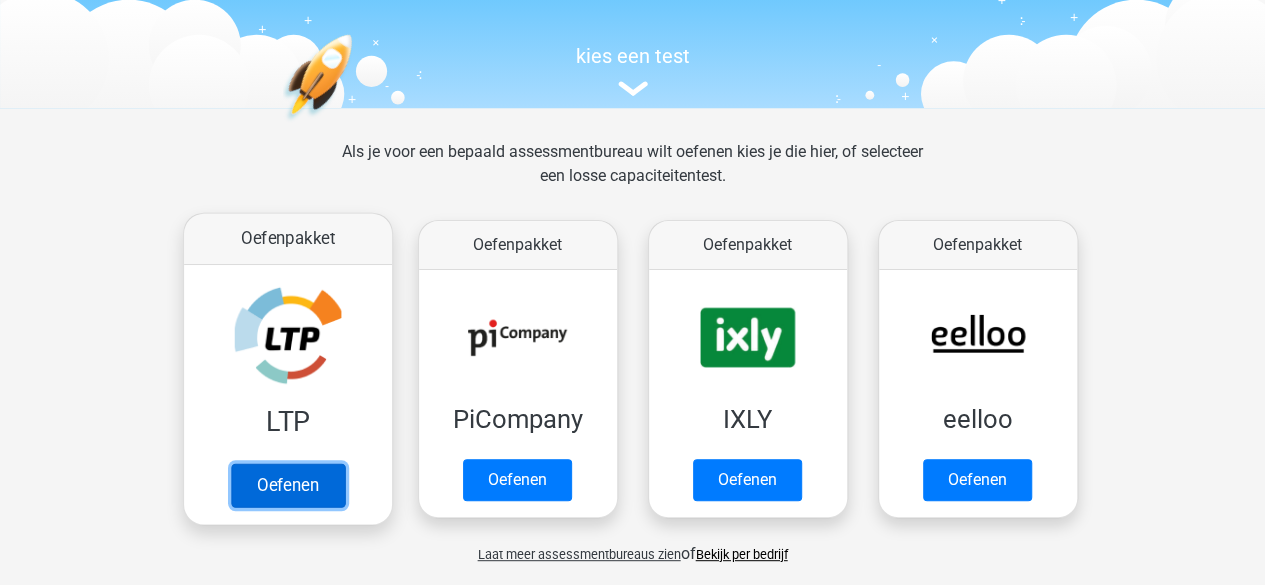 click on "Oefenen" at bounding box center [287, 485] 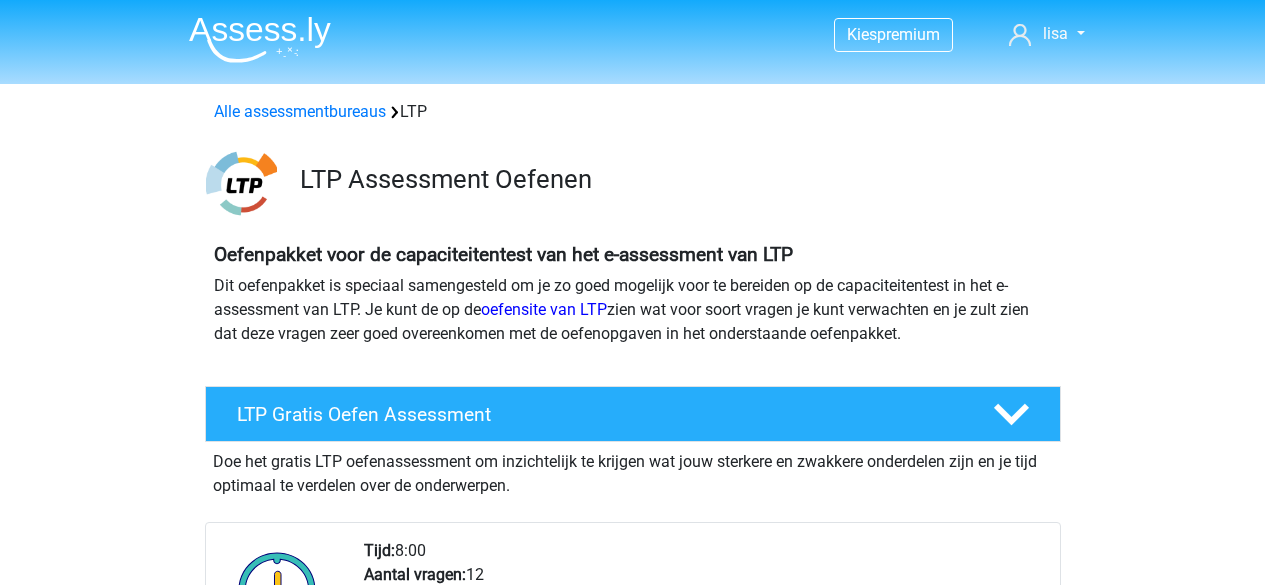 scroll, scrollTop: 0, scrollLeft: 0, axis: both 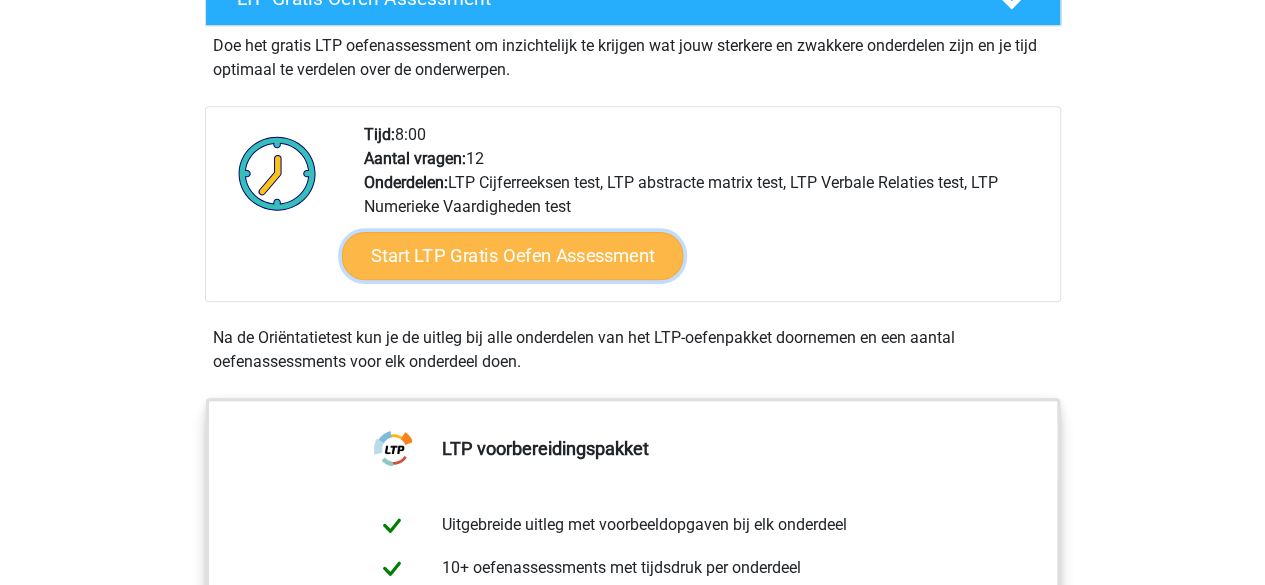 click on "Start LTP Gratis Oefen Assessment" at bounding box center [512, 256] 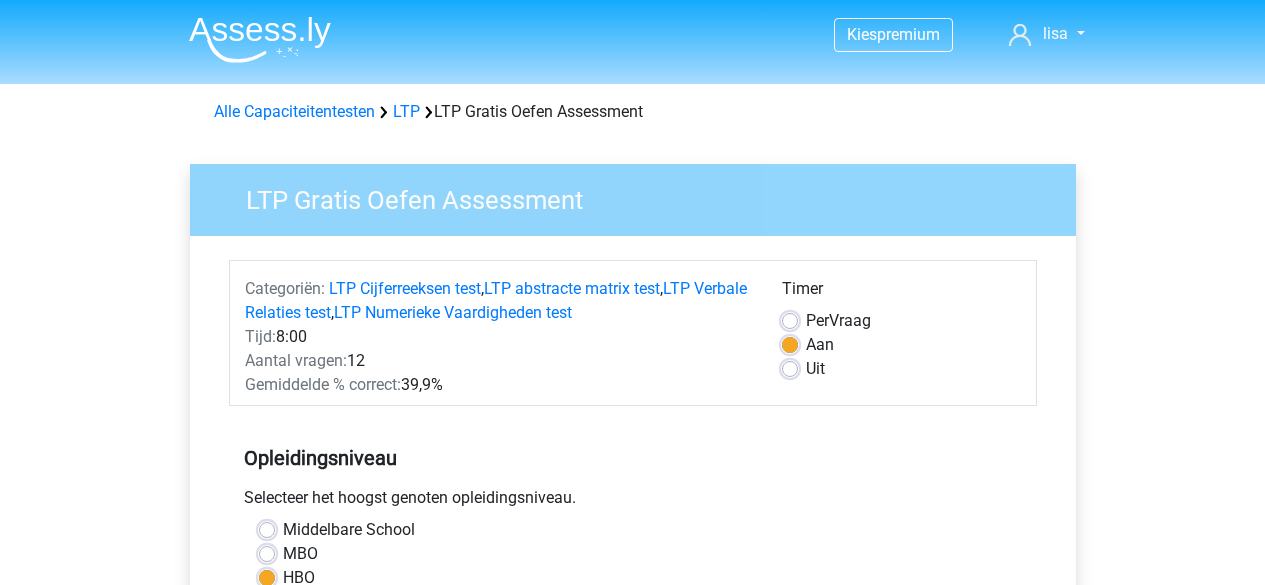 scroll, scrollTop: 0, scrollLeft: 0, axis: both 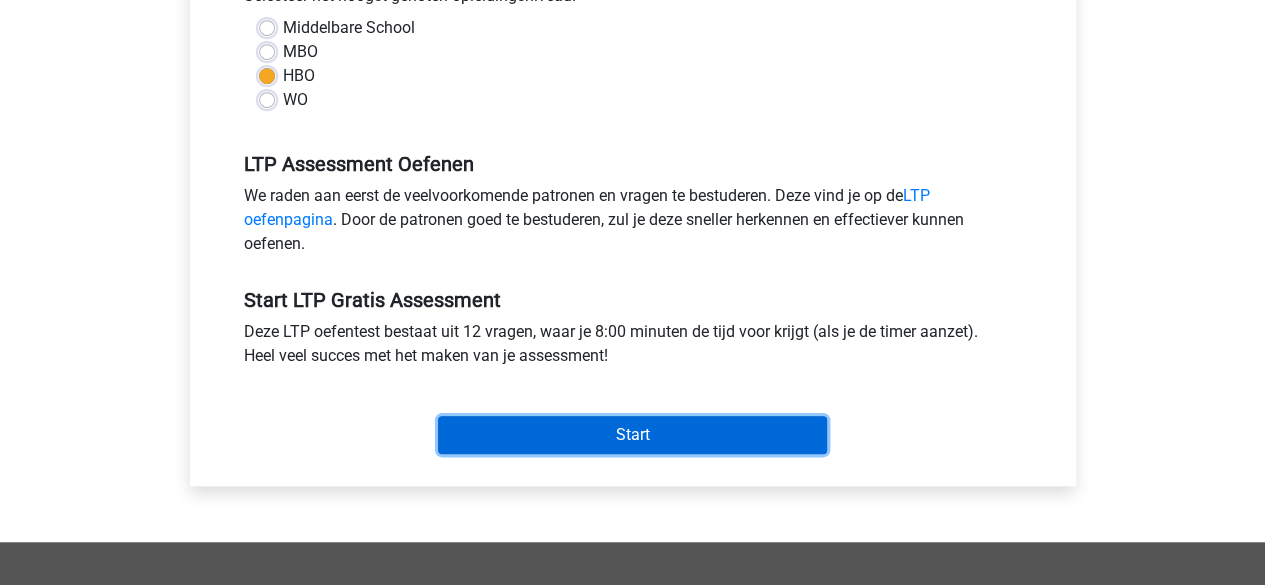 click on "Start" at bounding box center [632, 435] 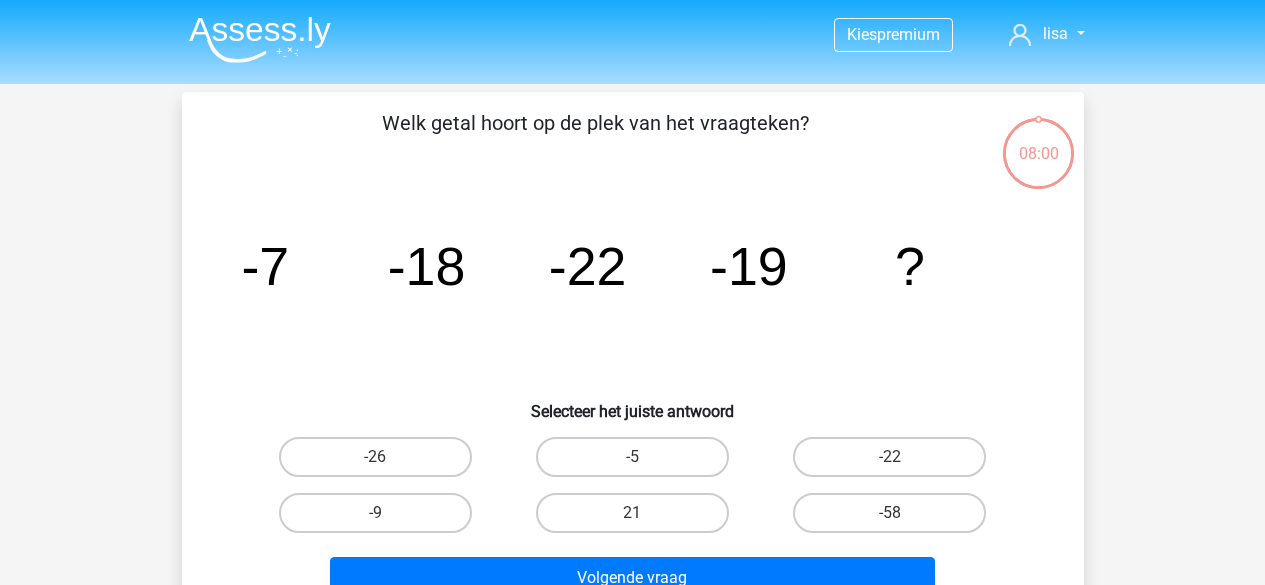 scroll, scrollTop: 0, scrollLeft: 0, axis: both 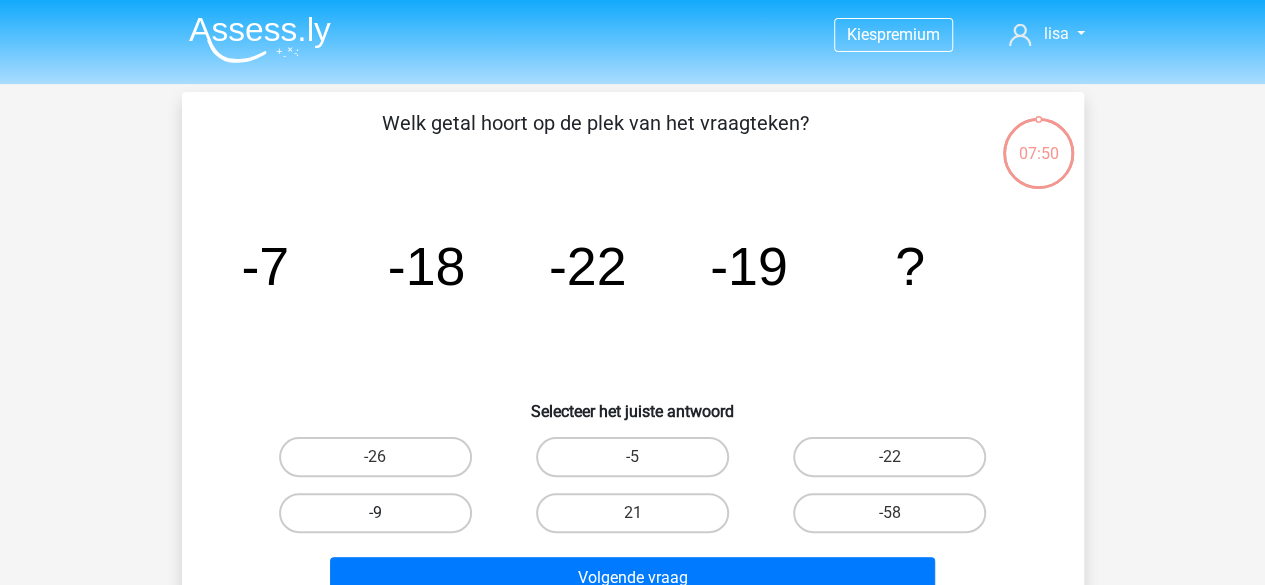 click on "-9" at bounding box center [375, 513] 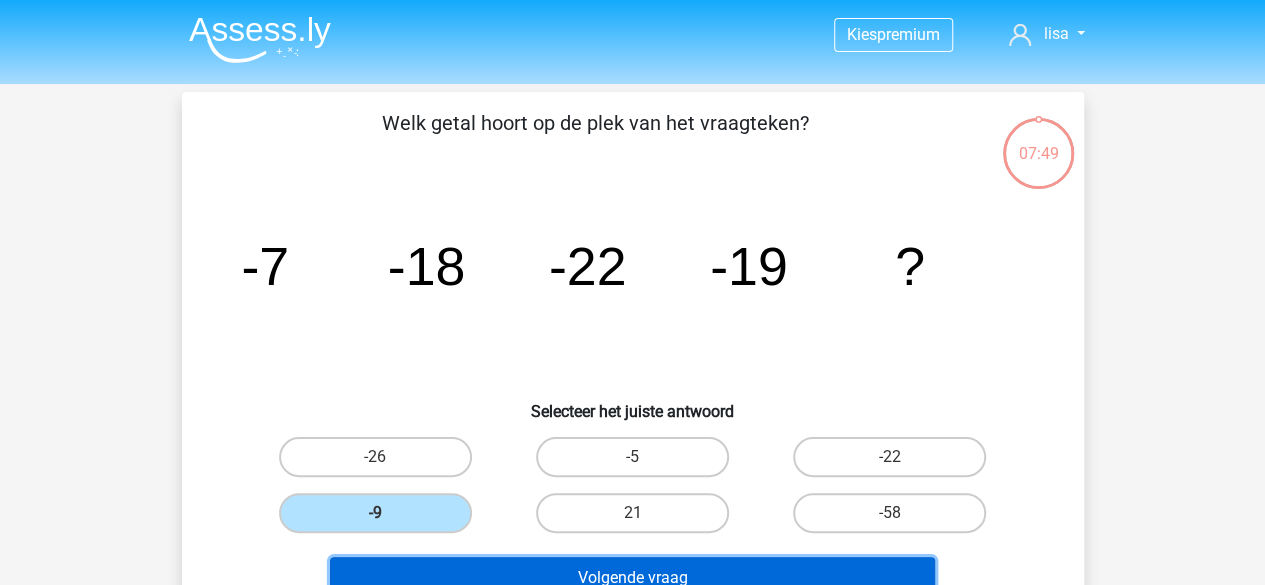click on "Volgende vraag" at bounding box center (632, 578) 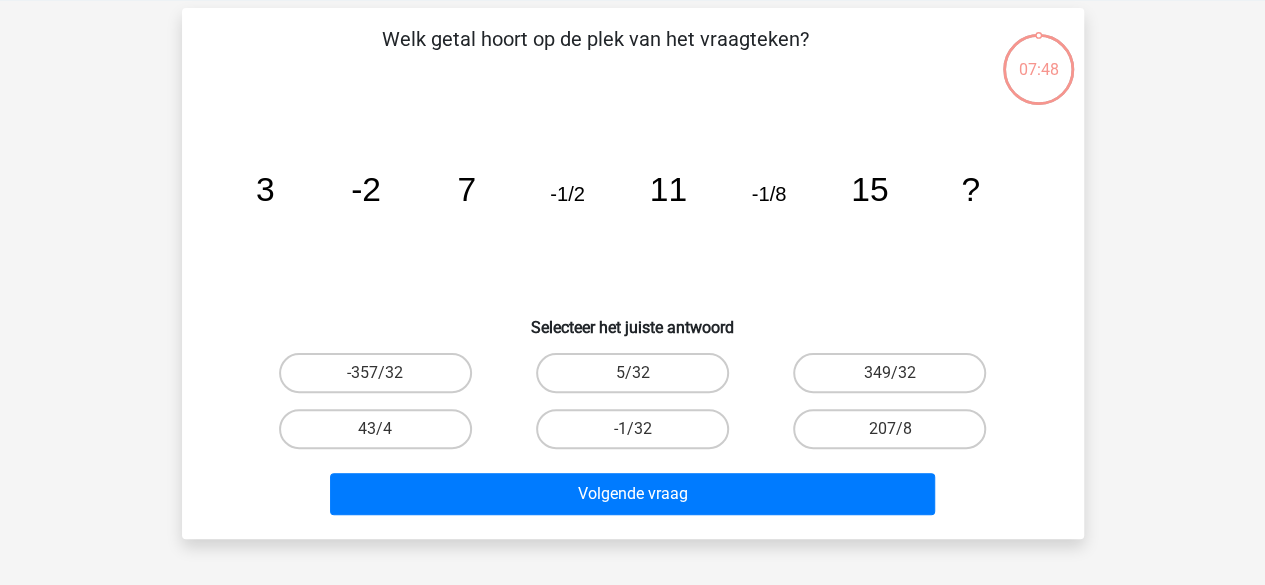 scroll, scrollTop: 92, scrollLeft: 0, axis: vertical 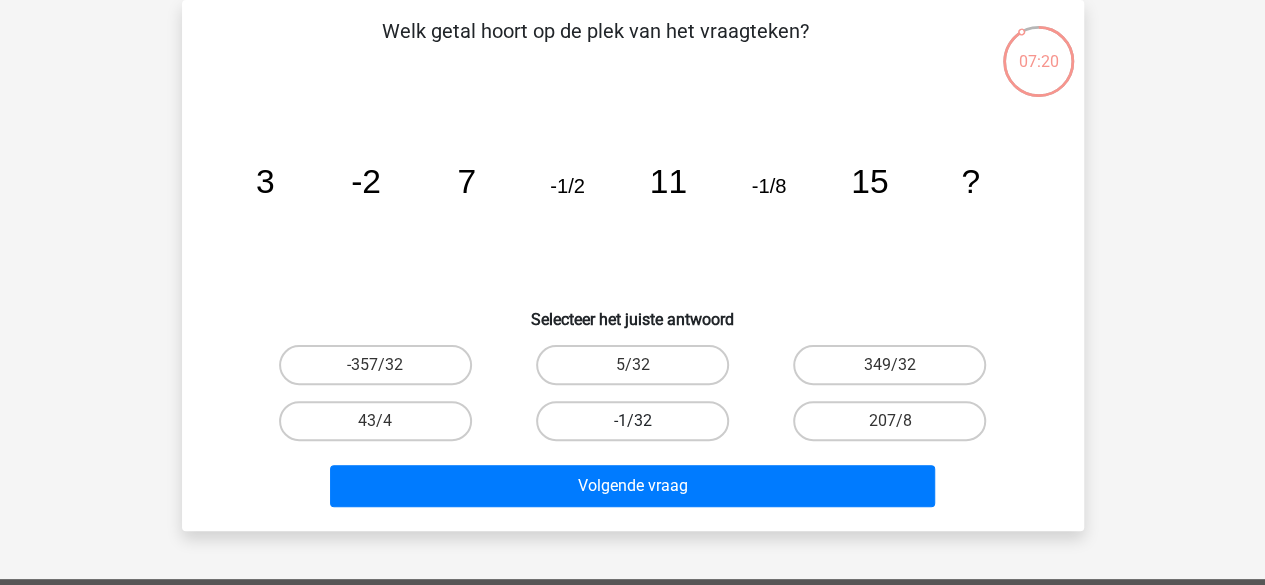 click on "-1/32" at bounding box center (632, 421) 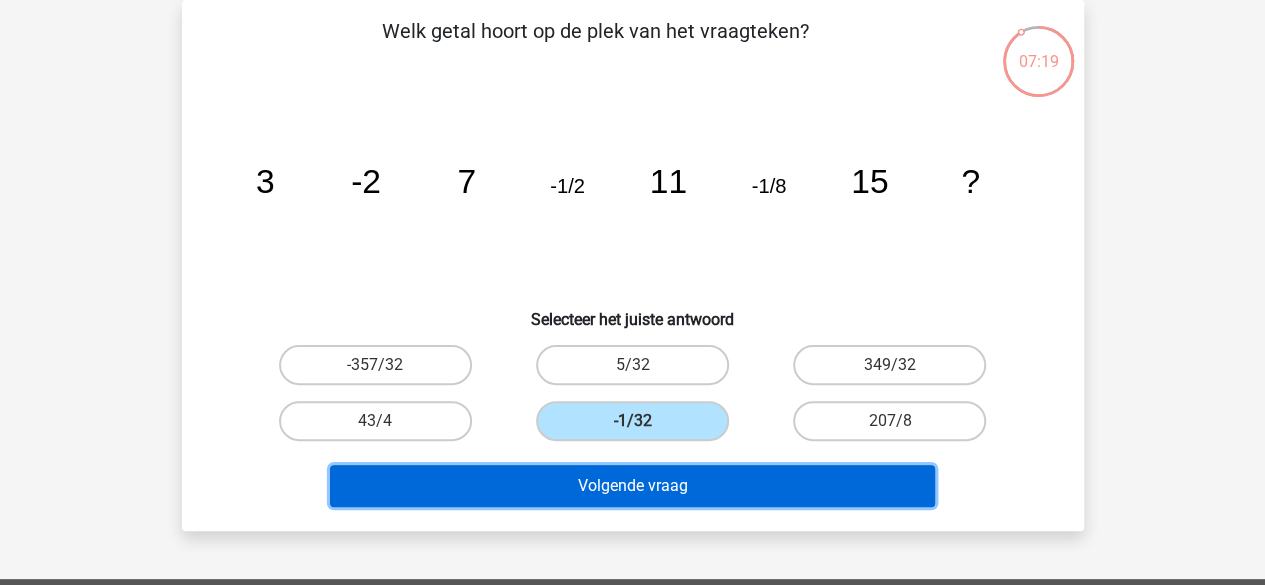 click on "Volgende vraag" at bounding box center [632, 486] 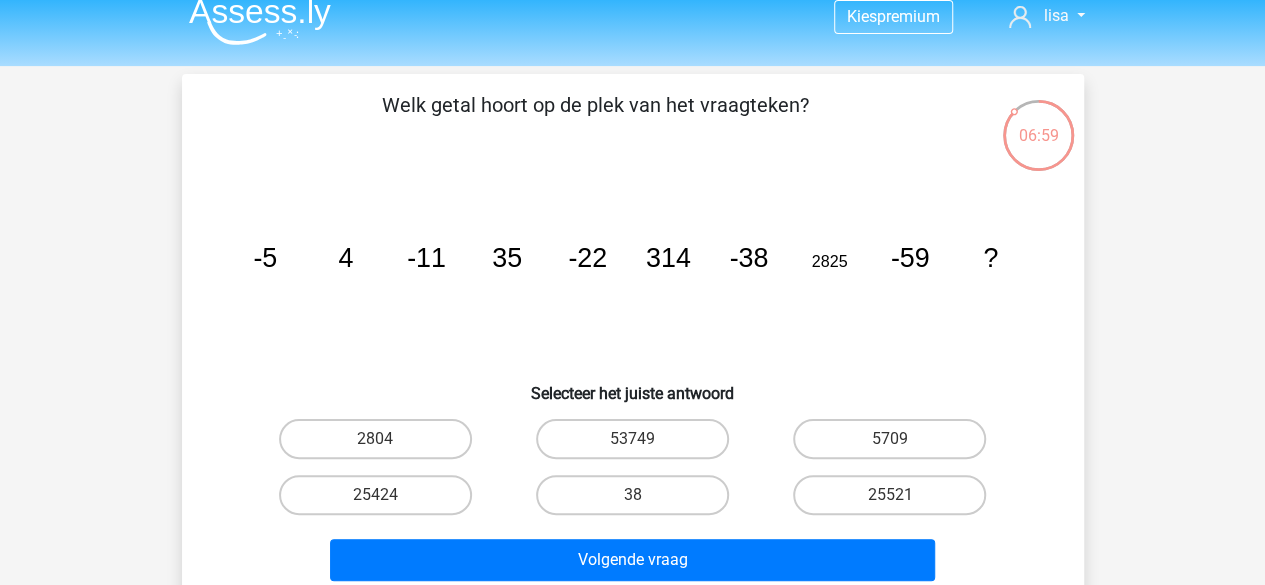 scroll, scrollTop: 0, scrollLeft: 0, axis: both 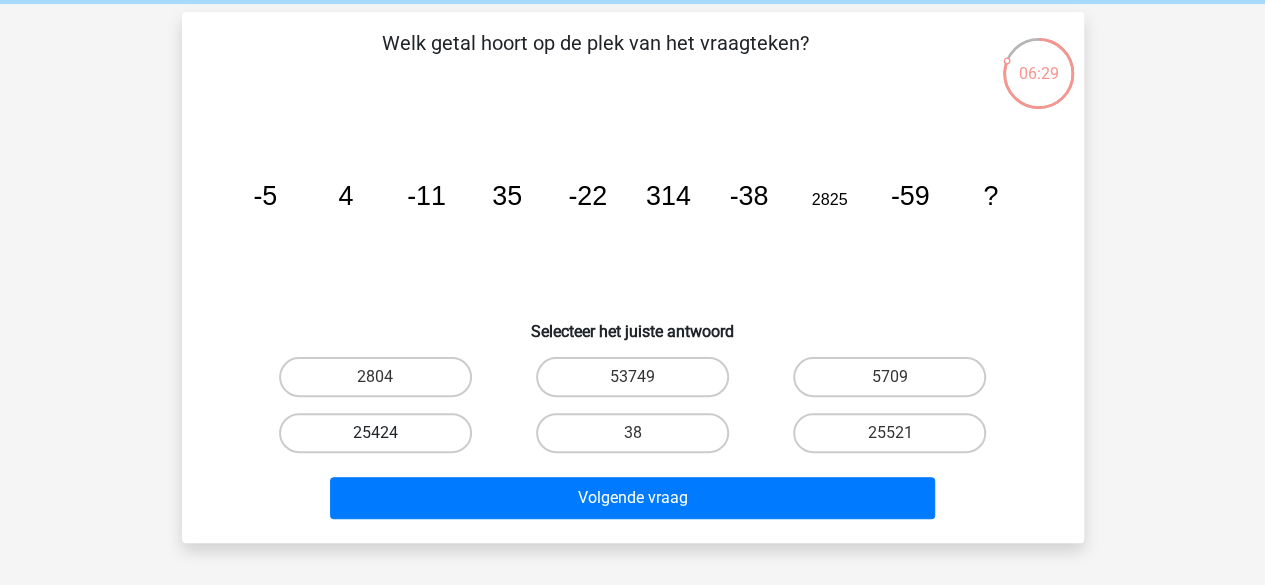 click on "25424" at bounding box center [375, 433] 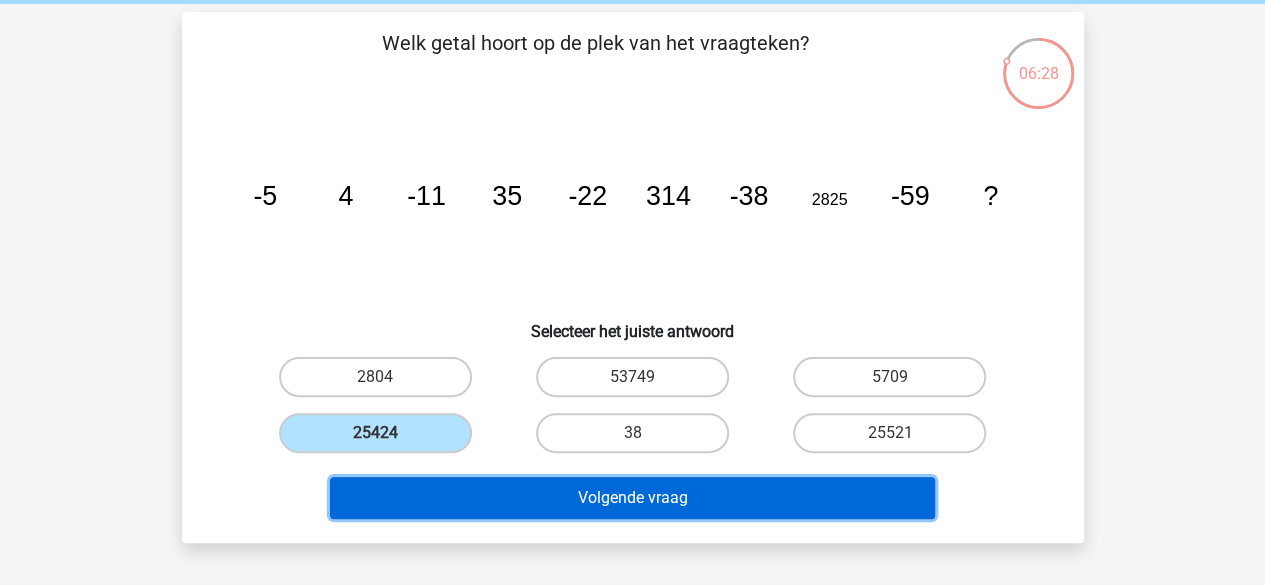 click on "Volgende vraag" at bounding box center (632, 498) 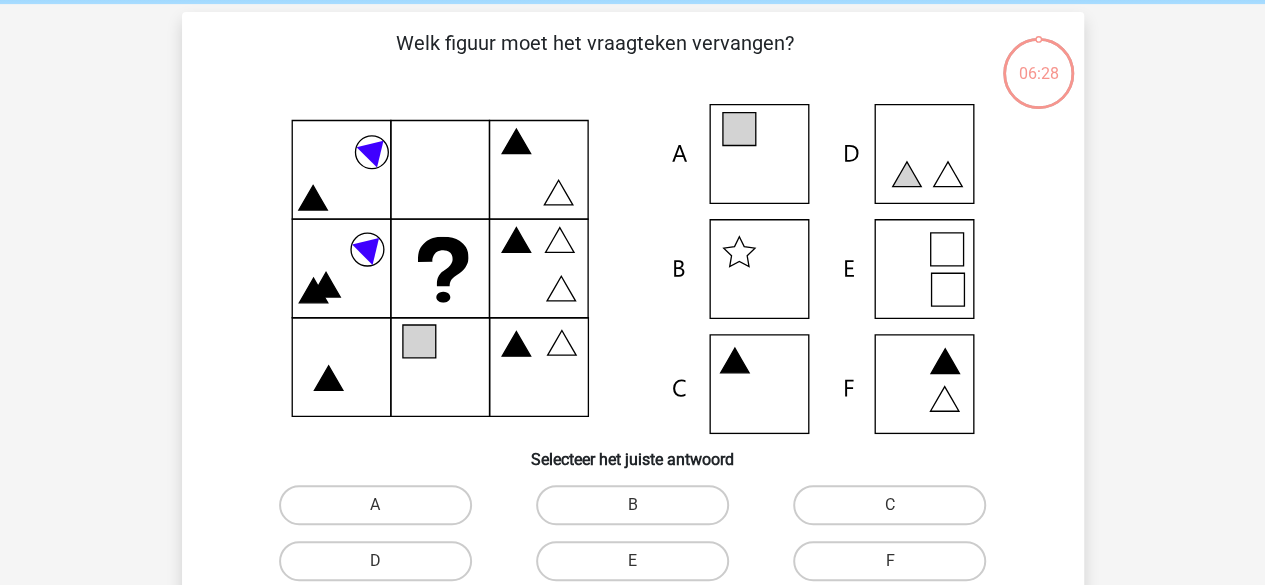 scroll, scrollTop: 92, scrollLeft: 0, axis: vertical 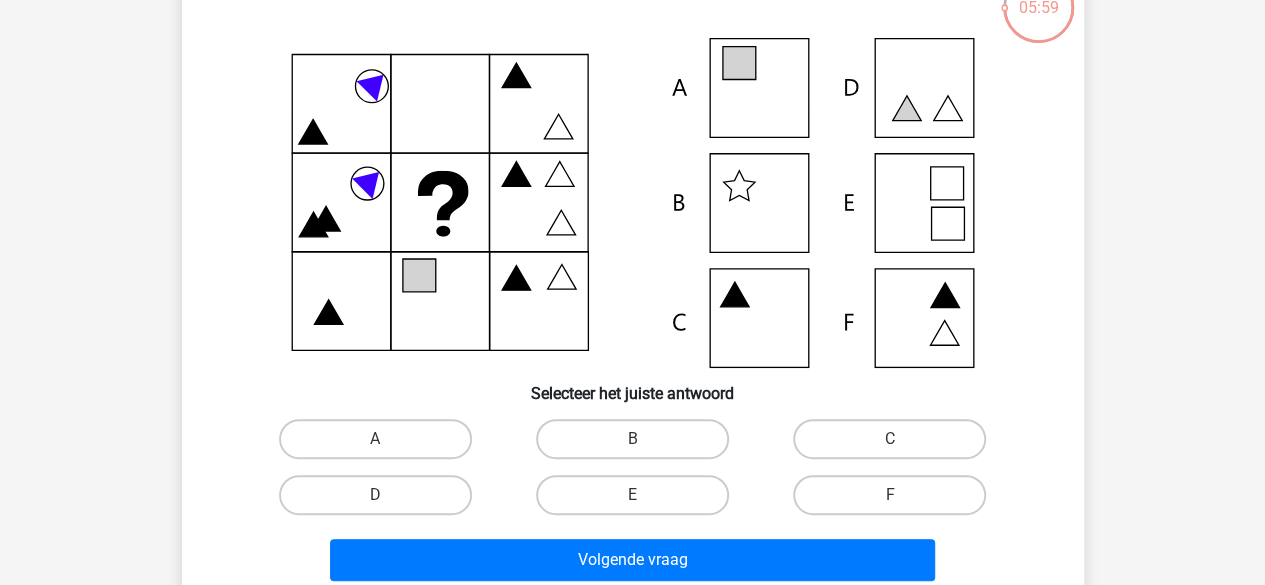 click on "E" at bounding box center (638, 501) 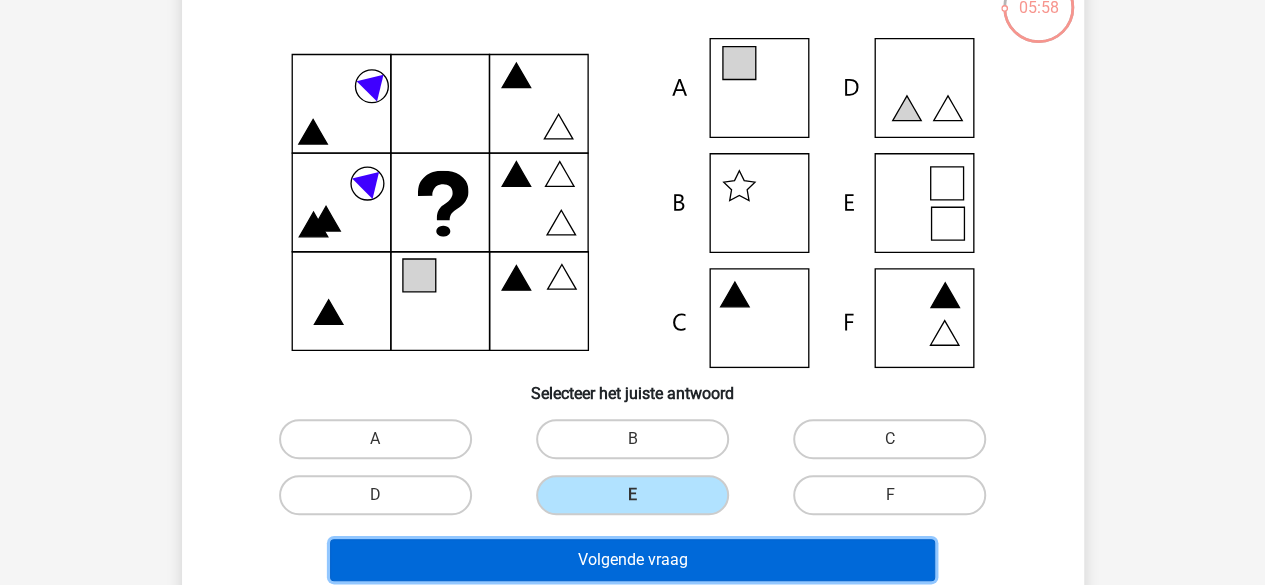 click on "Volgende vraag" at bounding box center [632, 560] 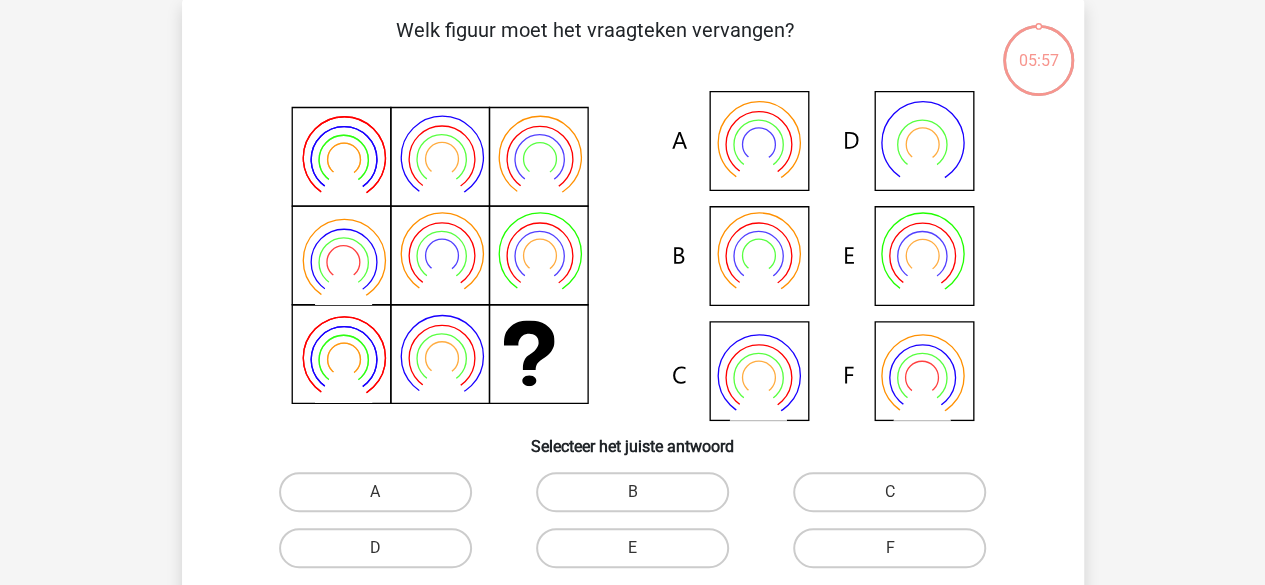 scroll, scrollTop: 92, scrollLeft: 0, axis: vertical 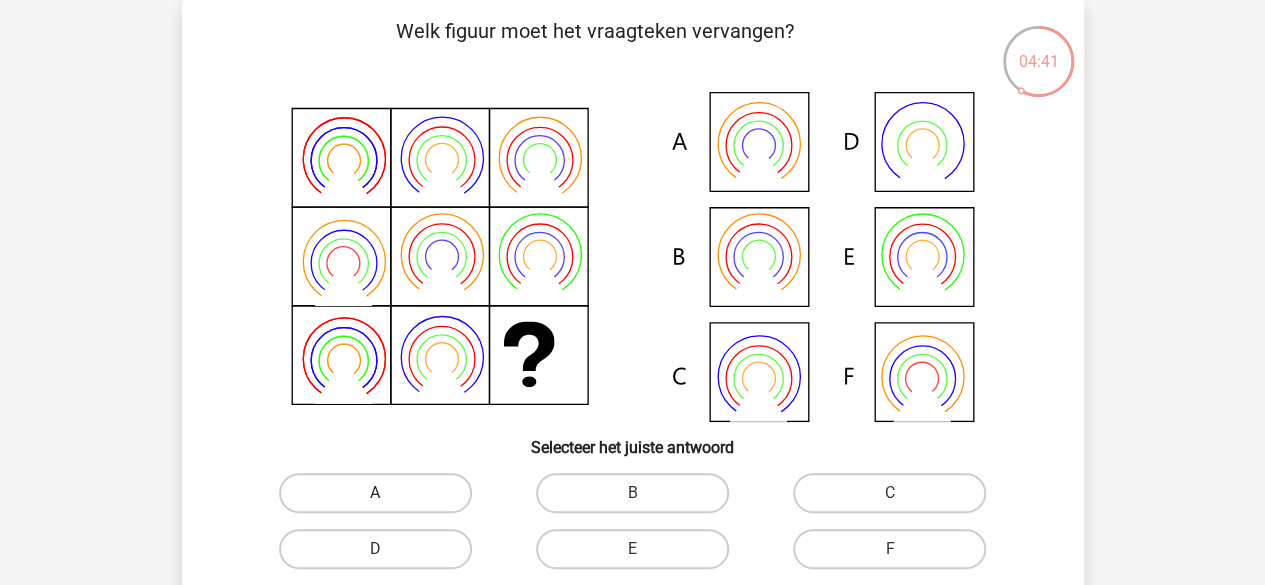 click on "A" at bounding box center [375, 493] 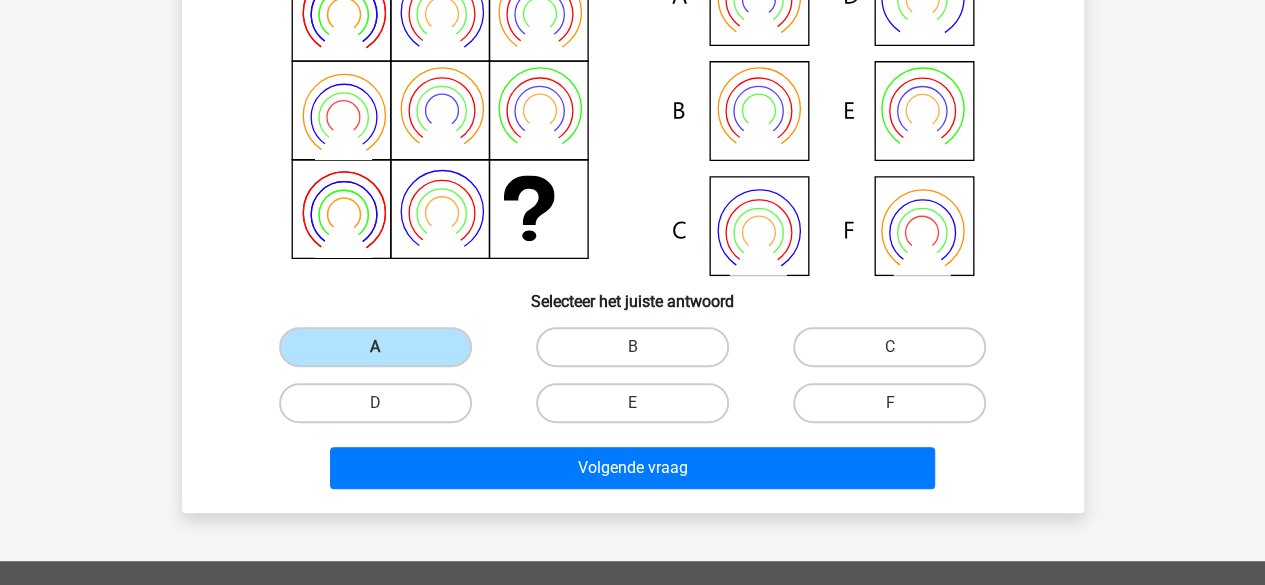 scroll, scrollTop: 258, scrollLeft: 0, axis: vertical 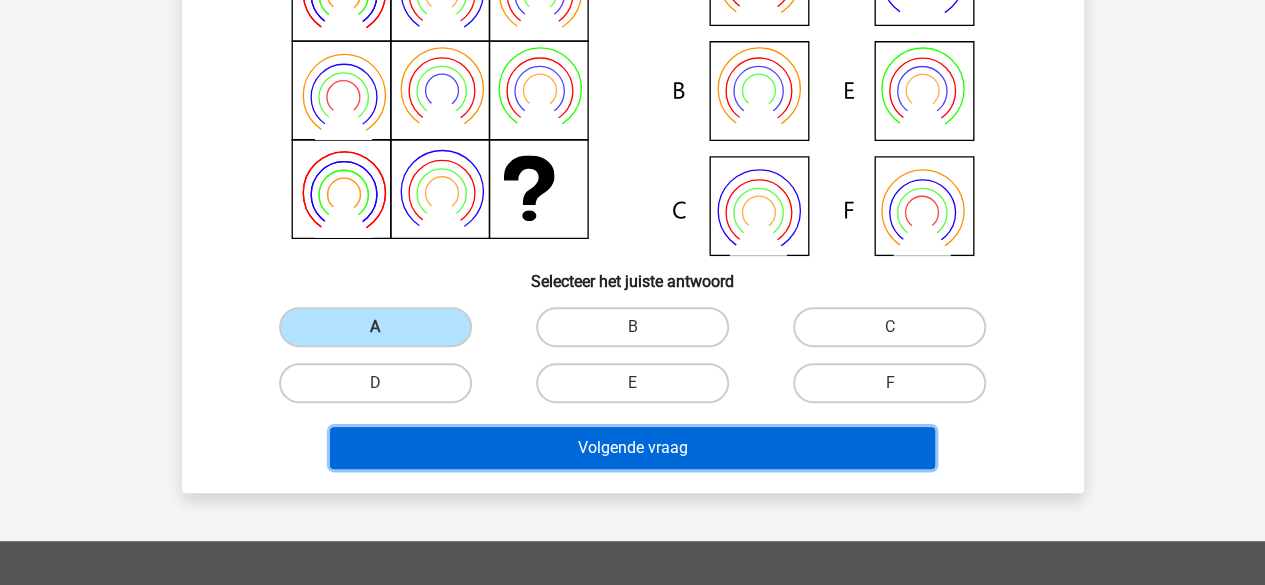 click on "Volgende vraag" at bounding box center (632, 448) 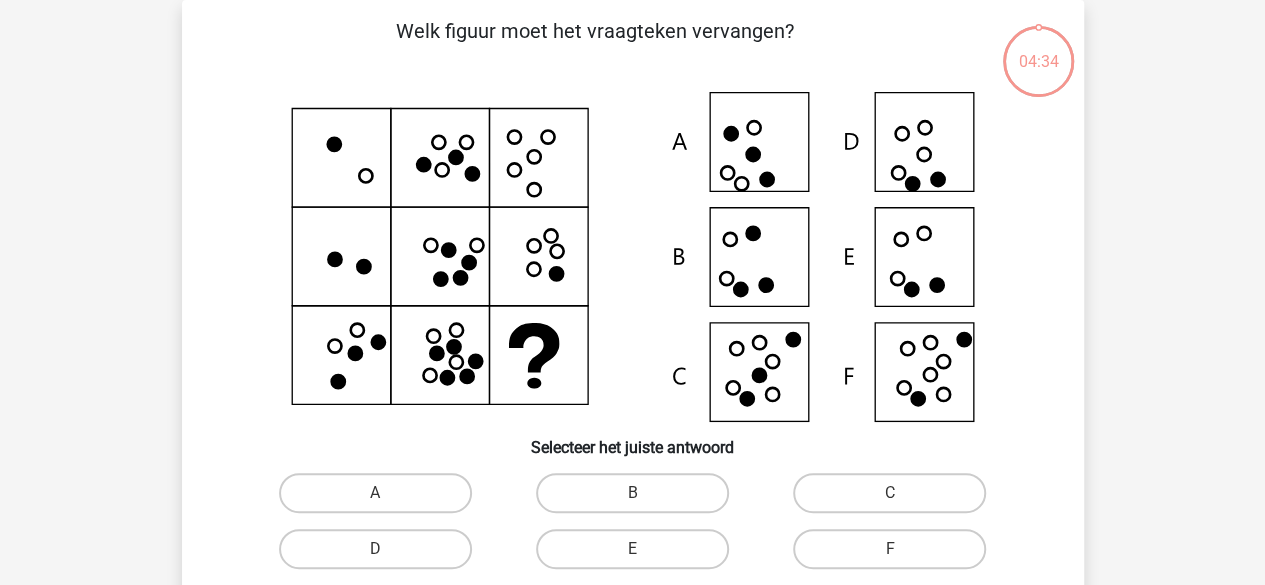 scroll, scrollTop: 92, scrollLeft: 0, axis: vertical 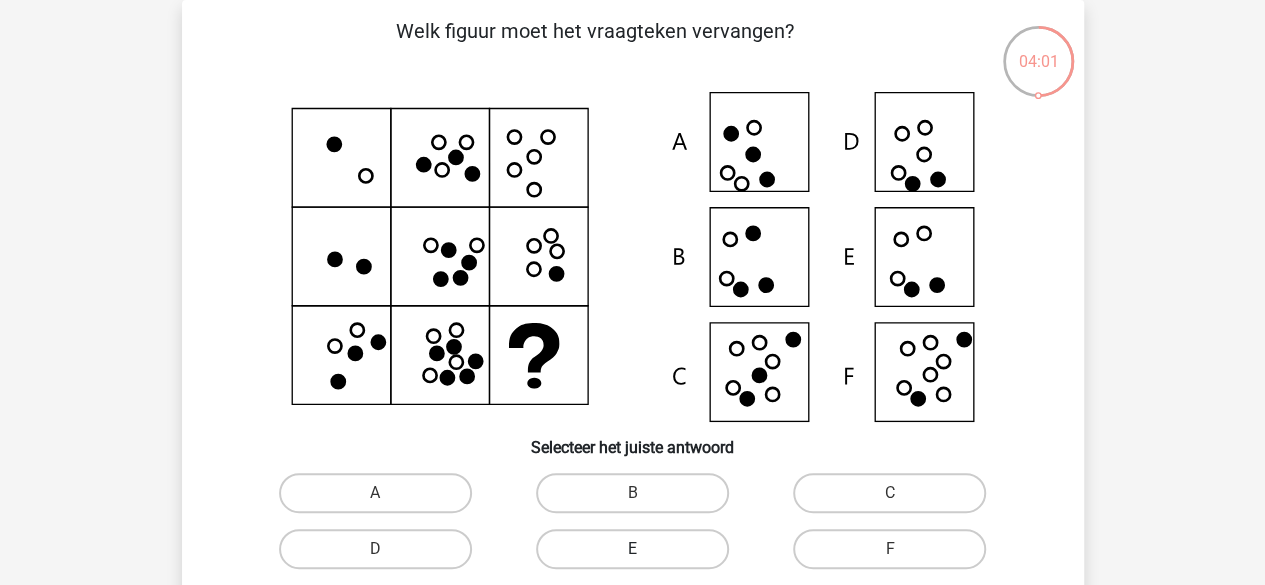 click on "E" at bounding box center [632, 549] 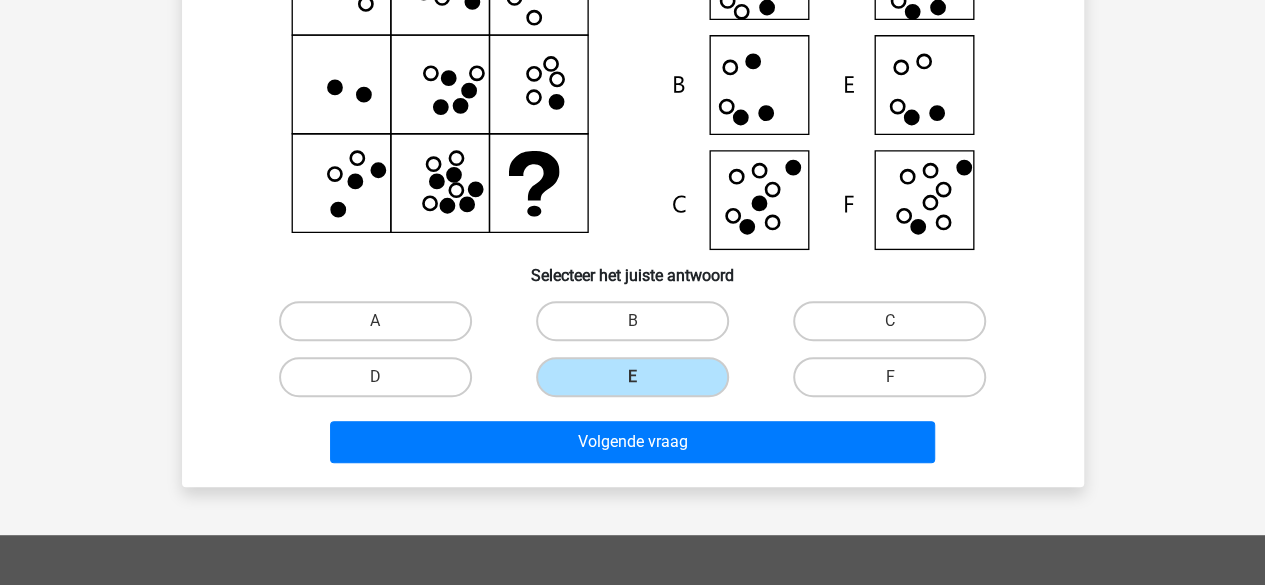 scroll, scrollTop: 365, scrollLeft: 0, axis: vertical 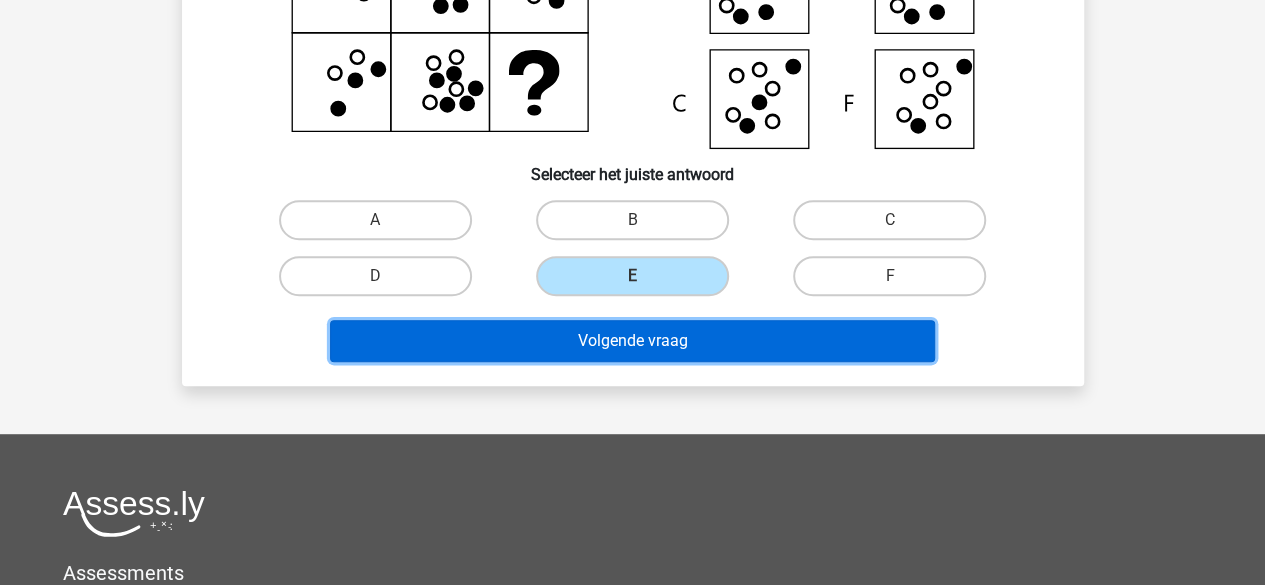click on "Volgende vraag" at bounding box center [632, 341] 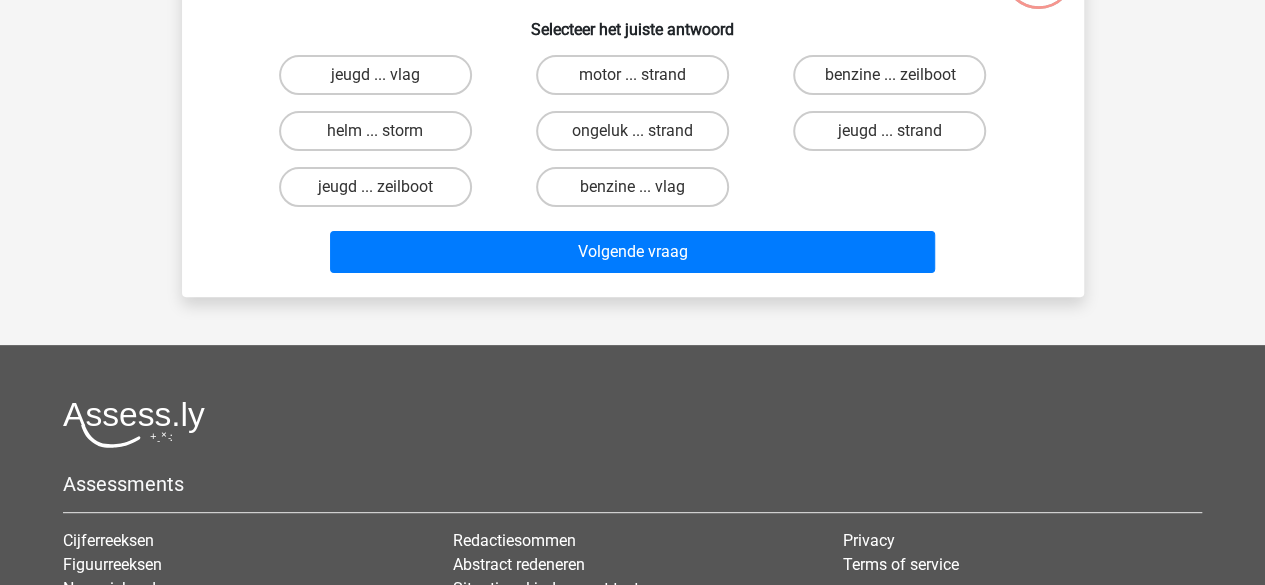 scroll, scrollTop: 92, scrollLeft: 0, axis: vertical 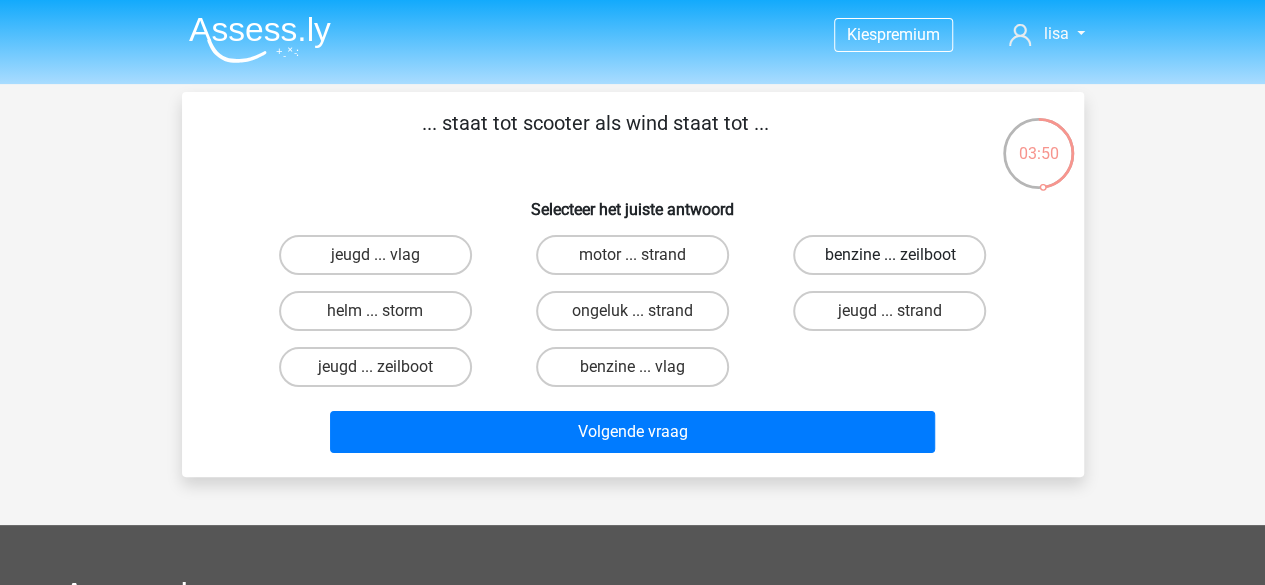 click on "benzine ... zeilboot" at bounding box center (889, 255) 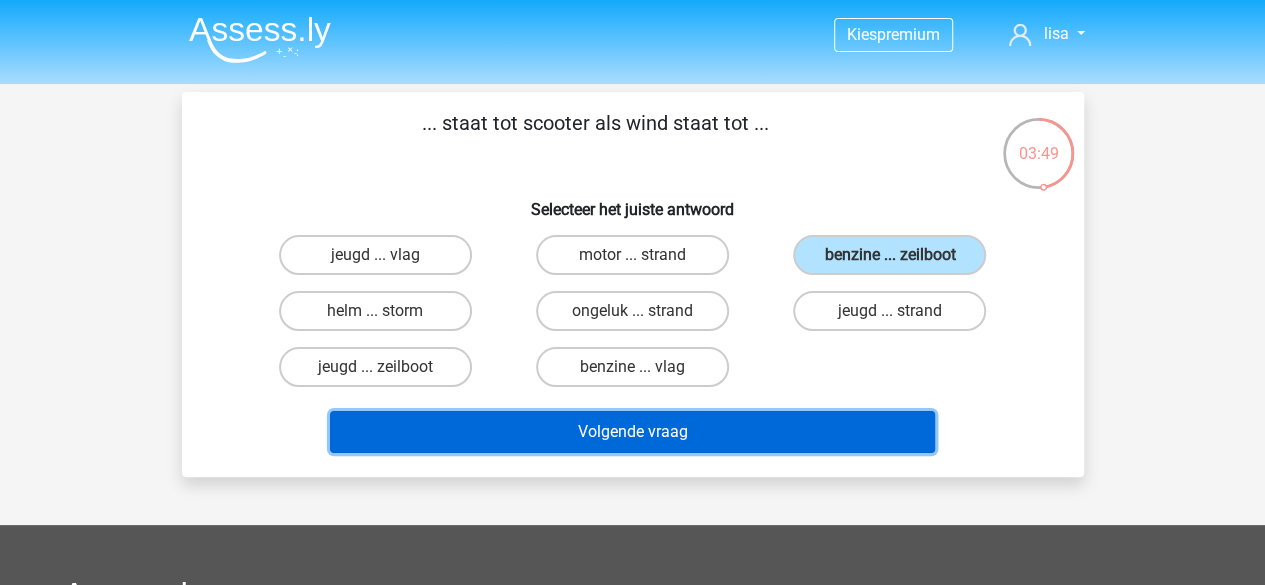 click on "Volgende vraag" at bounding box center (632, 432) 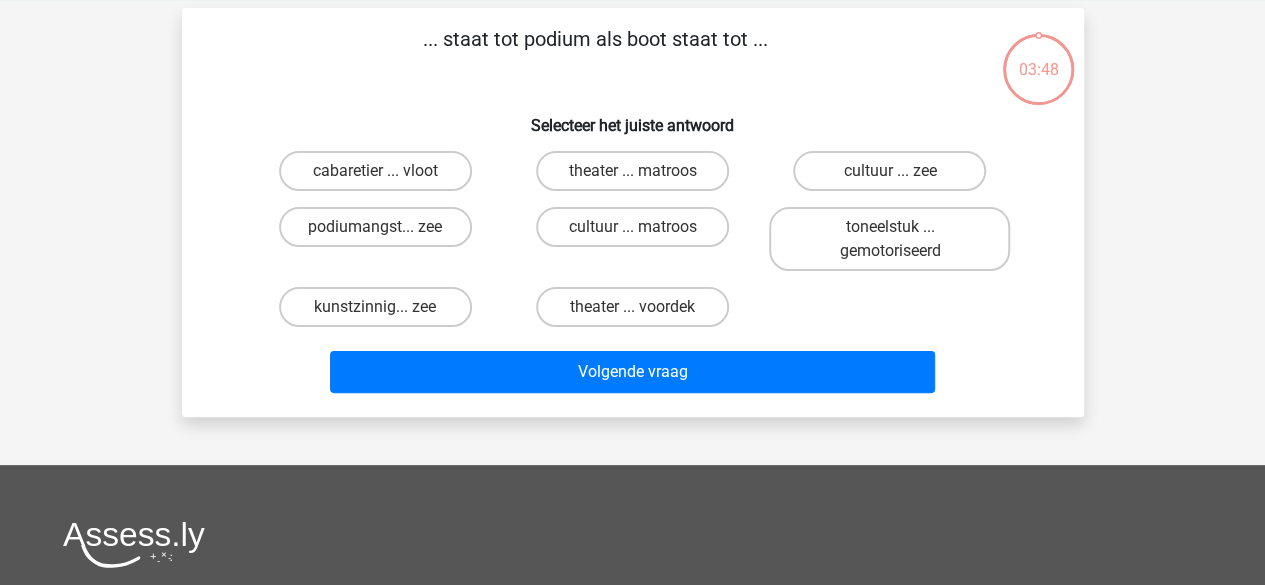scroll, scrollTop: 92, scrollLeft: 0, axis: vertical 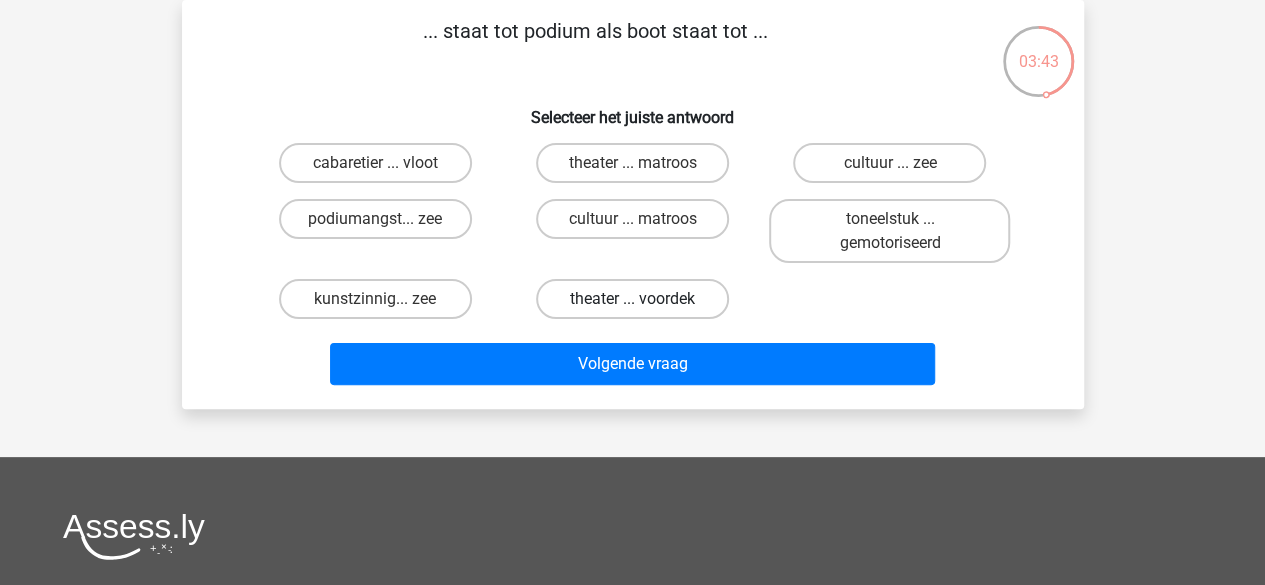 click on "theater ... voordek" at bounding box center [632, 299] 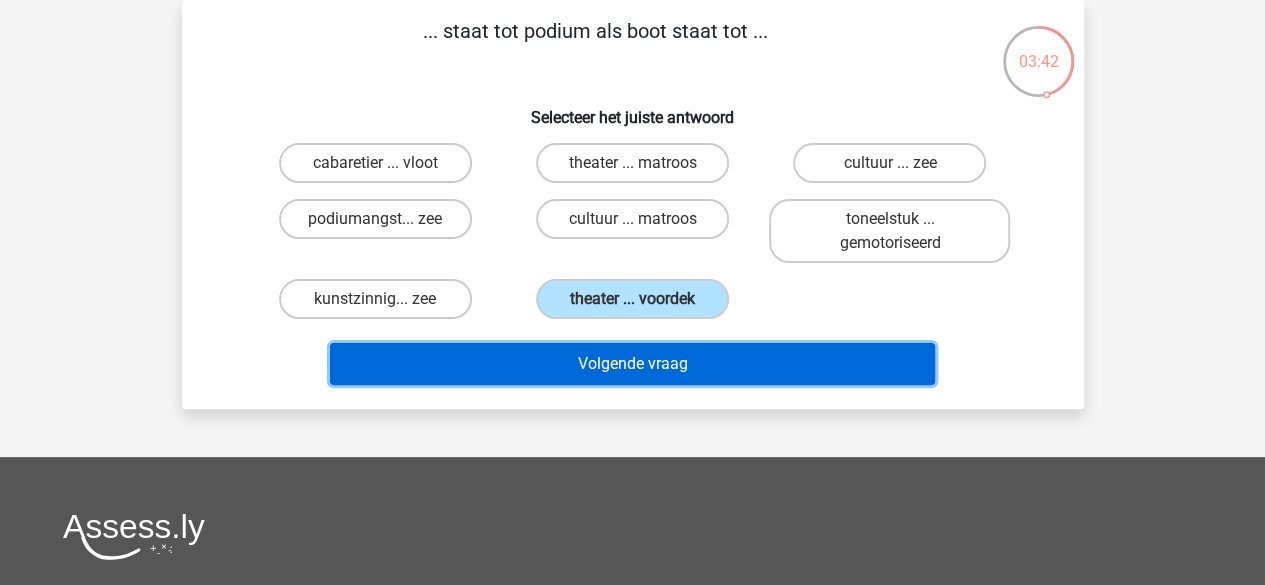 click on "Volgende vraag" at bounding box center [632, 364] 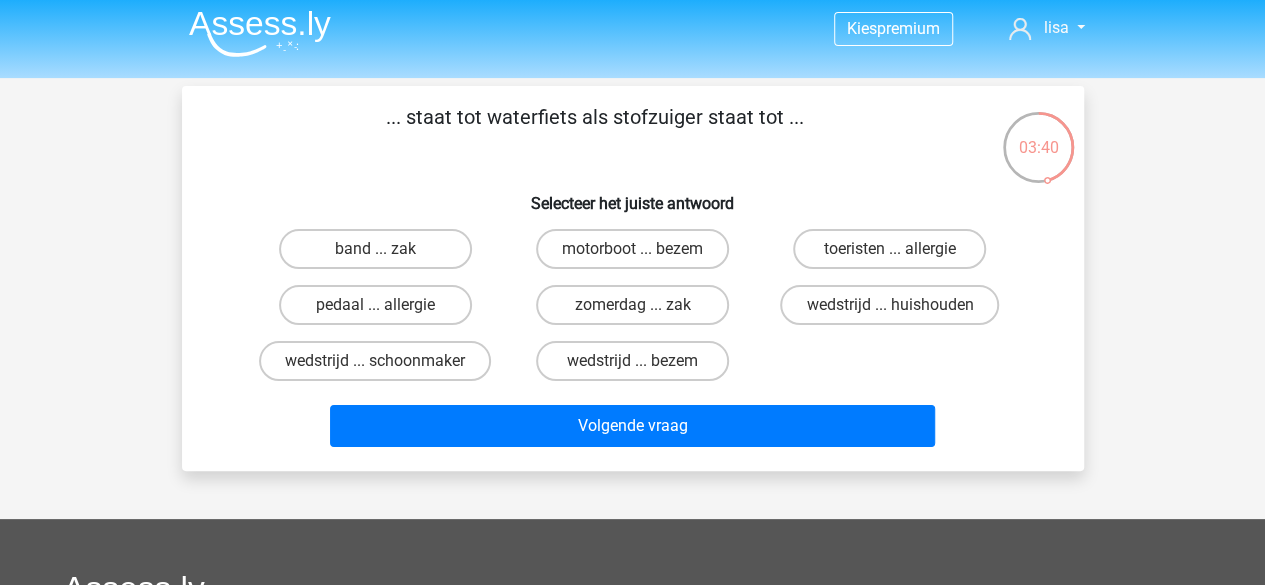 scroll, scrollTop: 0, scrollLeft: 0, axis: both 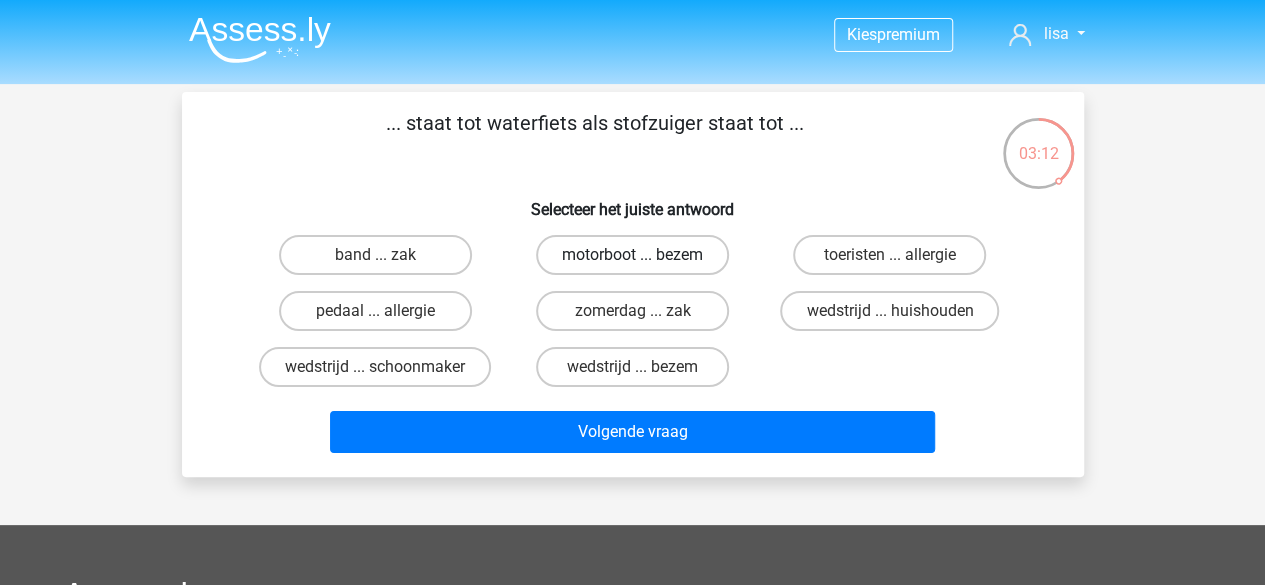 click on "motorboot ... bezem" at bounding box center [632, 255] 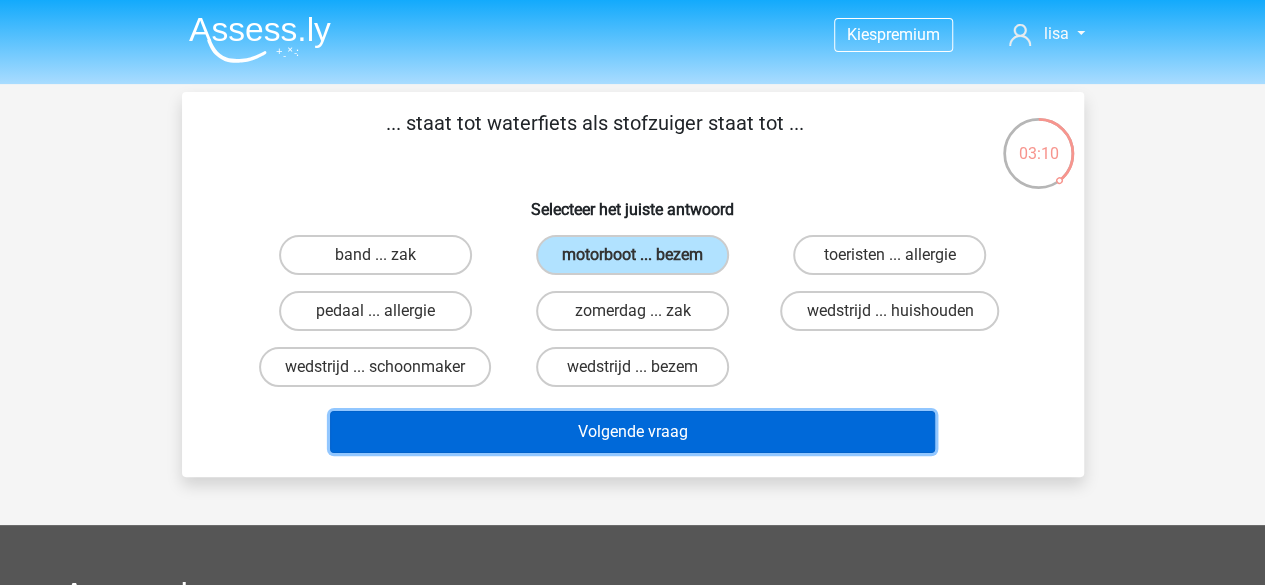 click on "Volgende vraag" at bounding box center (632, 432) 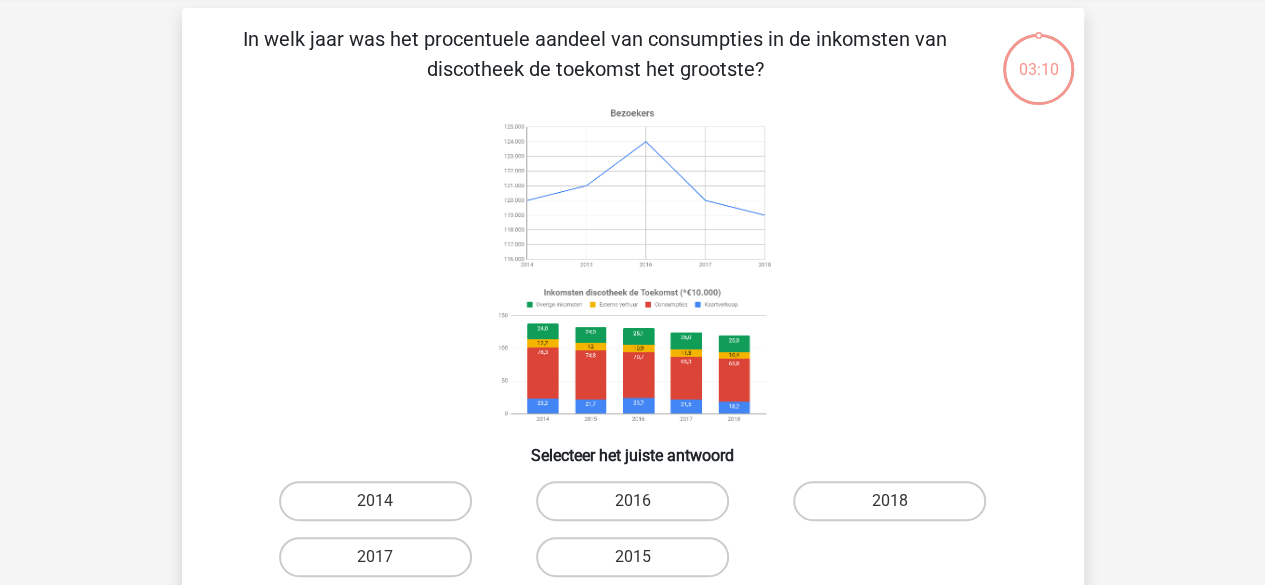 scroll, scrollTop: 92, scrollLeft: 0, axis: vertical 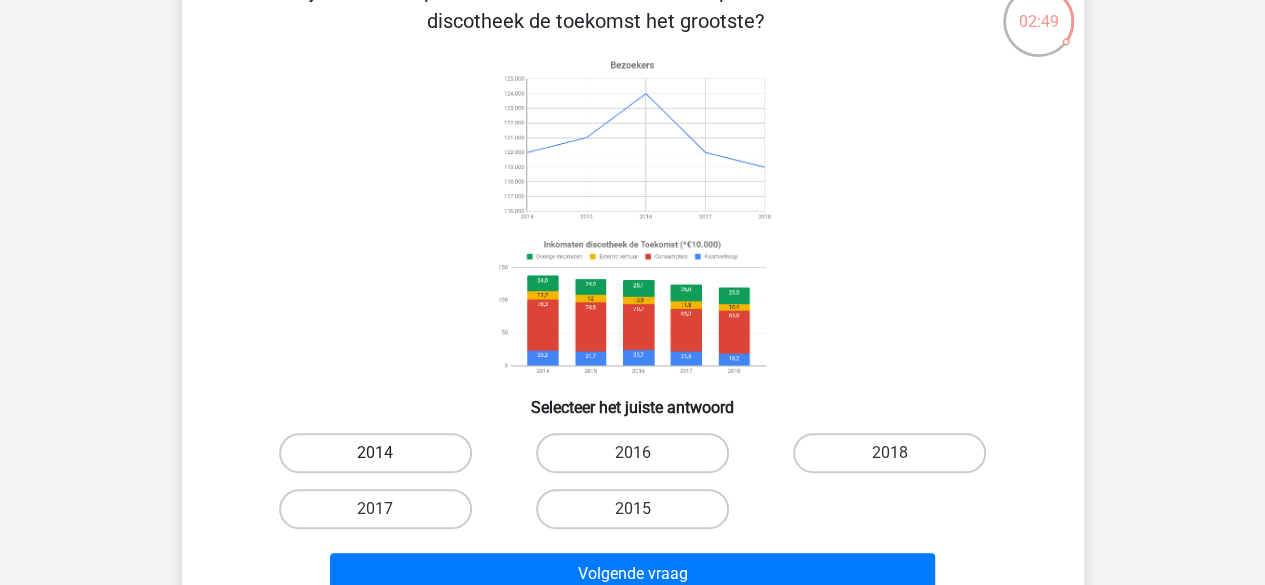 click on "2014" at bounding box center (375, 453) 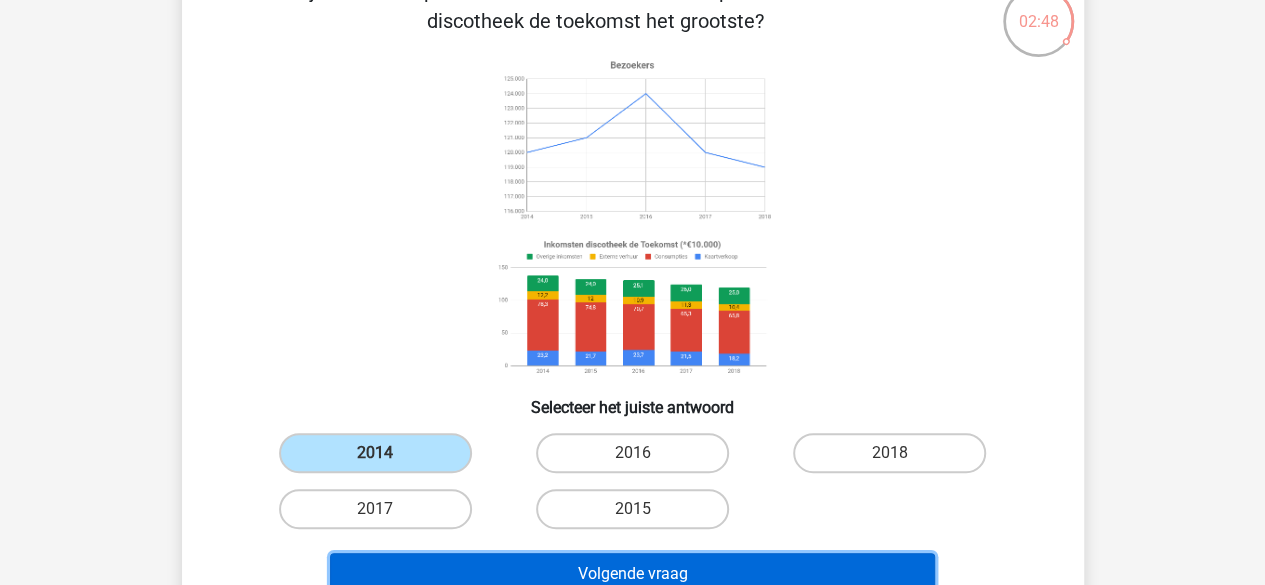 click on "Volgende vraag" at bounding box center (632, 574) 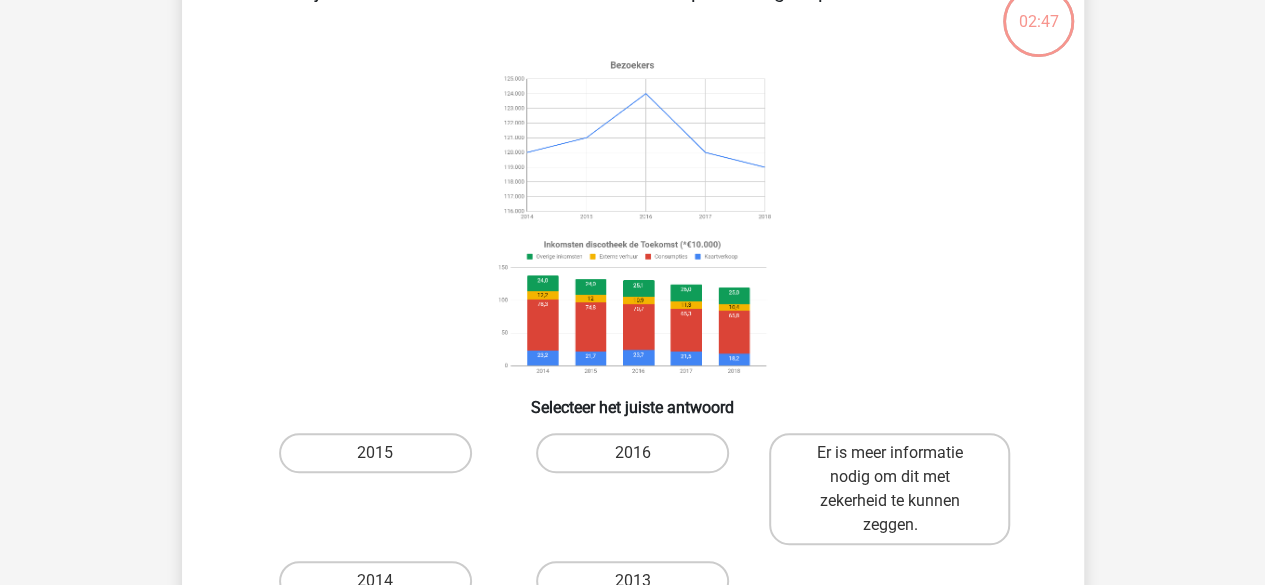 scroll, scrollTop: 92, scrollLeft: 0, axis: vertical 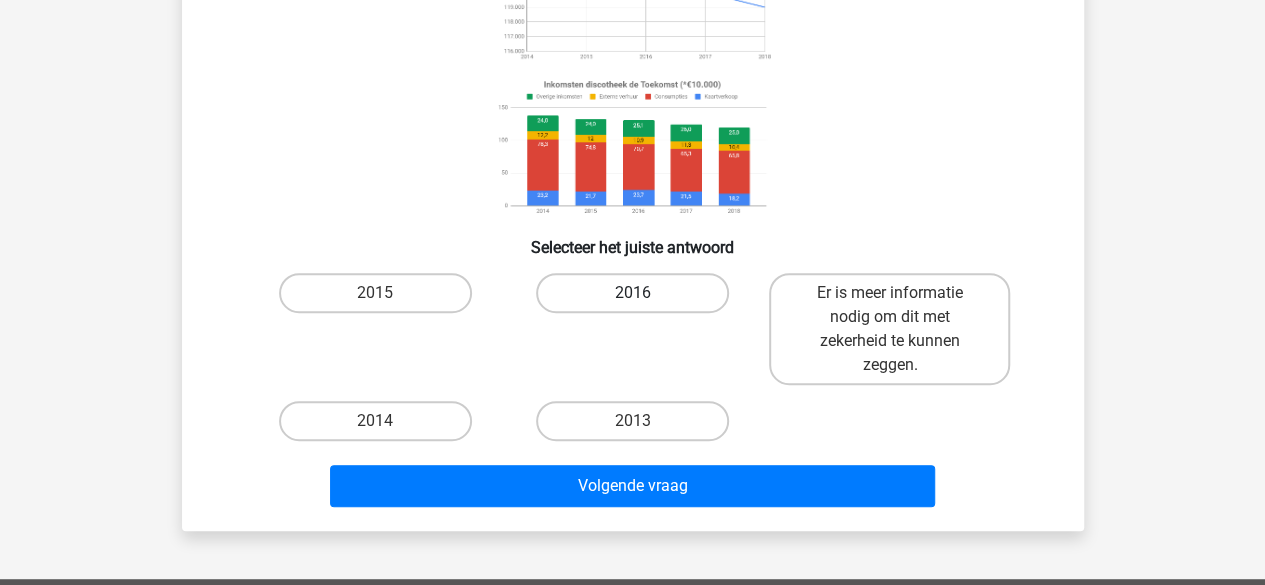click on "2016" at bounding box center (632, 293) 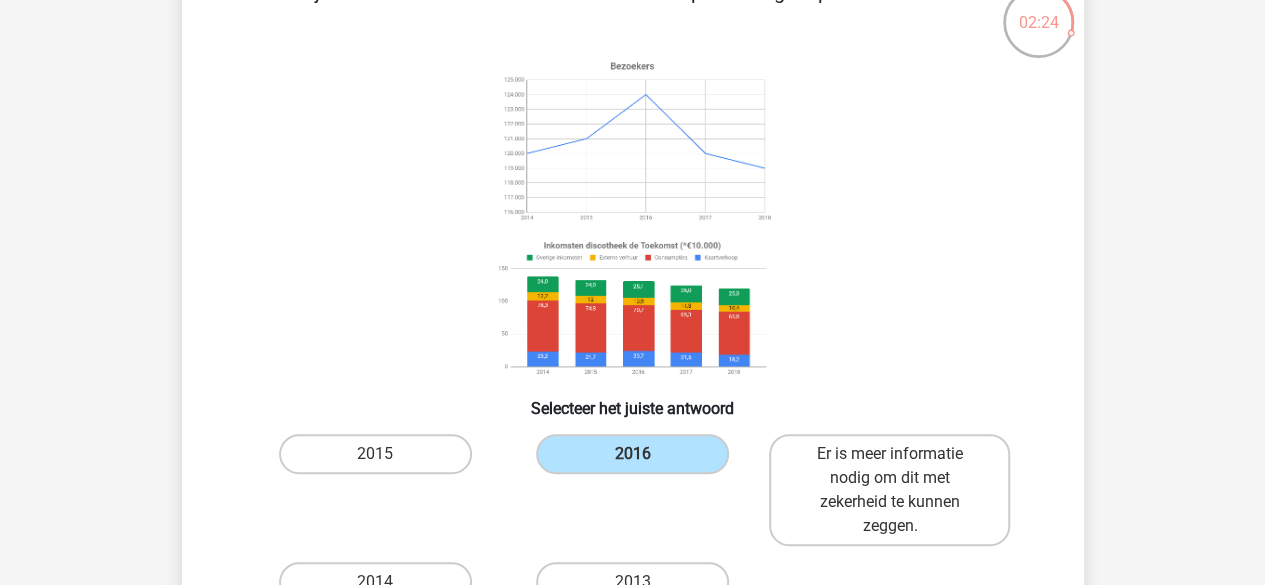 scroll, scrollTop: 134, scrollLeft: 0, axis: vertical 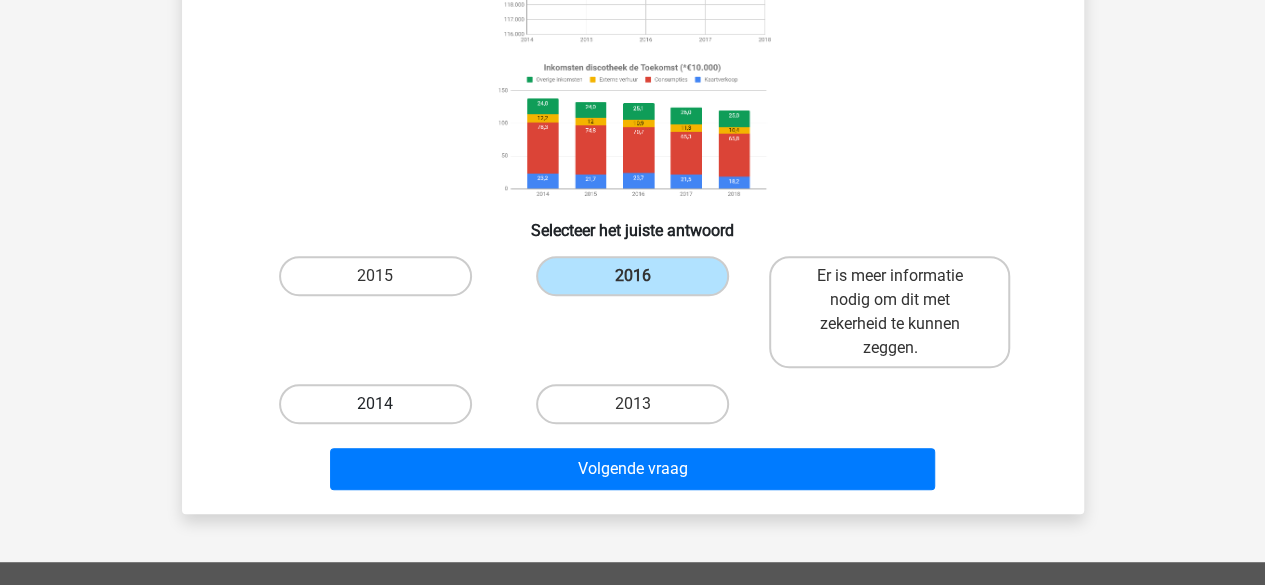 click on "2014" at bounding box center (375, 404) 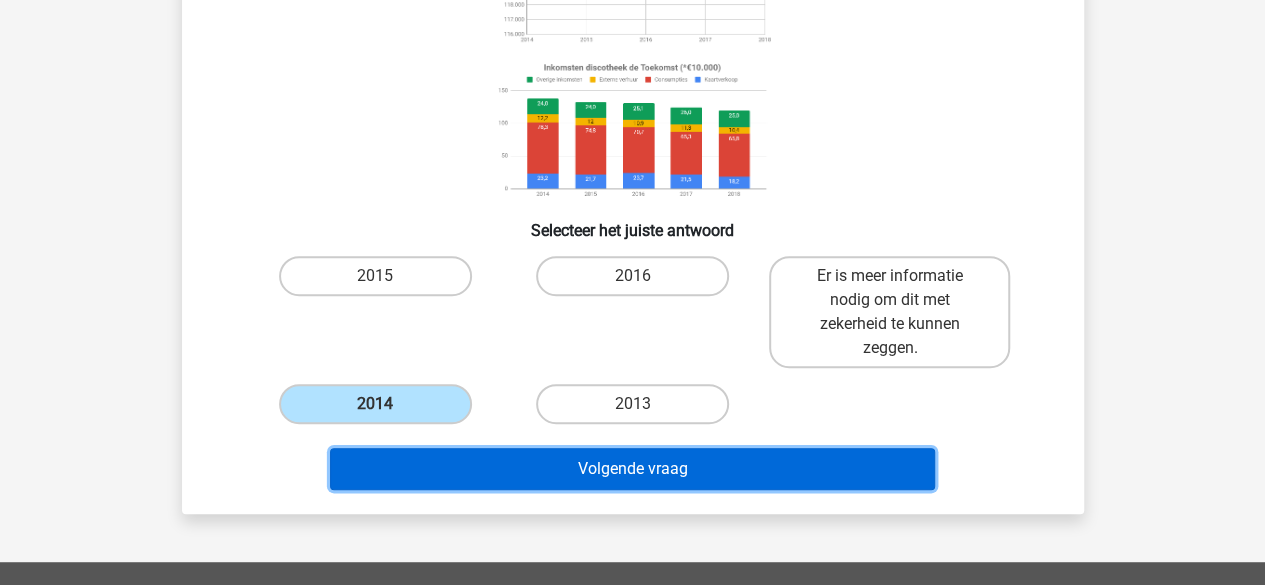 click on "Volgende vraag" at bounding box center [632, 469] 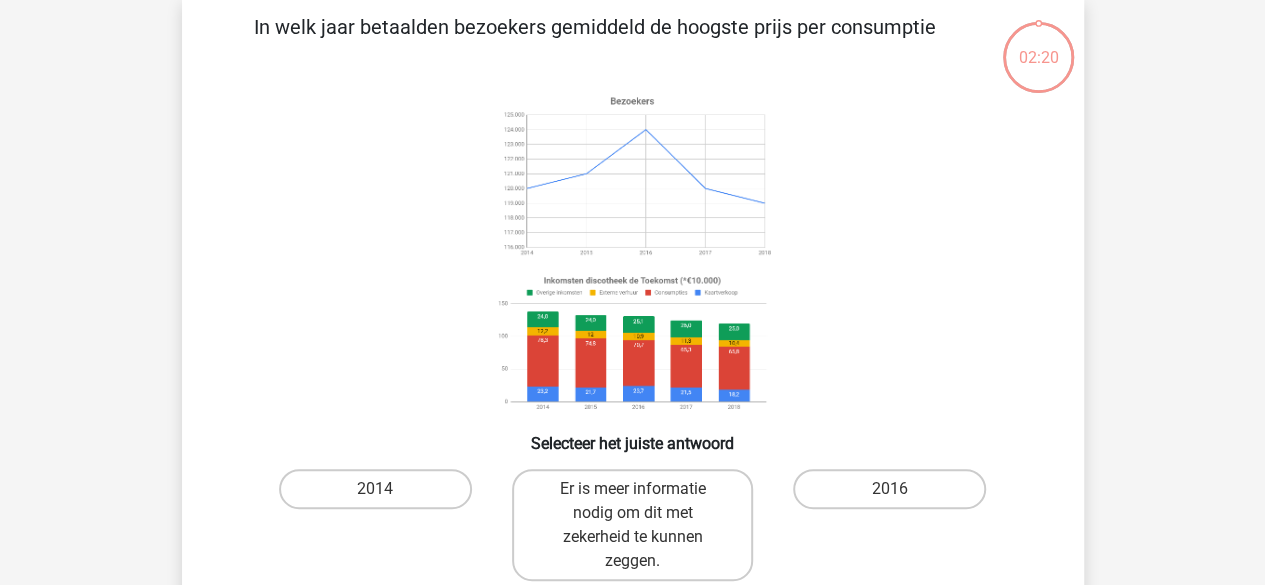 scroll, scrollTop: 92, scrollLeft: 0, axis: vertical 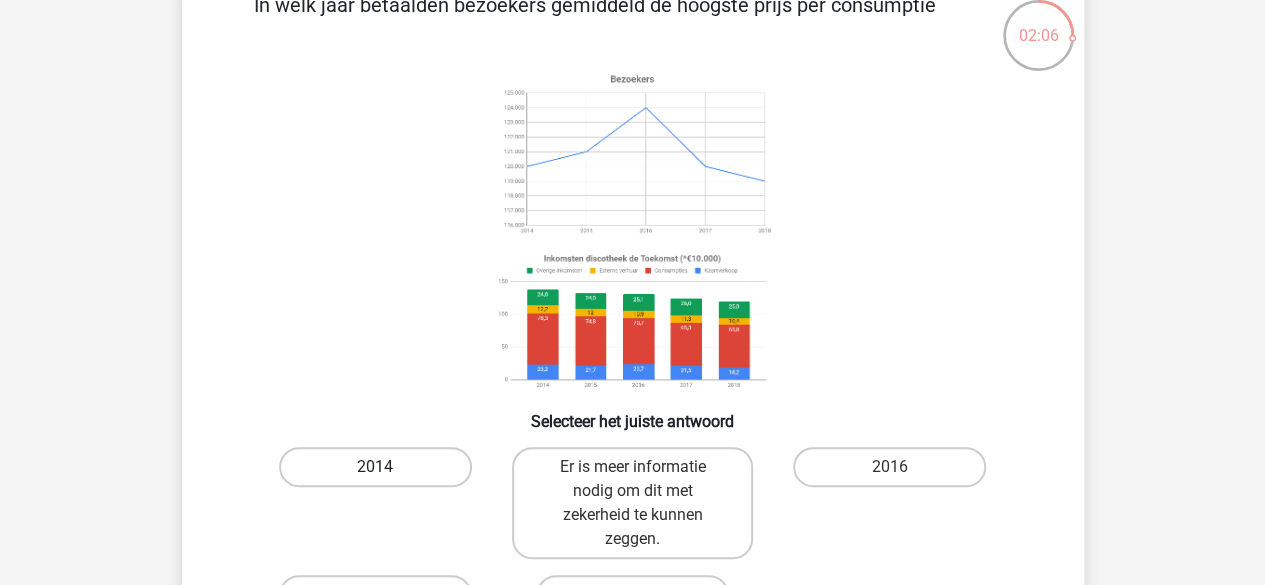 click on "2014" at bounding box center [375, 467] 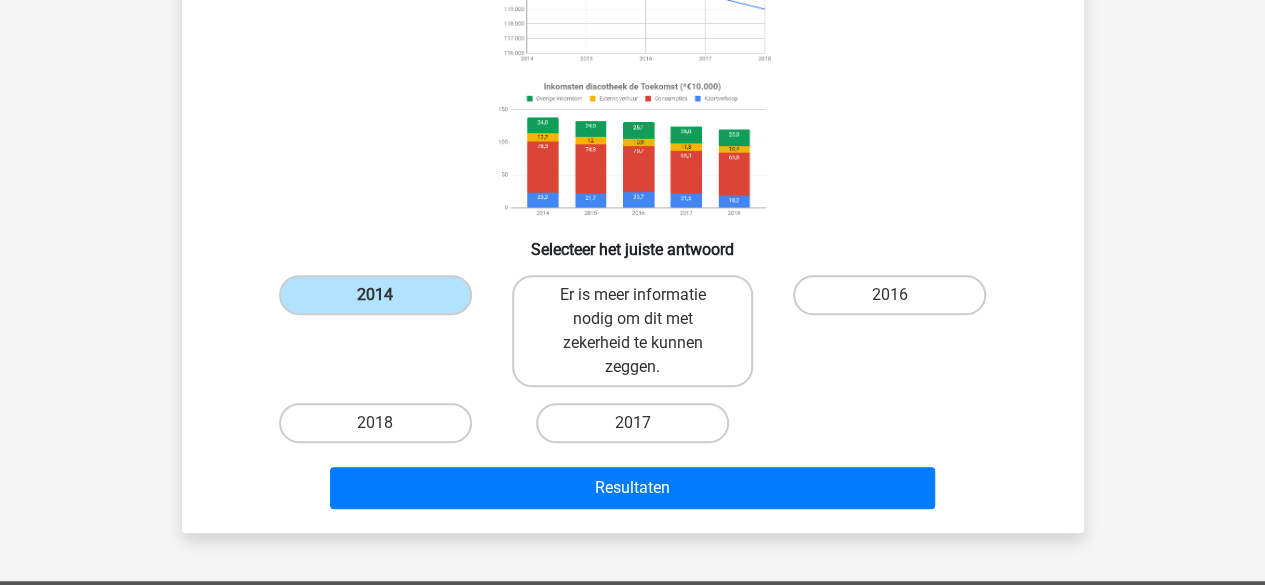 scroll, scrollTop: 391, scrollLeft: 0, axis: vertical 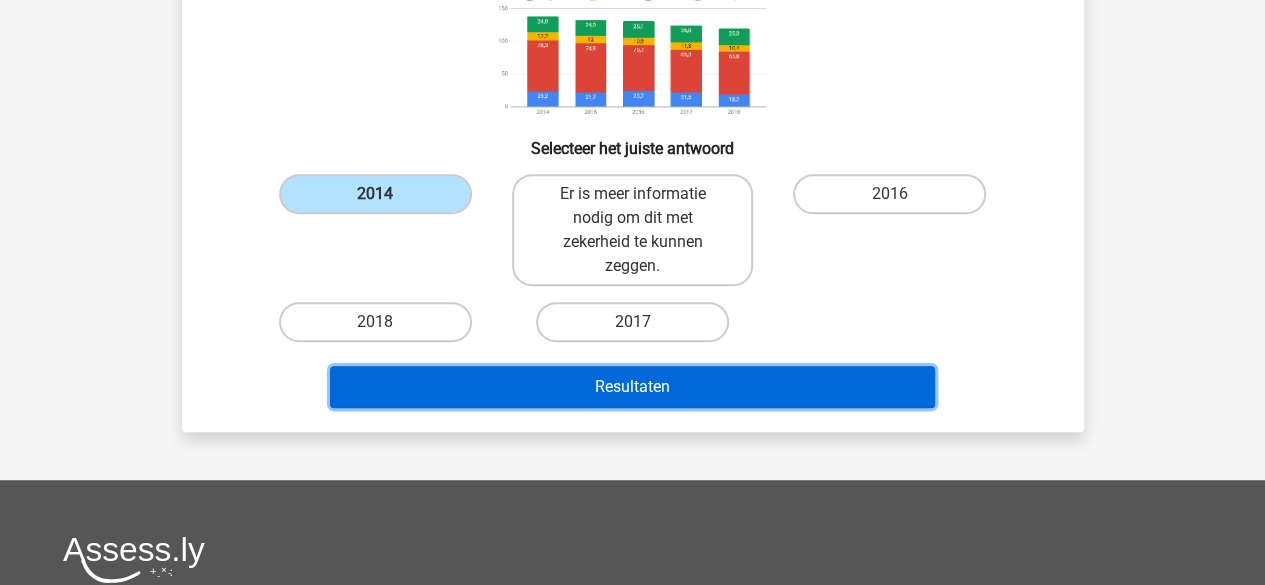 click on "Resultaten" at bounding box center [632, 387] 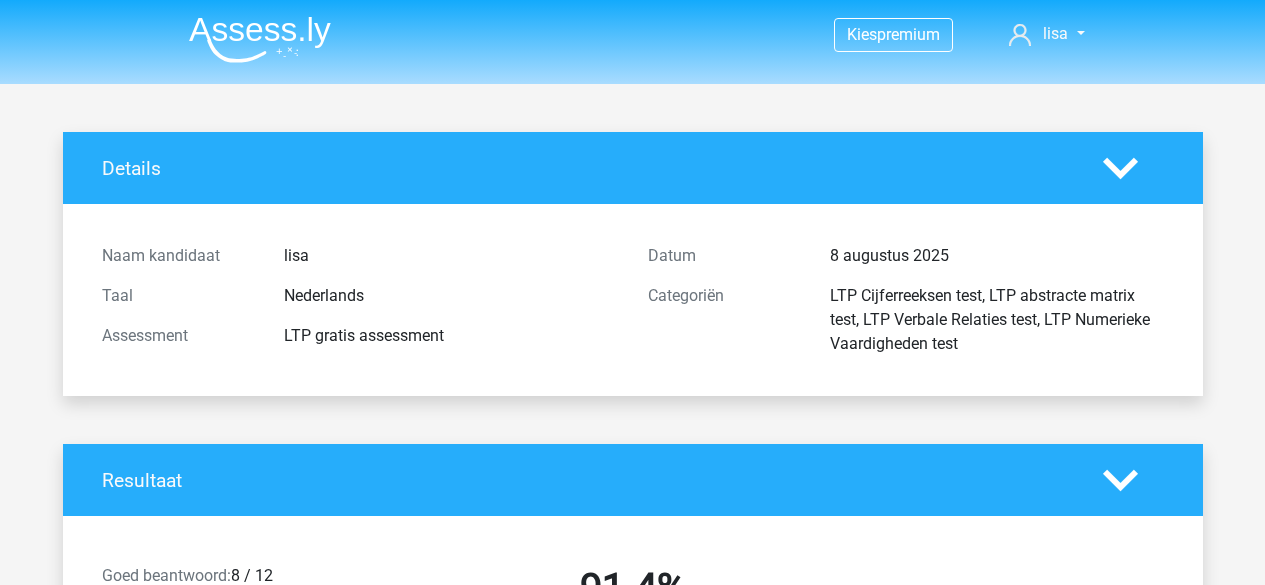 scroll, scrollTop: 0, scrollLeft: 0, axis: both 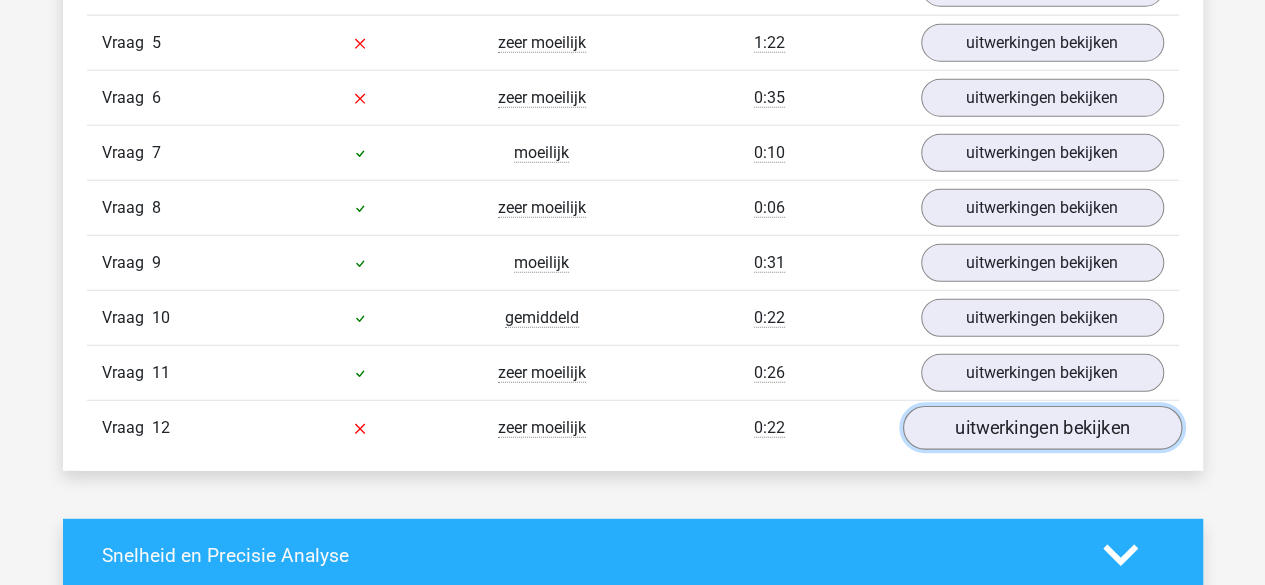 click on "uitwerkingen bekijken" at bounding box center [1041, 429] 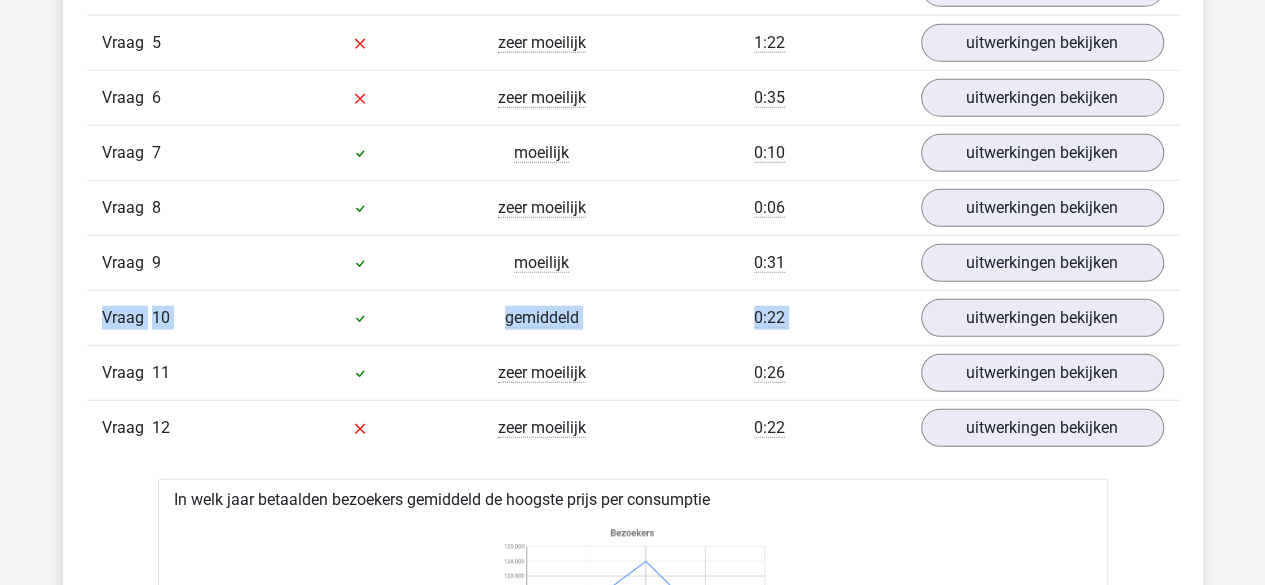 drag, startPoint x: 1262, startPoint y: 267, endPoint x: 1253, endPoint y: 331, distance: 64.629715 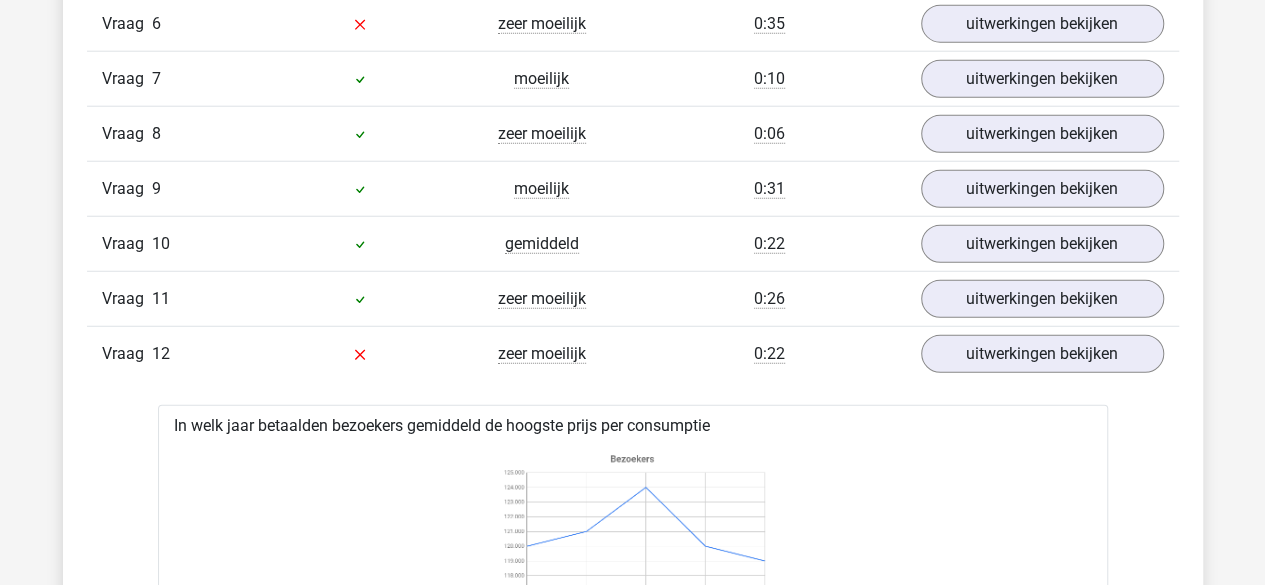 scroll, scrollTop: 2550, scrollLeft: 0, axis: vertical 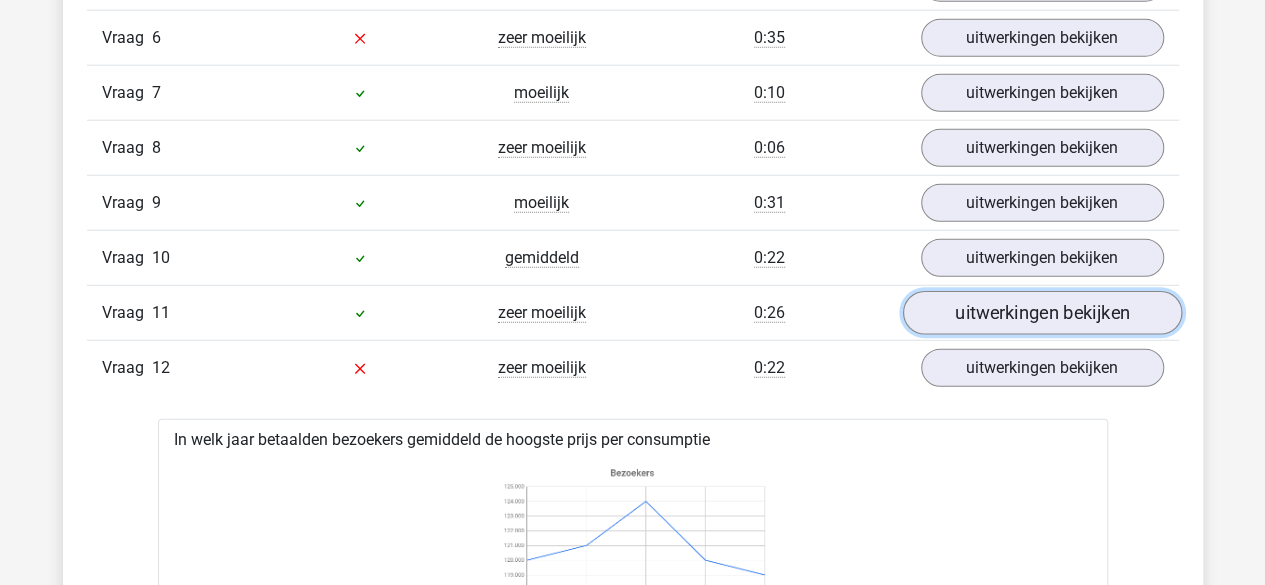 click on "uitwerkingen bekijken" at bounding box center (1041, 314) 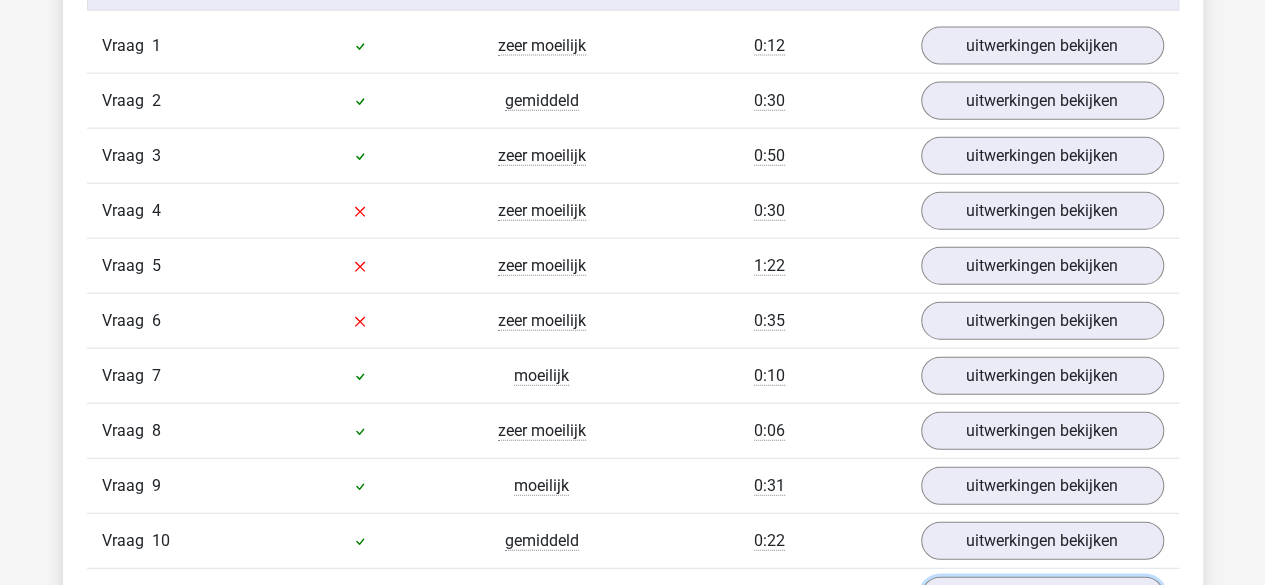scroll, scrollTop: 2223, scrollLeft: 0, axis: vertical 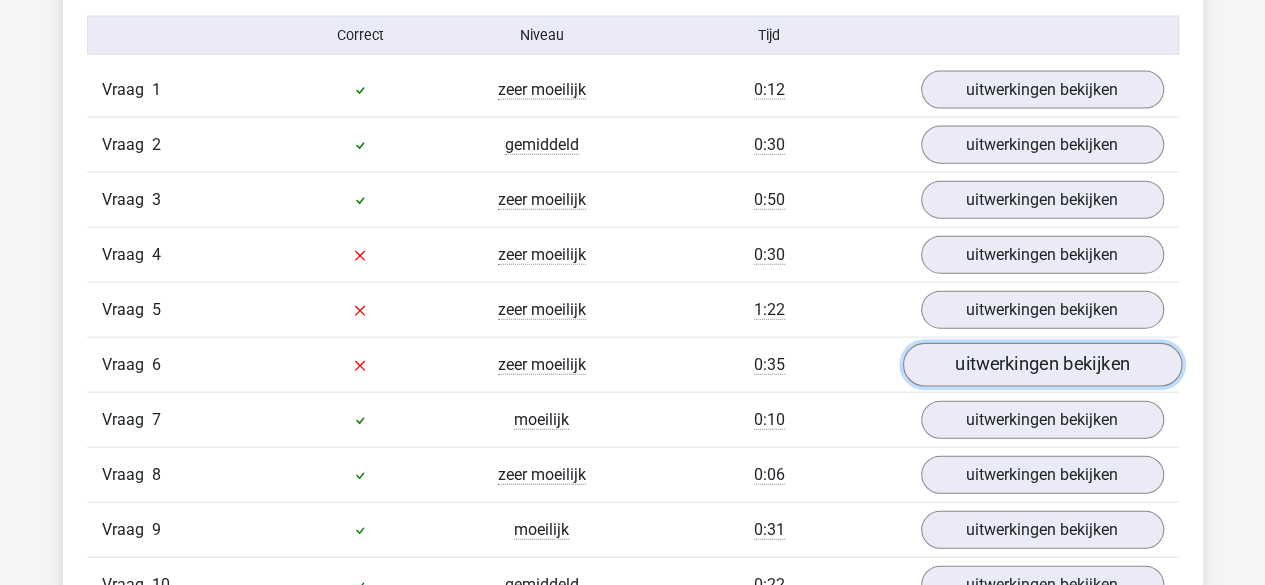 click on "uitwerkingen bekijken" at bounding box center (1041, 366) 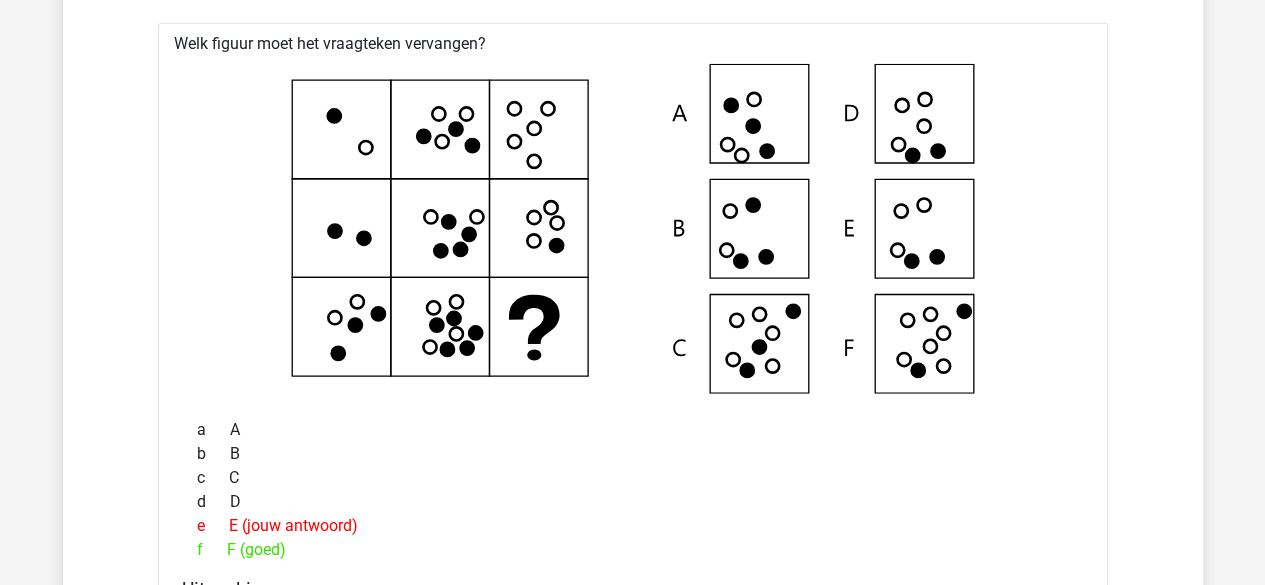 scroll, scrollTop: 2558, scrollLeft: 0, axis: vertical 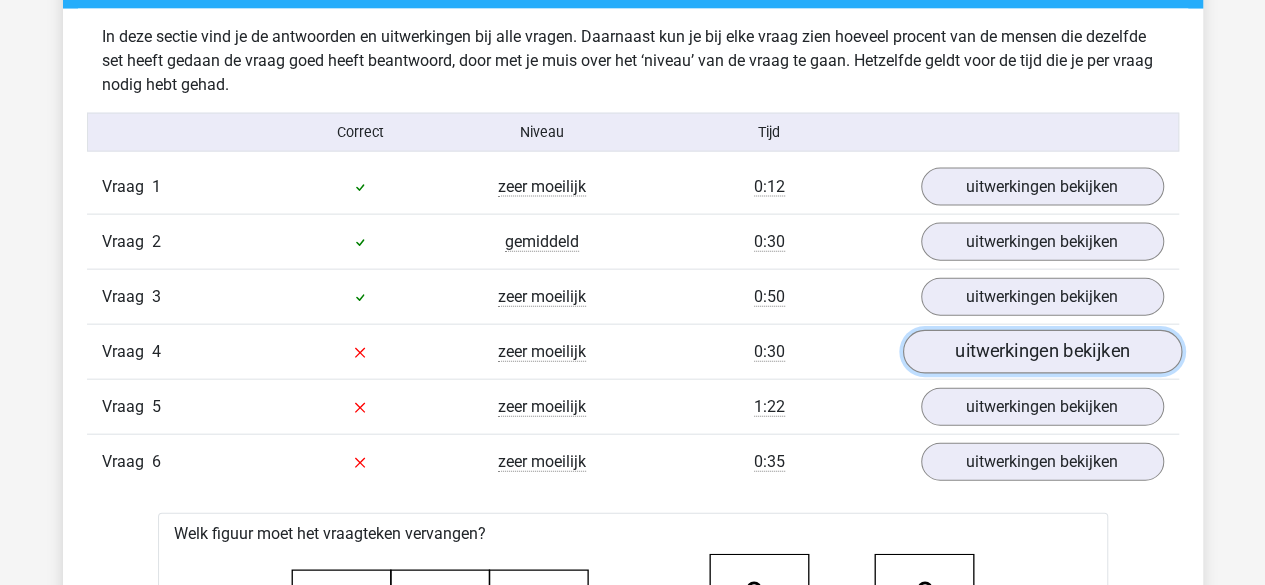 click on "uitwerkingen bekijken" at bounding box center (1041, 353) 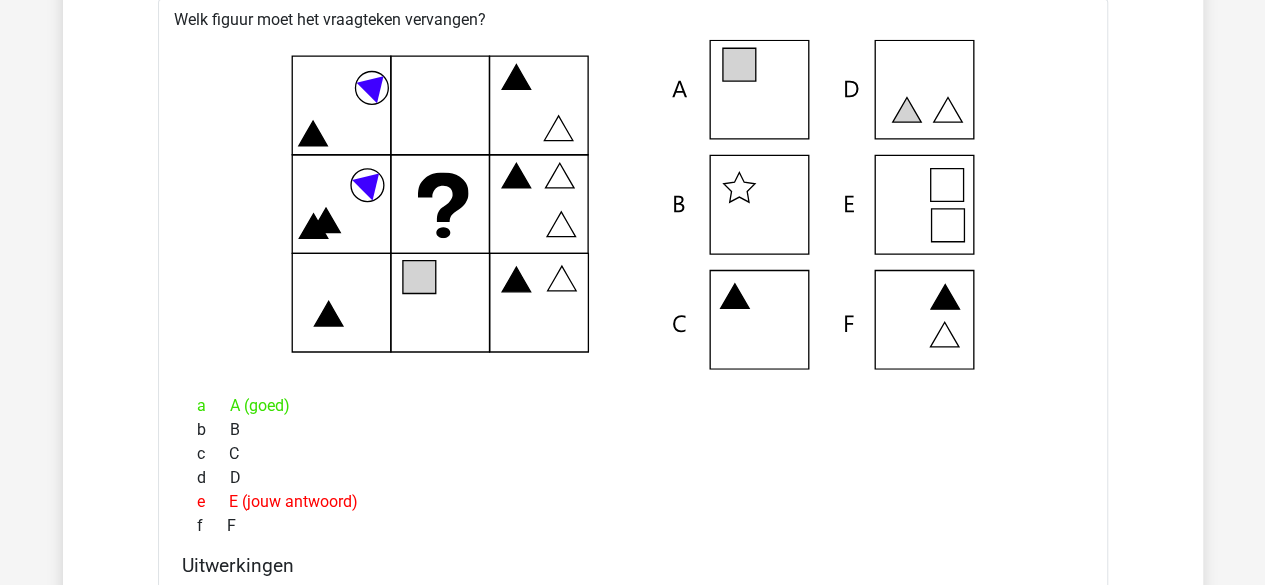 scroll, scrollTop: 2551, scrollLeft: 0, axis: vertical 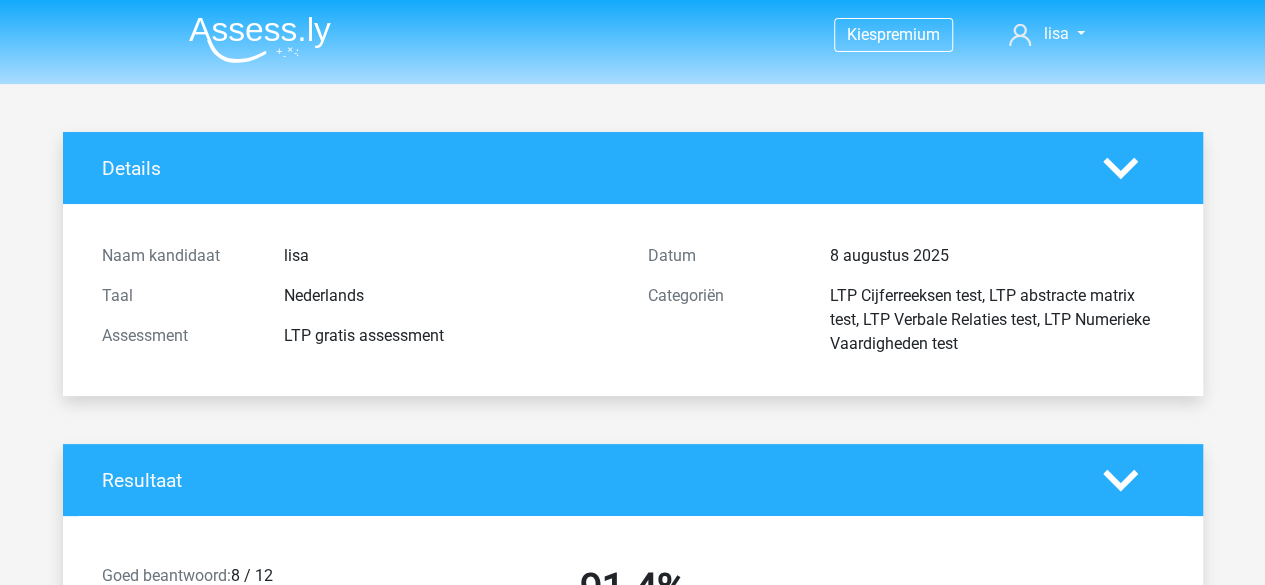 click at bounding box center (260, 39) 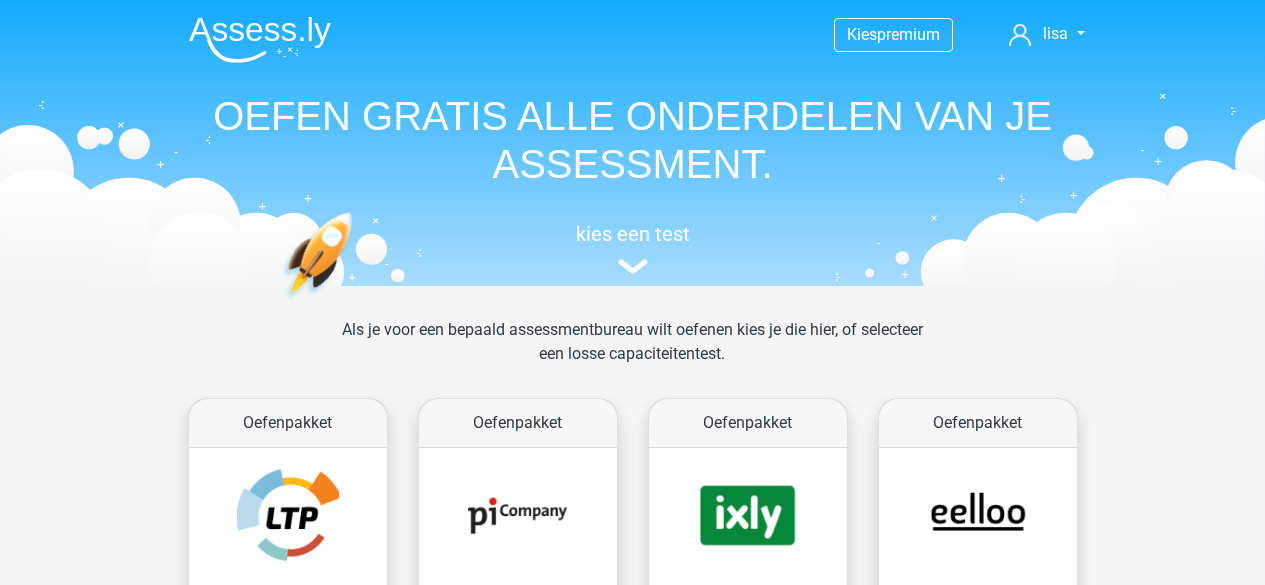 scroll, scrollTop: 0, scrollLeft: 0, axis: both 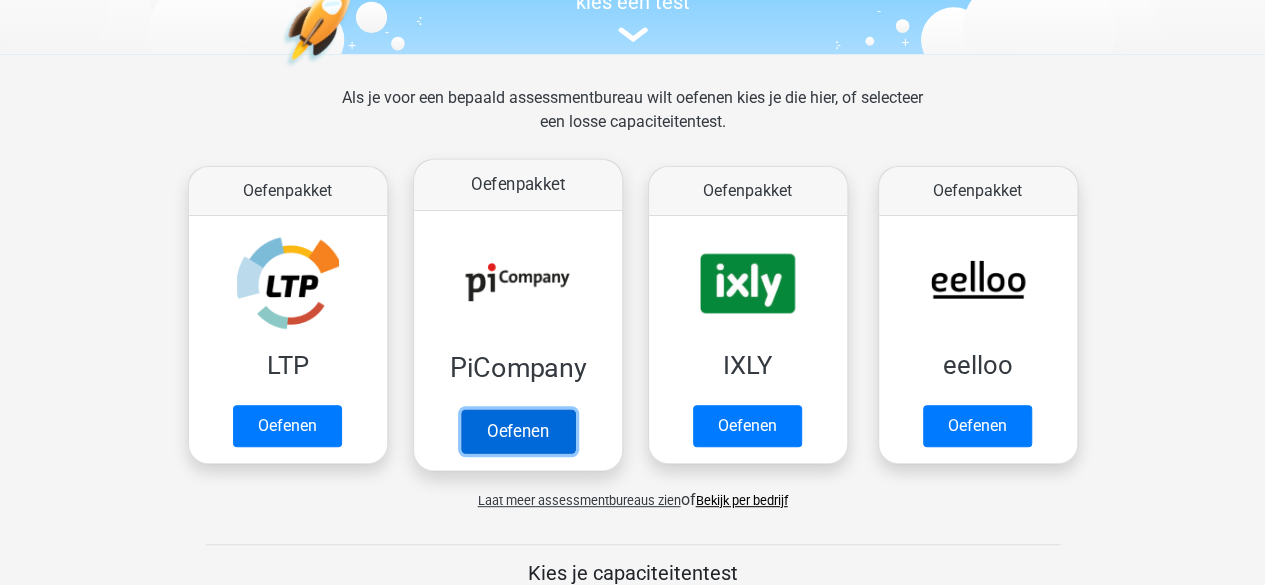 click on "Oefenen" at bounding box center (517, 431) 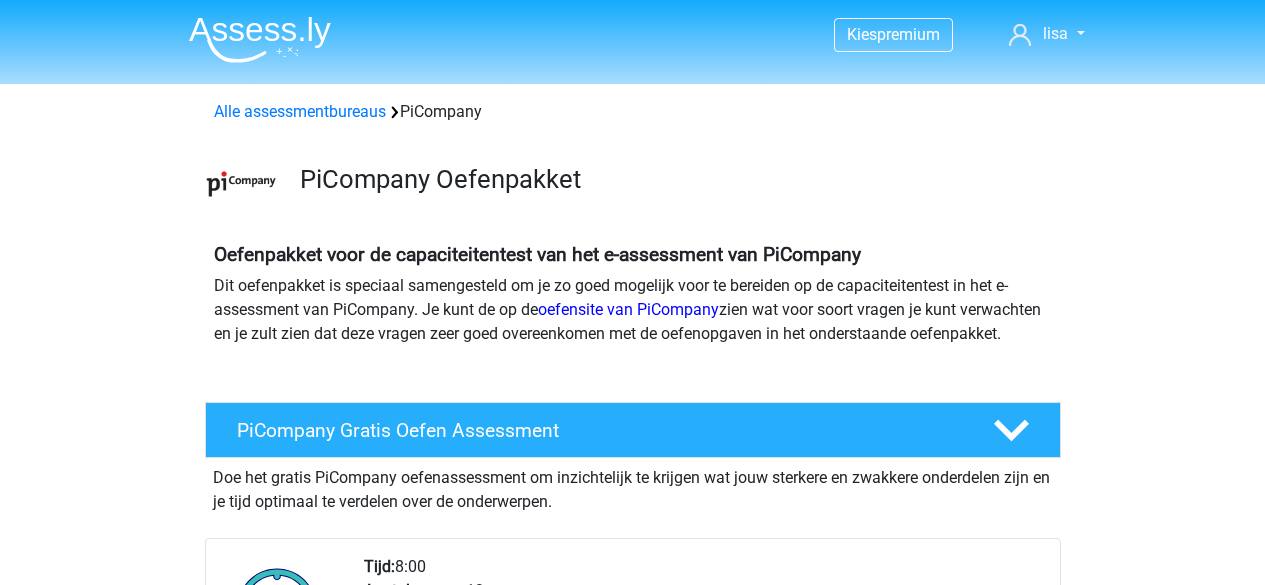 scroll, scrollTop: 0, scrollLeft: 0, axis: both 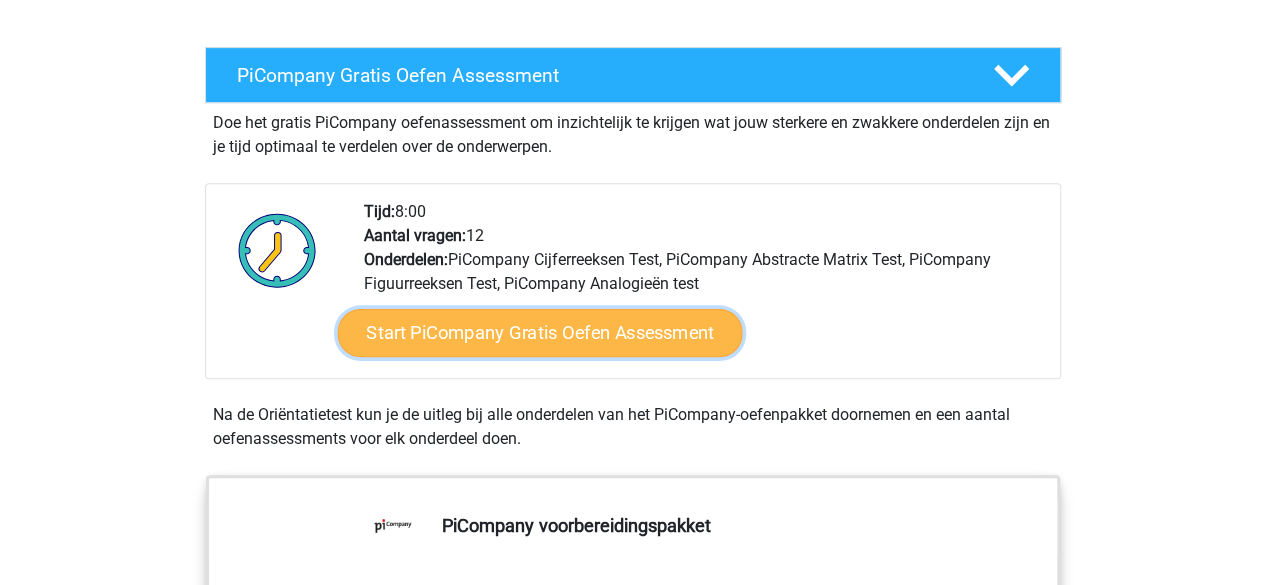click on "Start PiCompany Gratis Oefen Assessment" at bounding box center (539, 333) 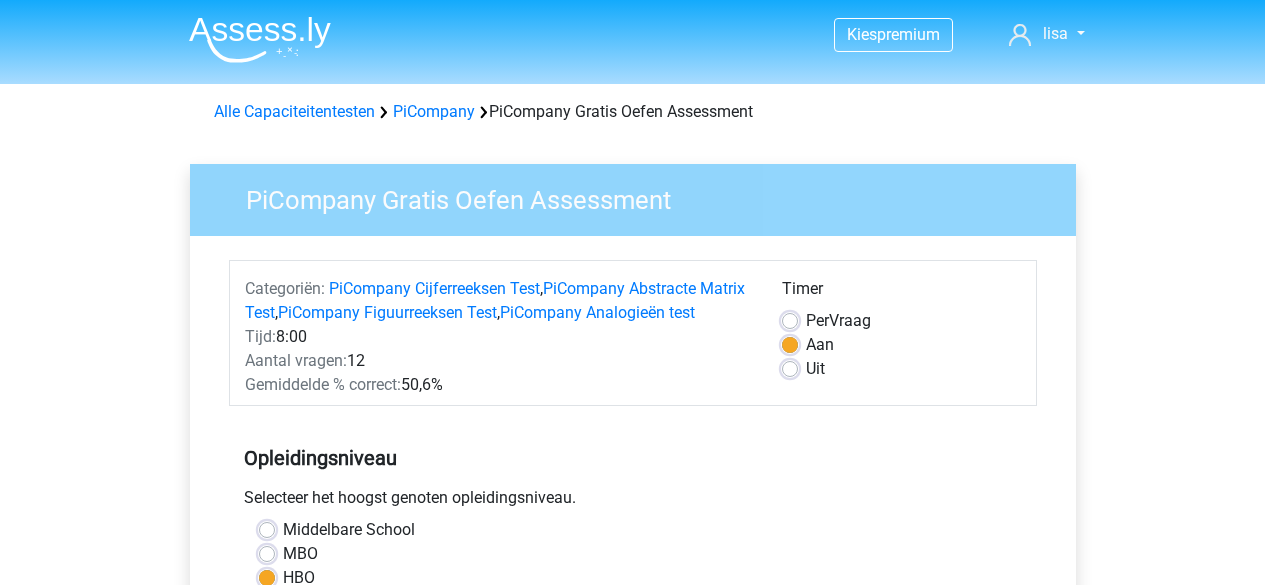 scroll, scrollTop: 0, scrollLeft: 0, axis: both 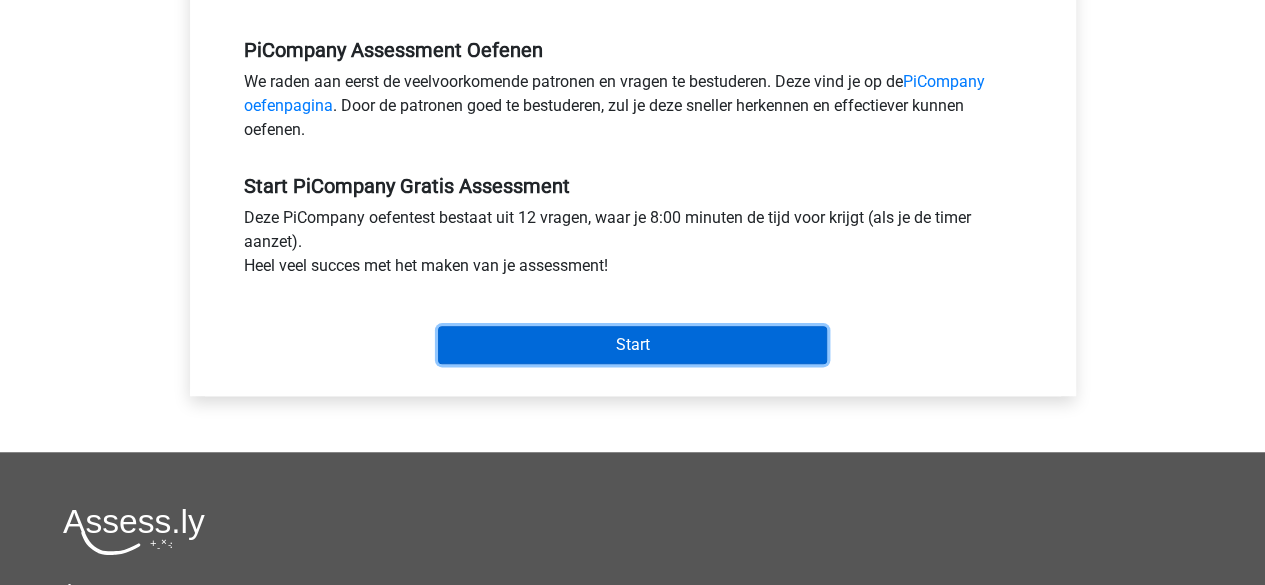 click on "Start" at bounding box center (632, 345) 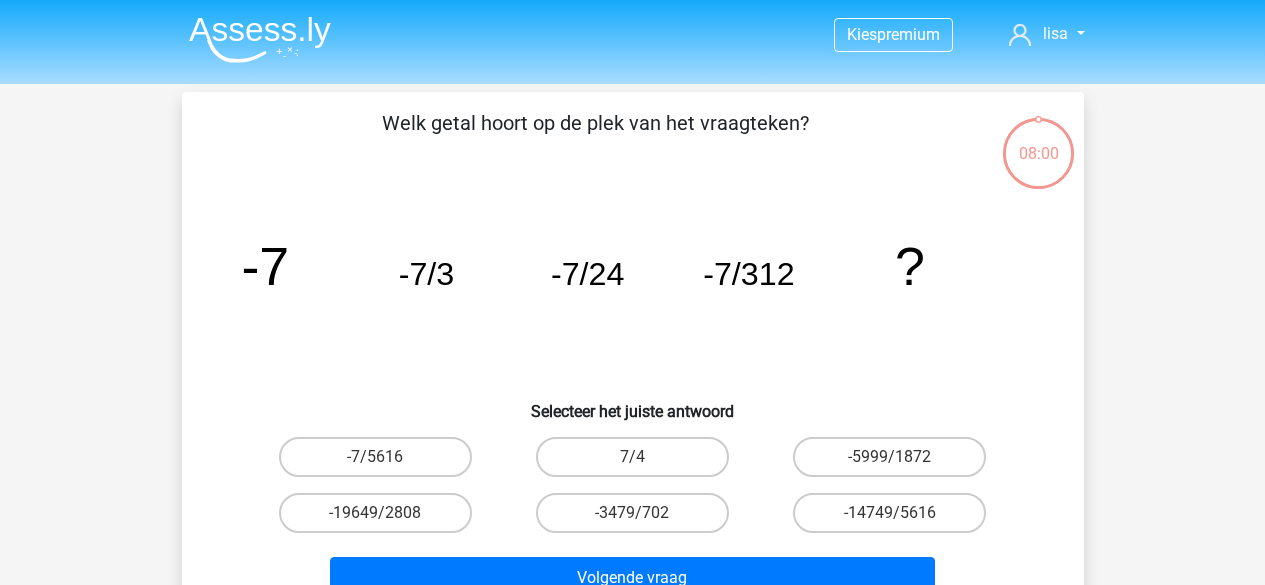 scroll, scrollTop: 0, scrollLeft: 0, axis: both 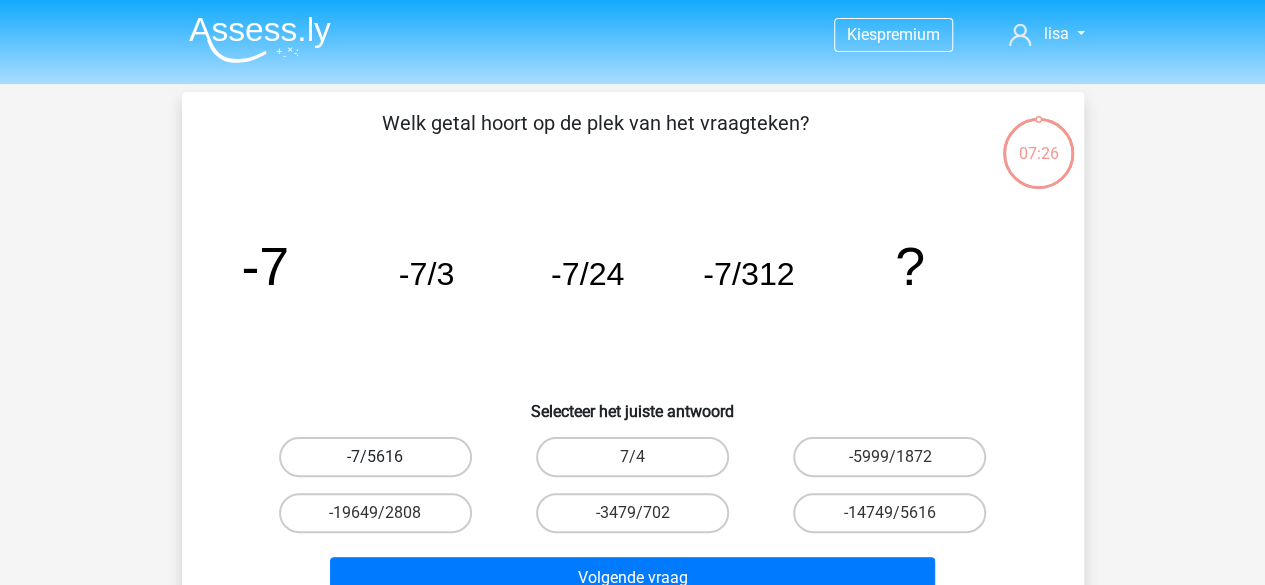 click on "-7/5616" at bounding box center [375, 457] 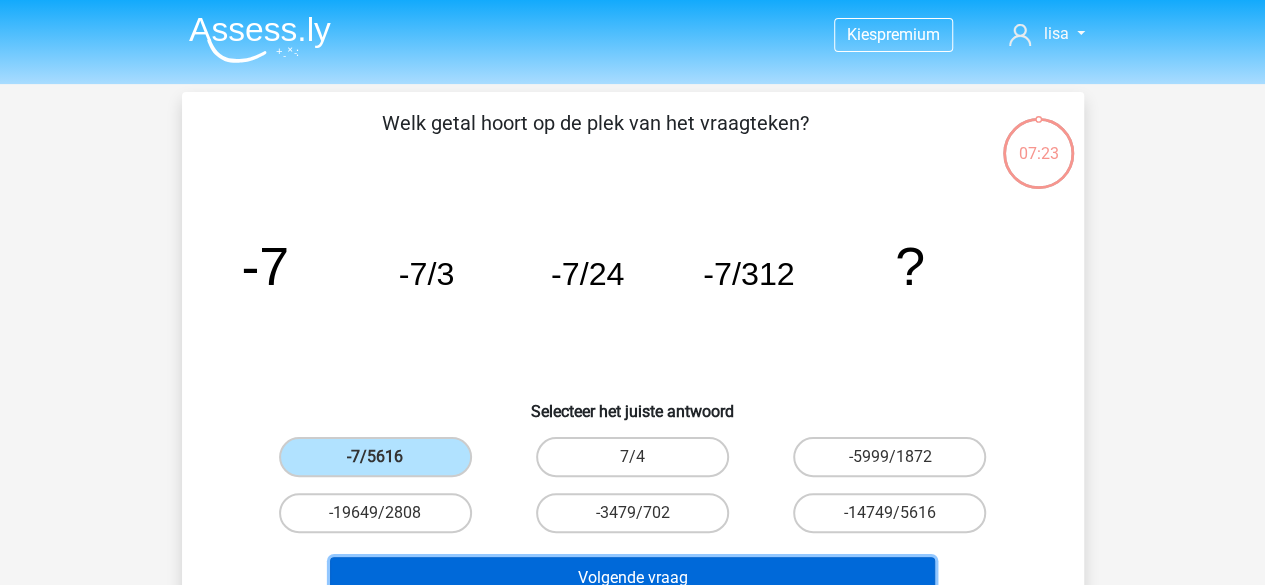 click on "Volgende vraag" at bounding box center [632, 578] 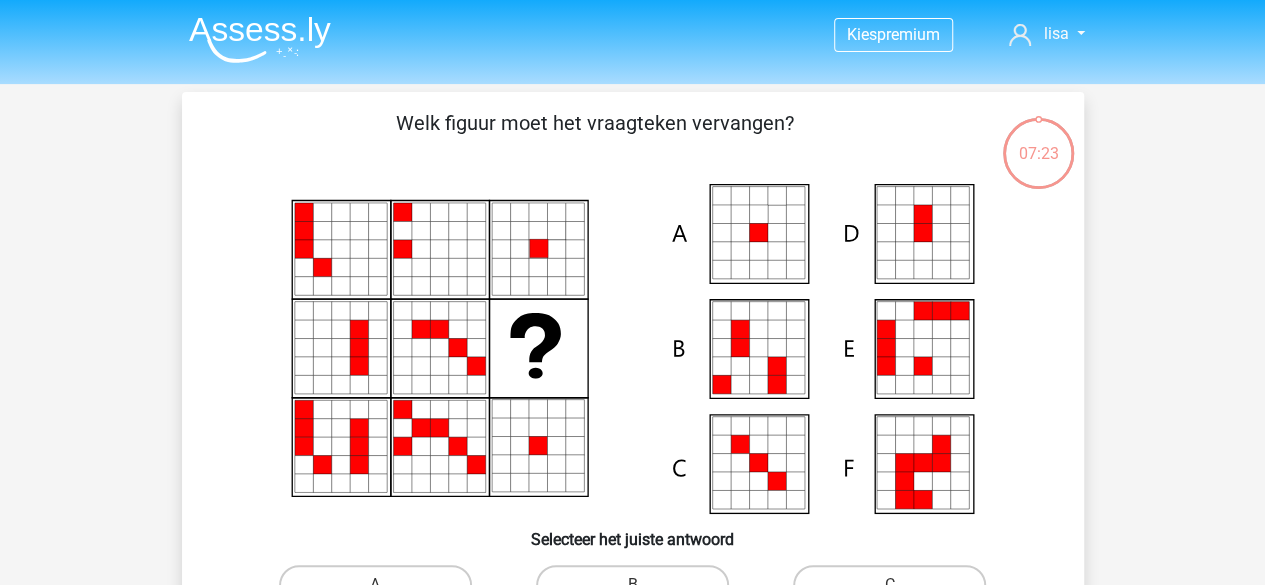 scroll, scrollTop: 92, scrollLeft: 0, axis: vertical 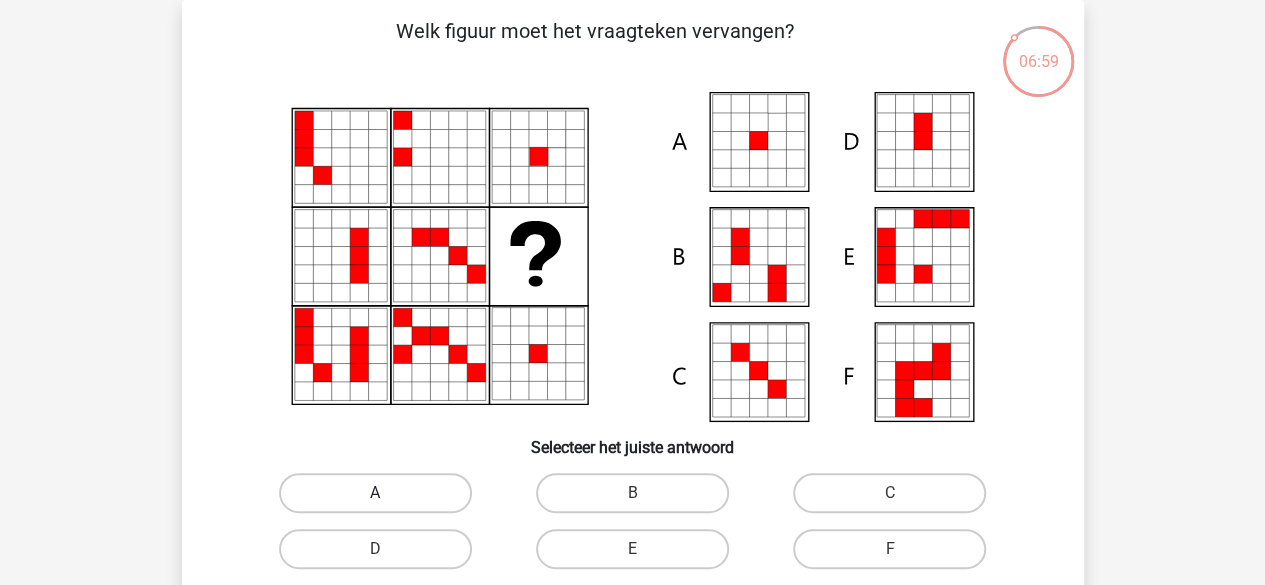 click on "A" at bounding box center (375, 493) 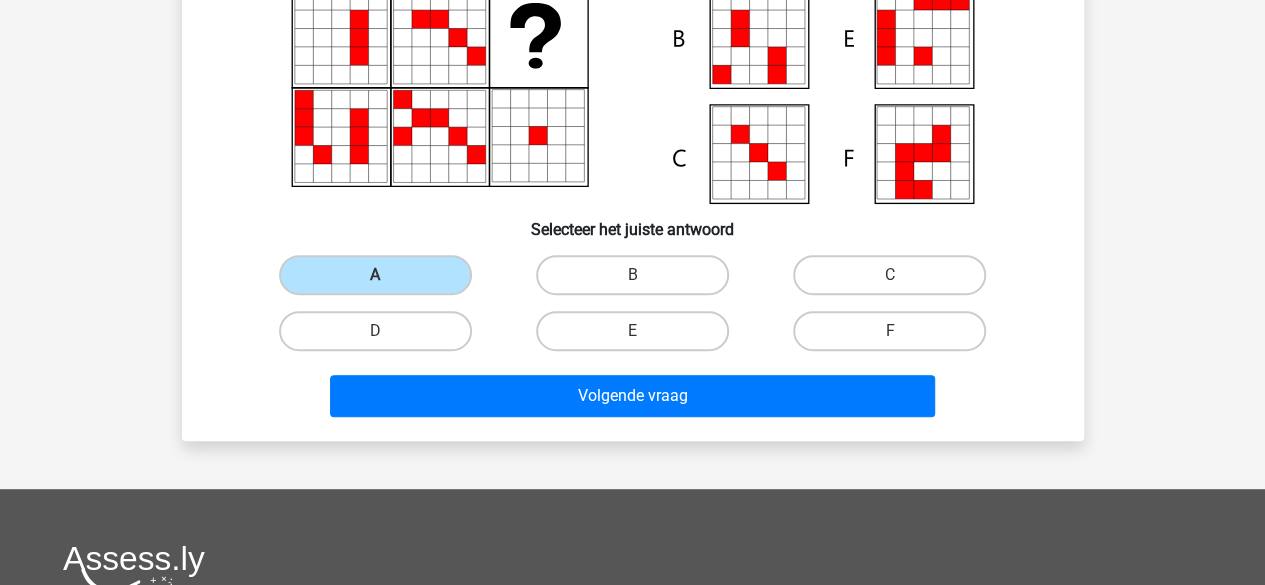 scroll, scrollTop: 325, scrollLeft: 0, axis: vertical 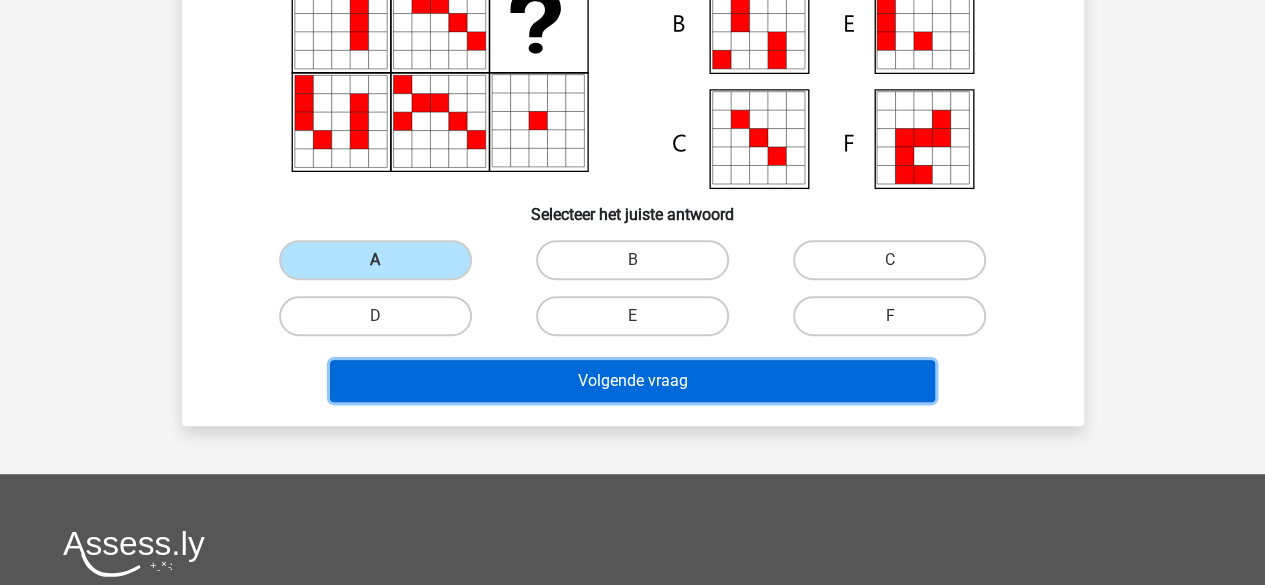 click on "Volgende vraag" at bounding box center [632, 381] 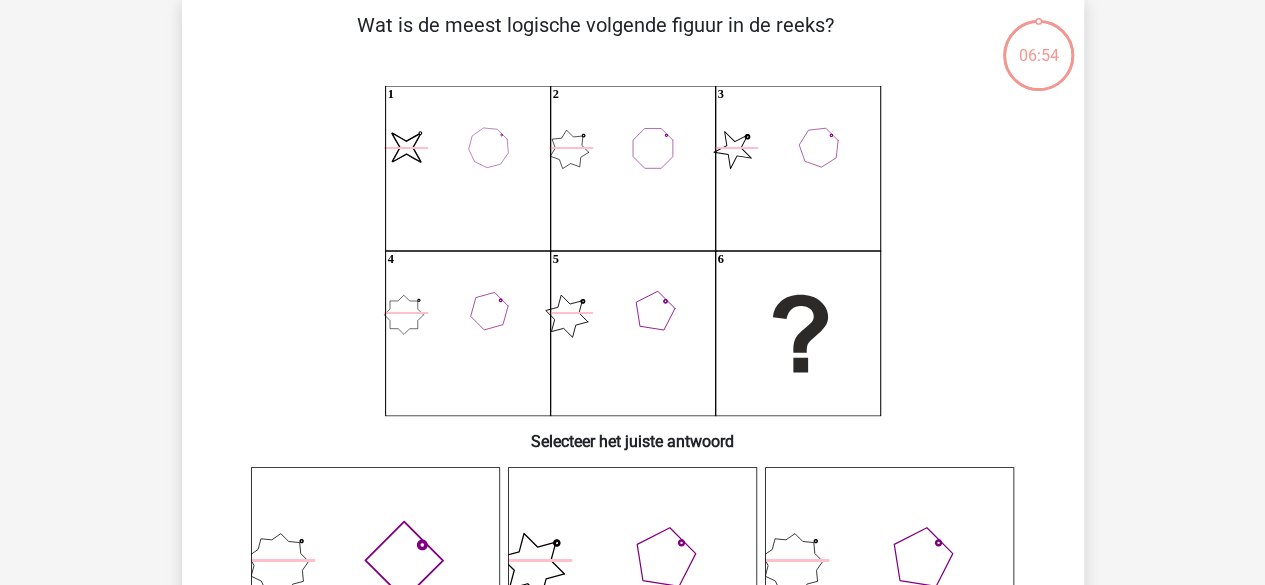 scroll, scrollTop: 92, scrollLeft: 0, axis: vertical 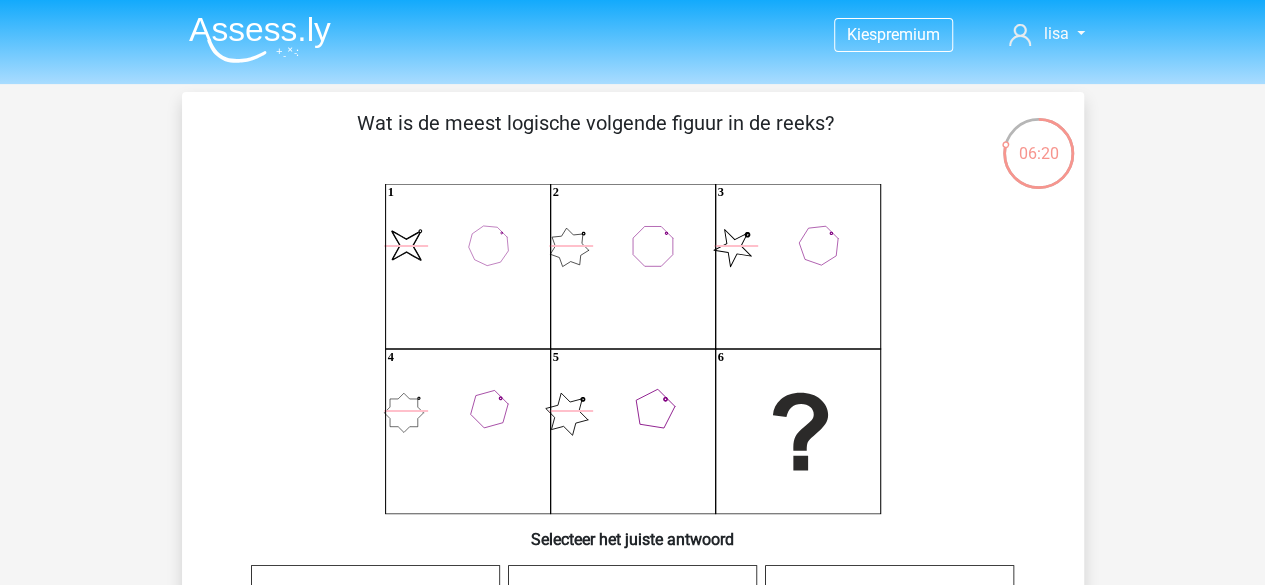drag, startPoint x: 1264, startPoint y: 138, endPoint x: 1244, endPoint y: 175, distance: 42.059483 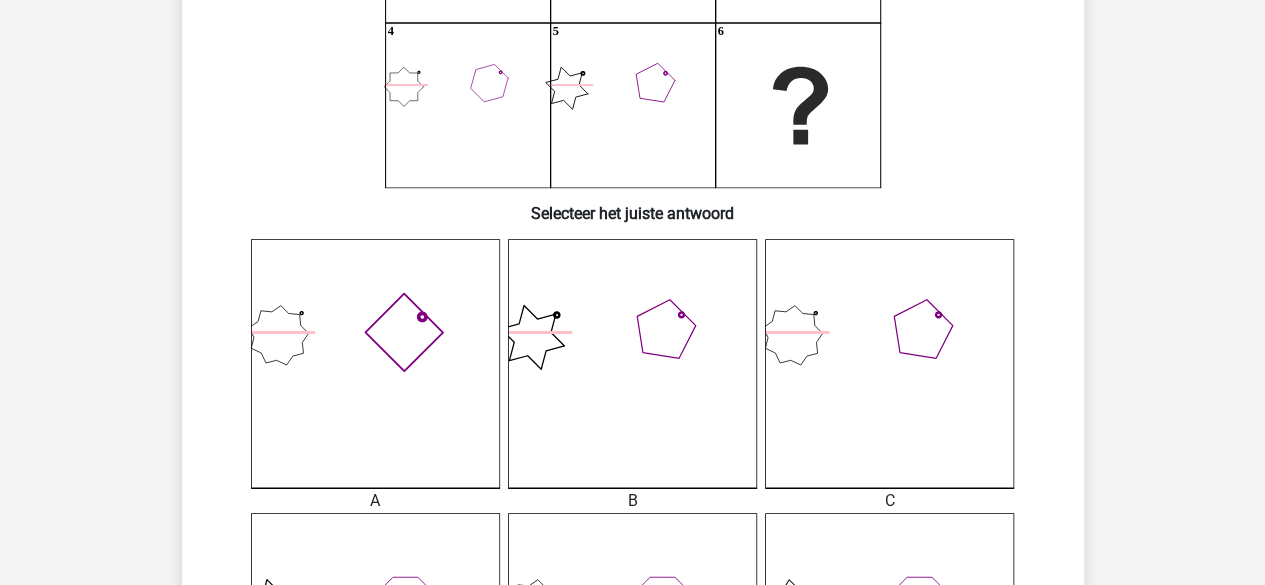 scroll, scrollTop: 0, scrollLeft: 0, axis: both 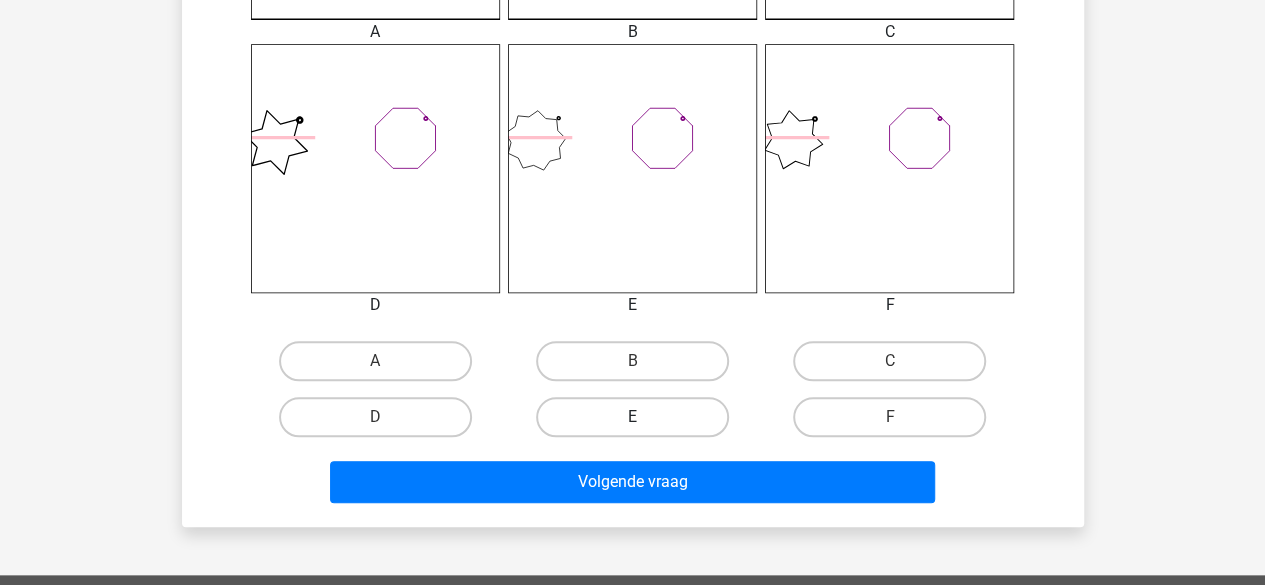 click on "E" at bounding box center (632, 417) 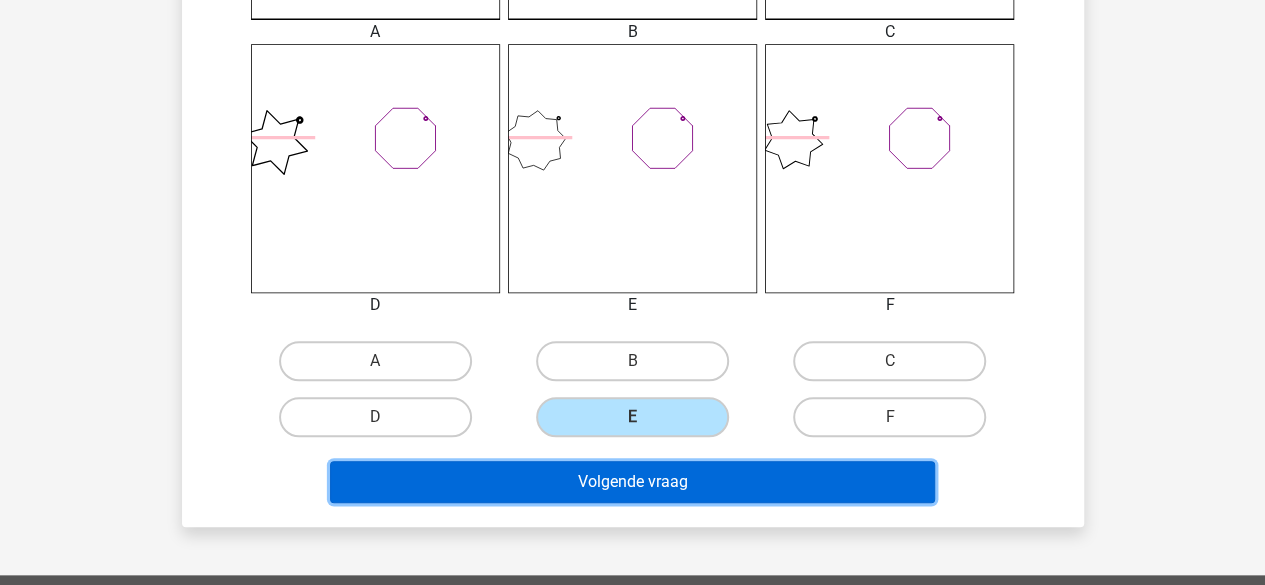 click on "Volgende vraag" at bounding box center (632, 482) 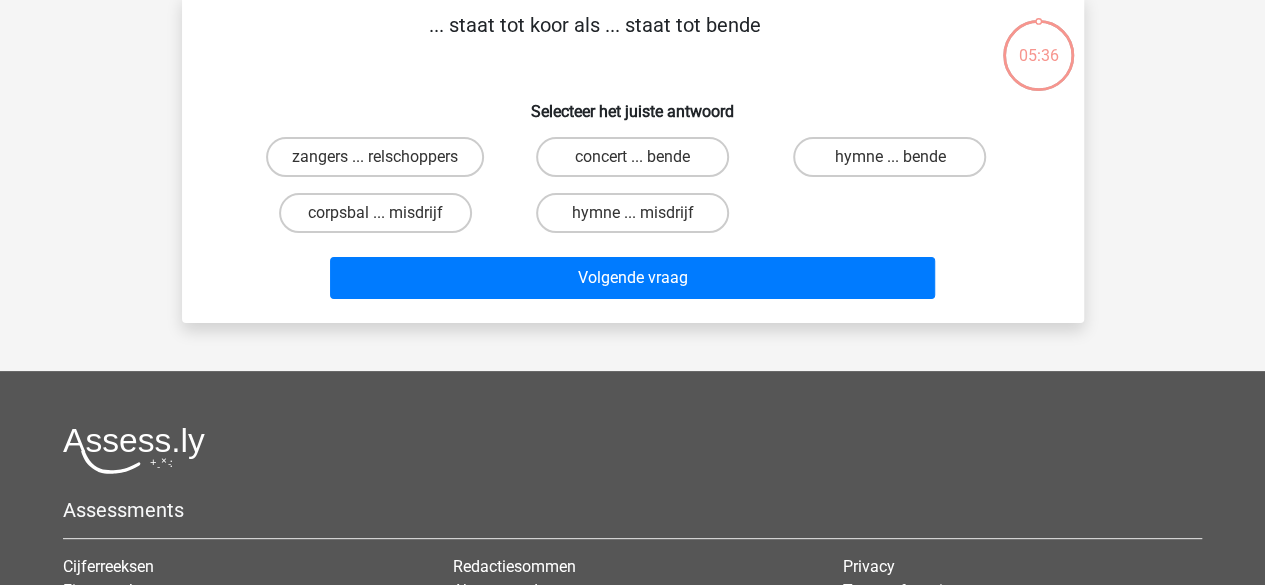 scroll, scrollTop: 92, scrollLeft: 0, axis: vertical 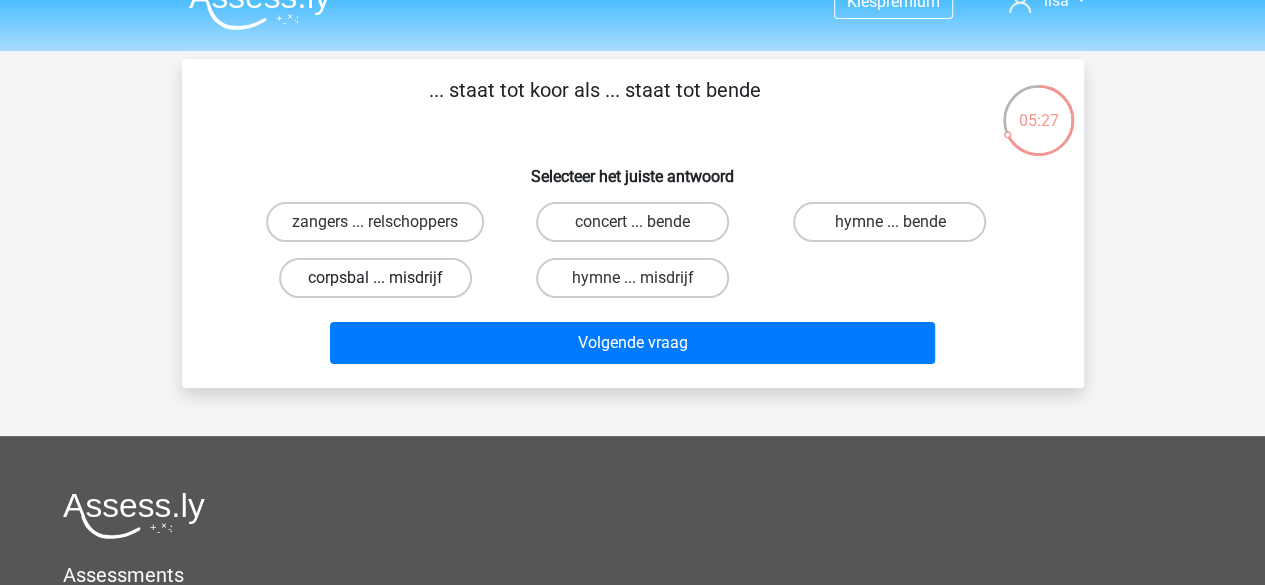 click on "corpsbal ... misdrijf" at bounding box center (375, 278) 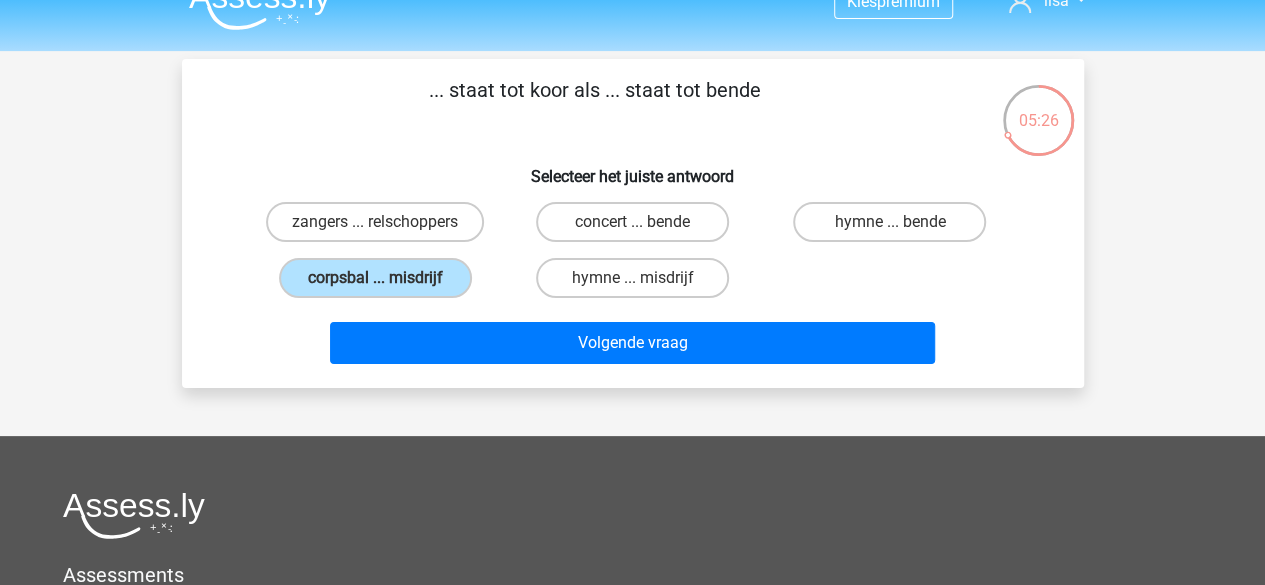 click on "... staat tot koor als ... staat tot bende
Selecteer het juiste antwoord
zangers ... relschoppers
concert ... bende
hymne ... bende" at bounding box center [633, 223] 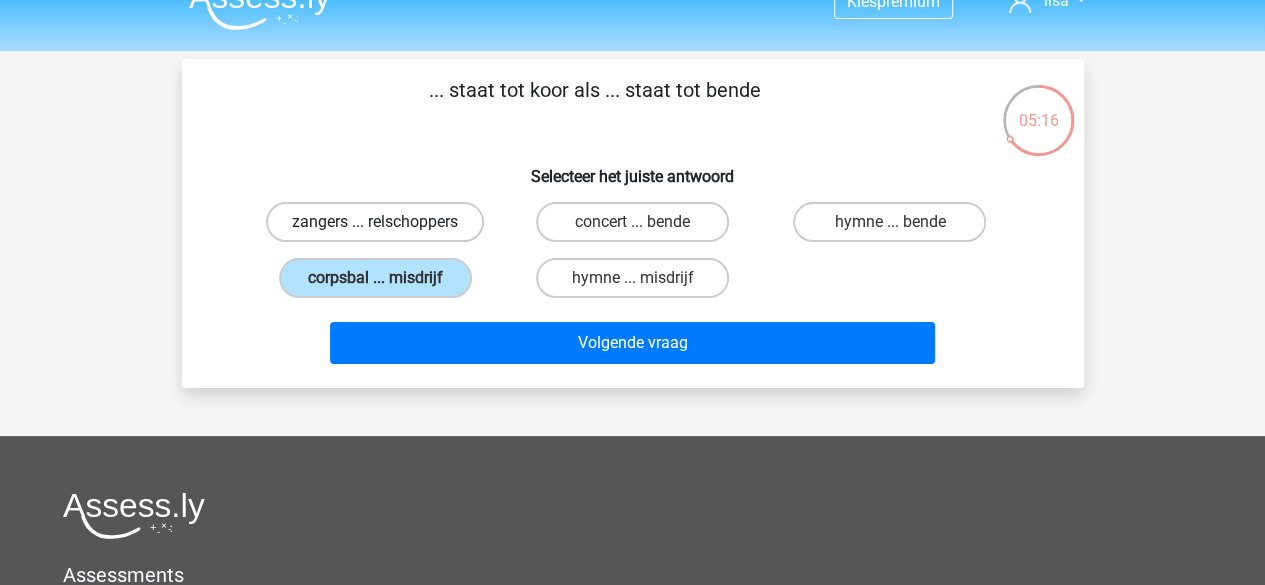 click on "zangers ... relschoppers" at bounding box center [375, 222] 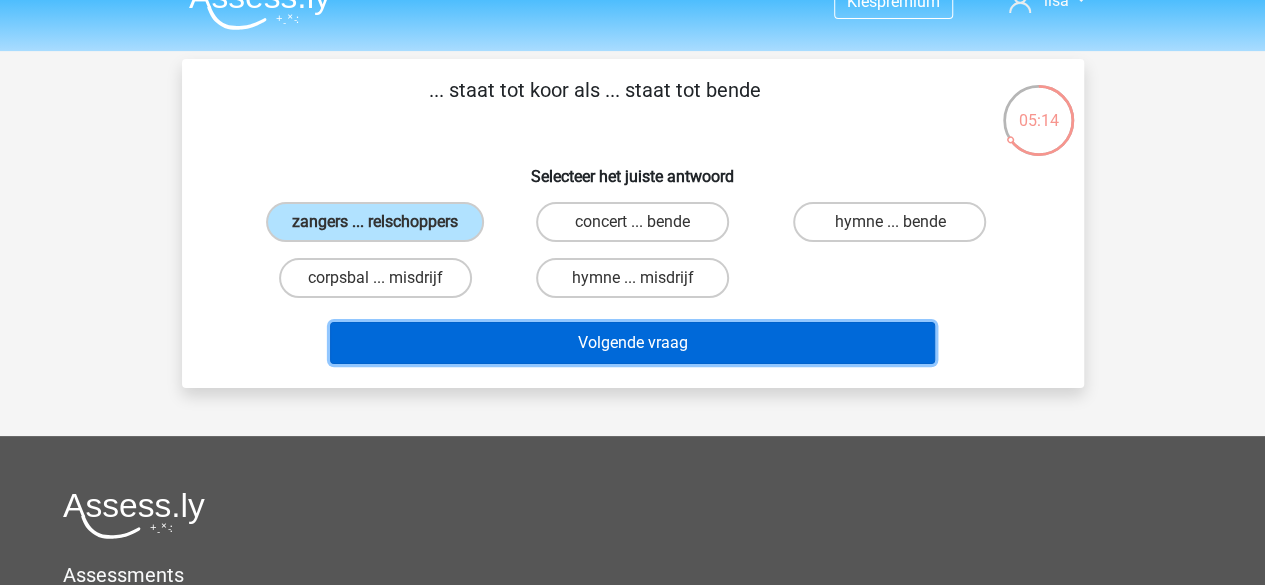 click on "Volgende vraag" at bounding box center (632, 343) 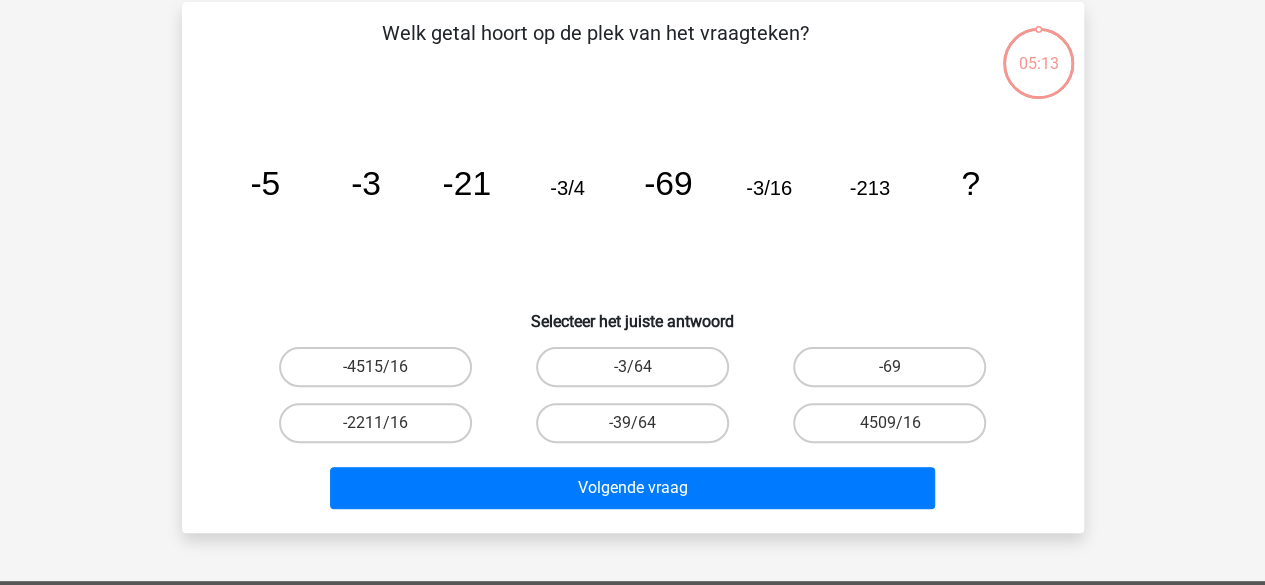 scroll, scrollTop: 92, scrollLeft: 0, axis: vertical 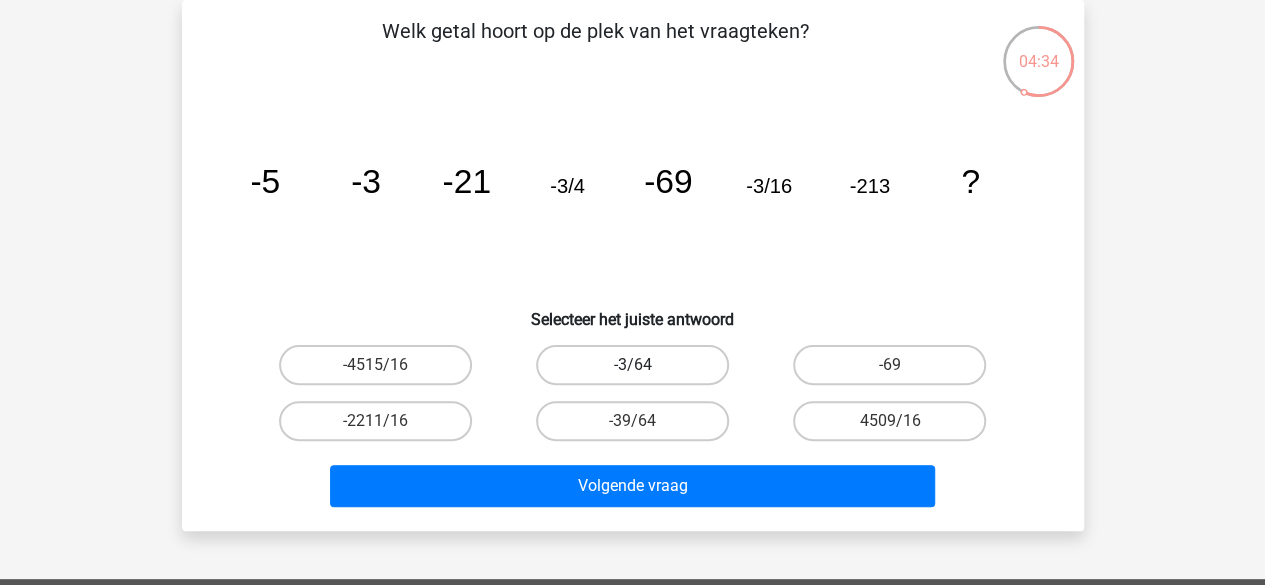 click on "-3/64" at bounding box center [632, 365] 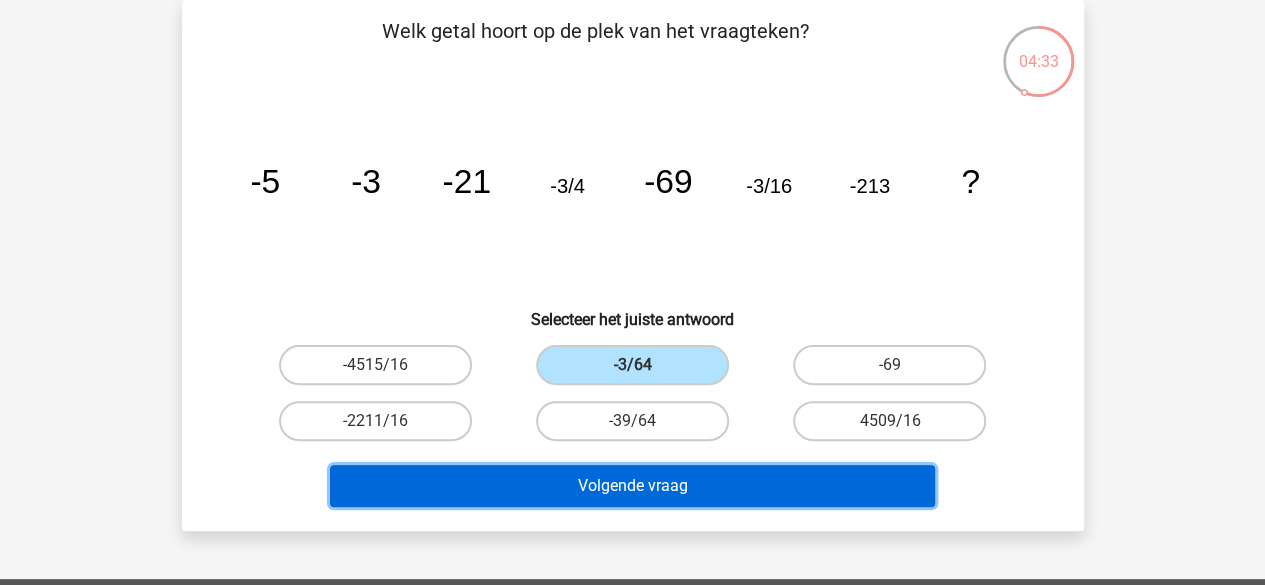 click on "Volgende vraag" at bounding box center [632, 486] 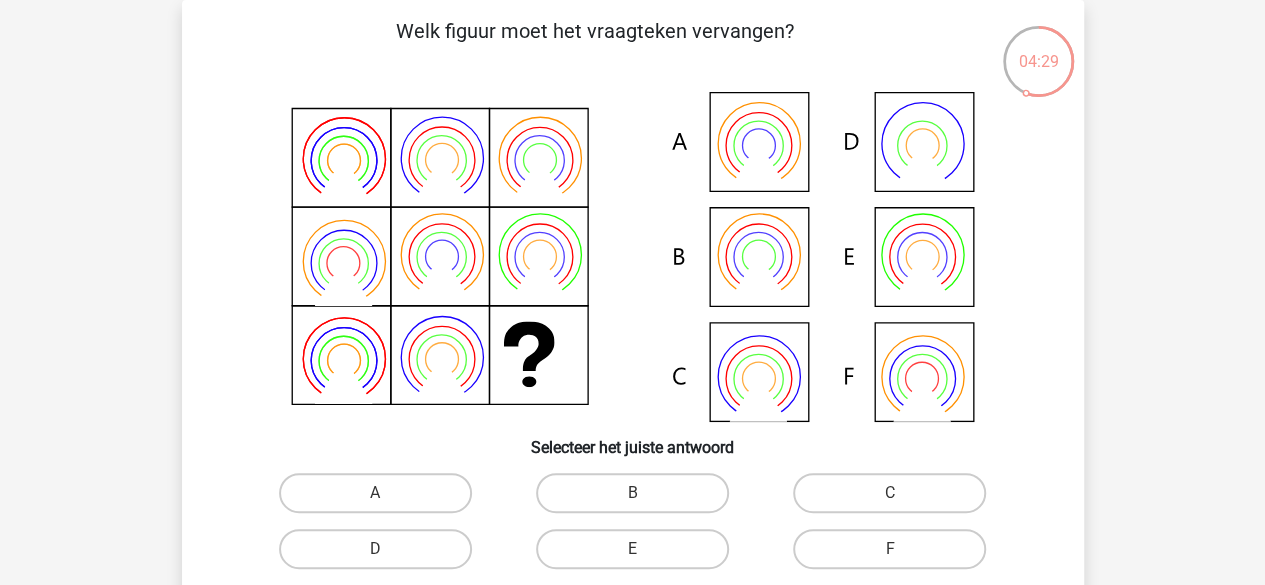 click 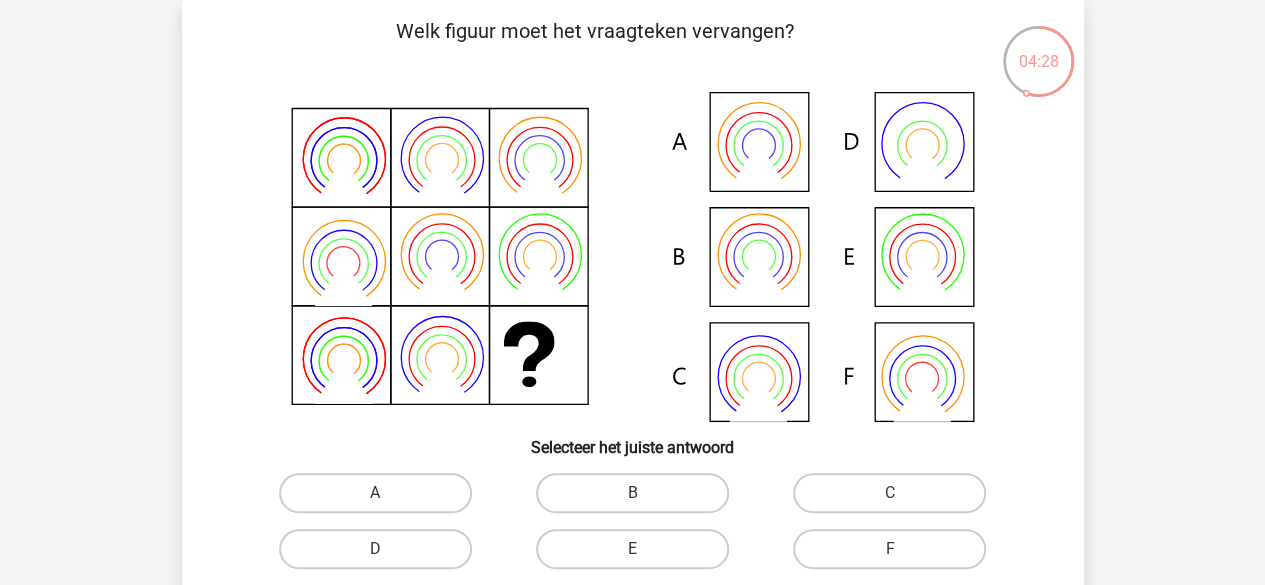 scroll, scrollTop: 264, scrollLeft: 0, axis: vertical 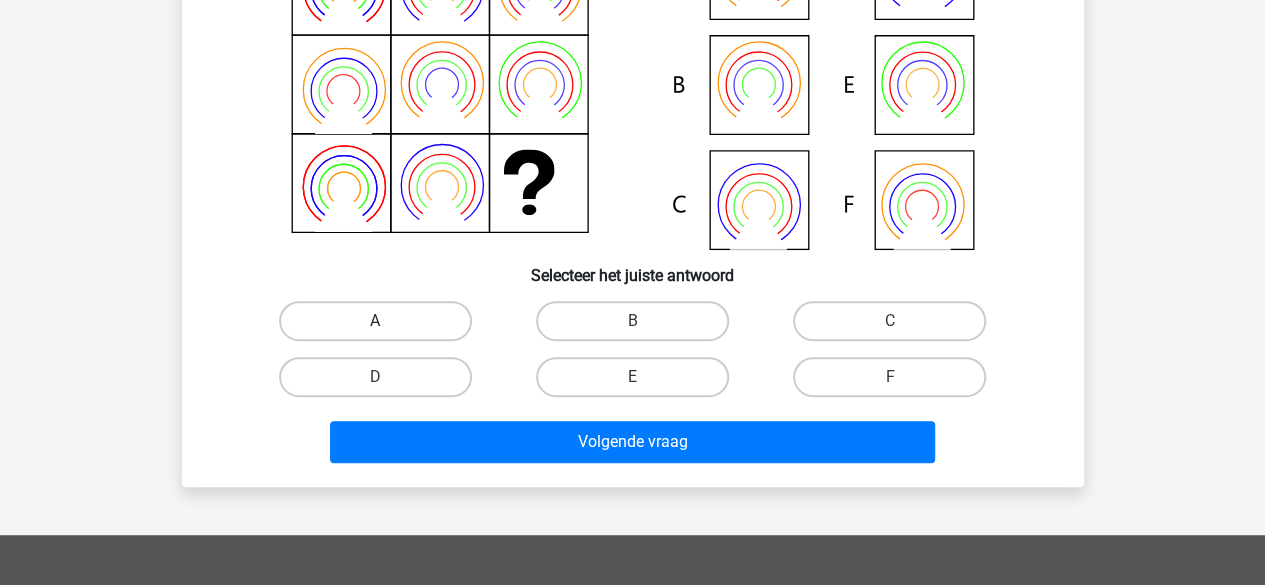 click on "A" at bounding box center (375, 321) 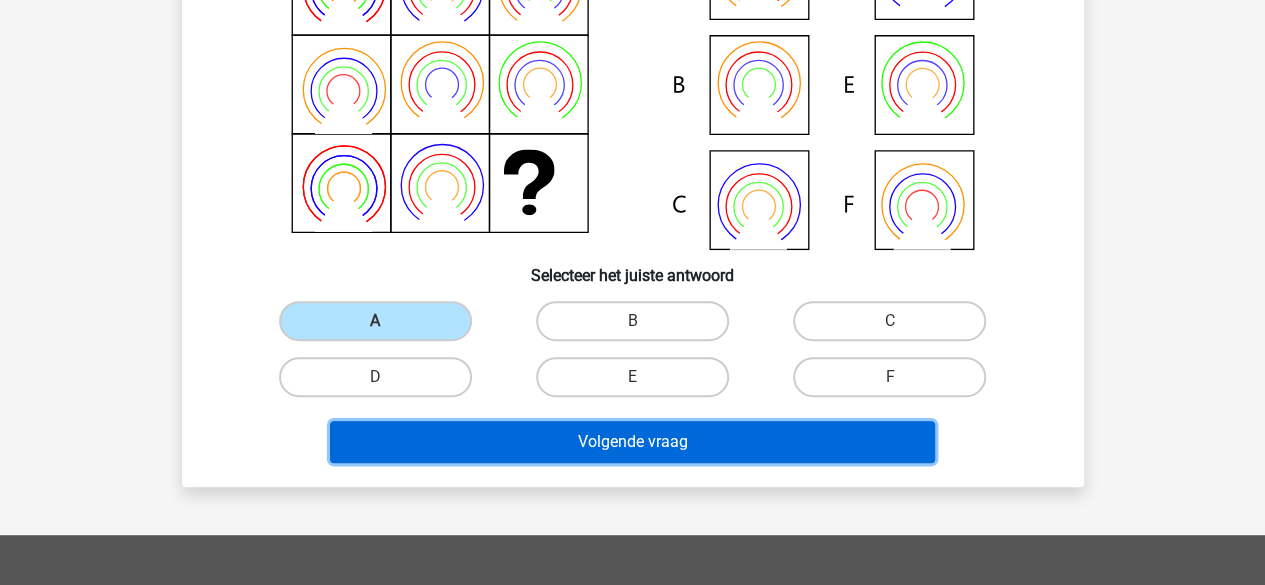 click on "Volgende vraag" at bounding box center [632, 442] 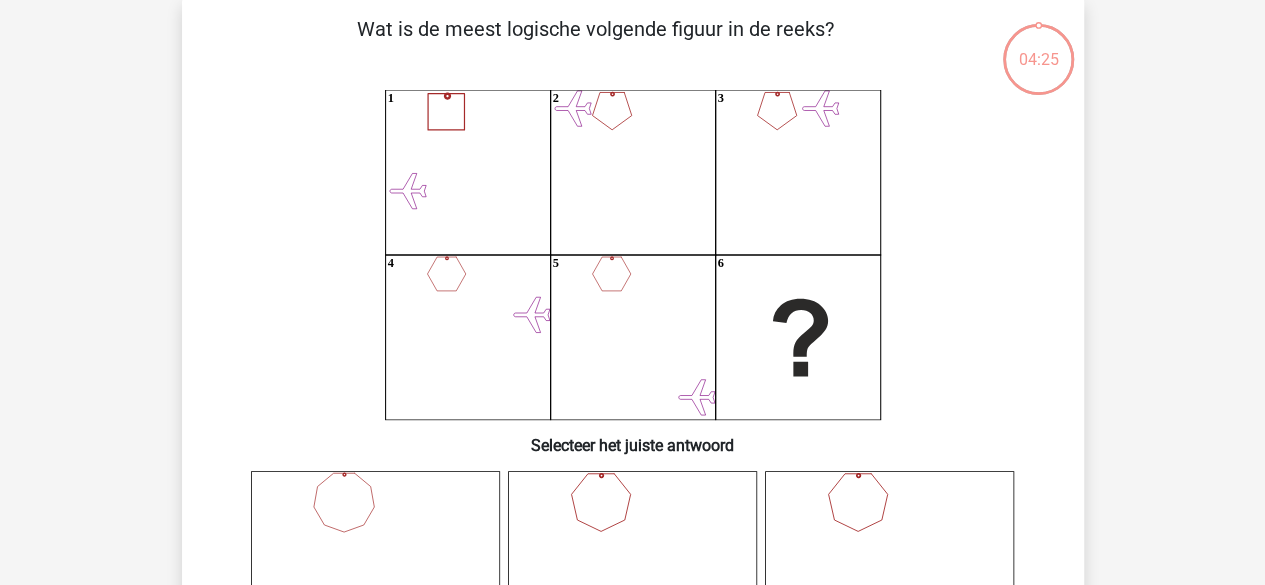 scroll, scrollTop: 92, scrollLeft: 0, axis: vertical 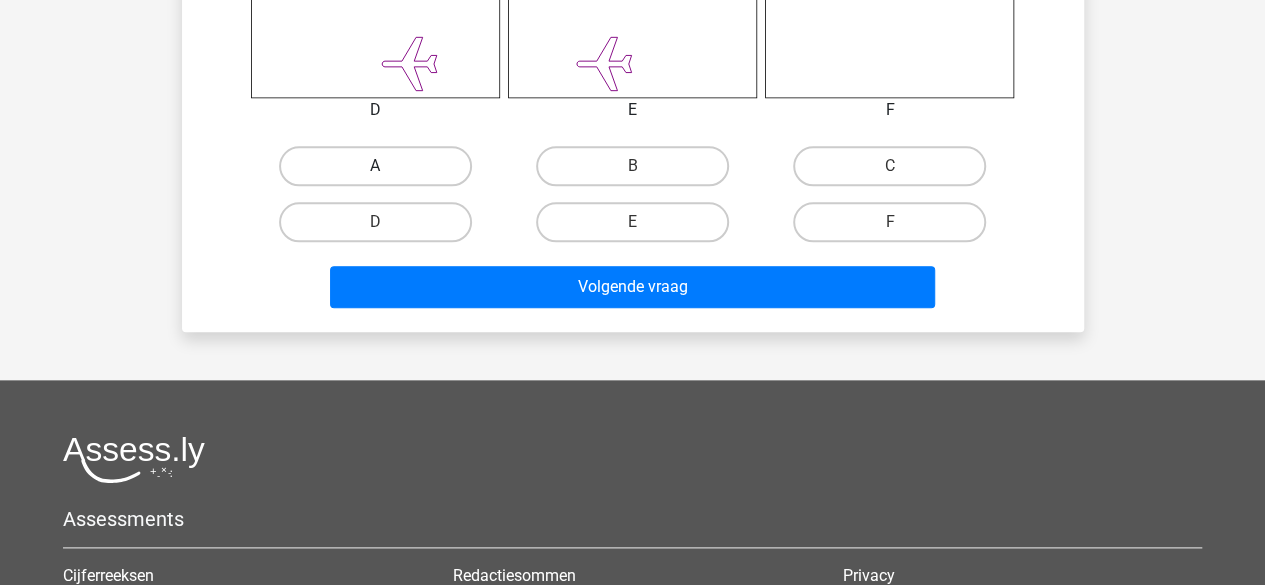 click on "A" at bounding box center (375, 166) 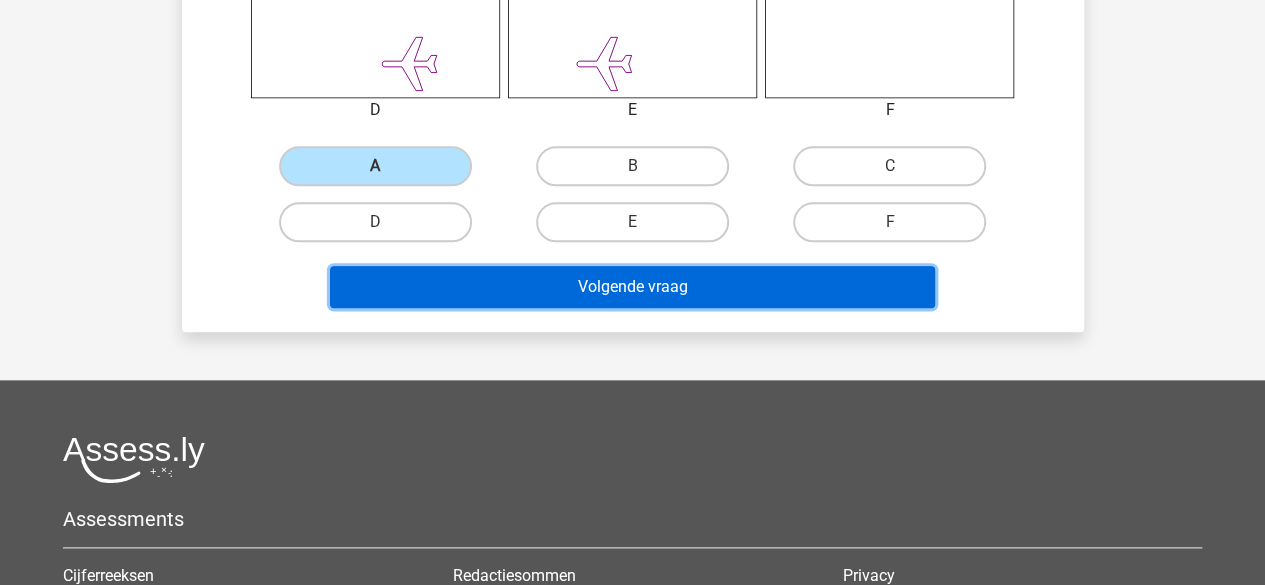 click on "Volgende vraag" at bounding box center [632, 287] 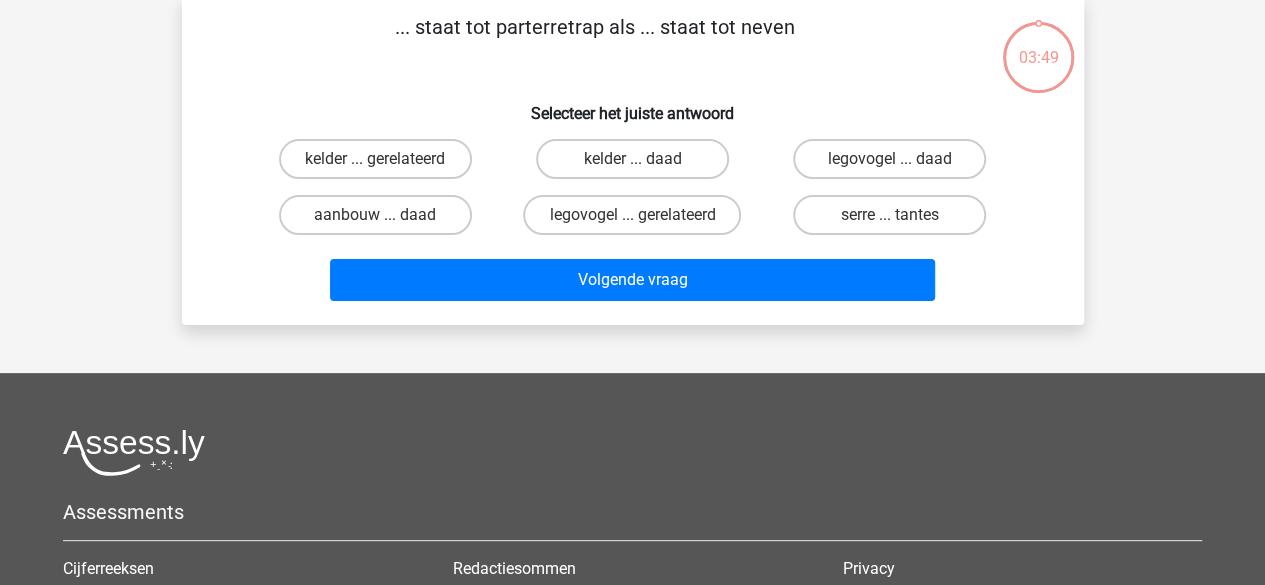 scroll, scrollTop: 92, scrollLeft: 0, axis: vertical 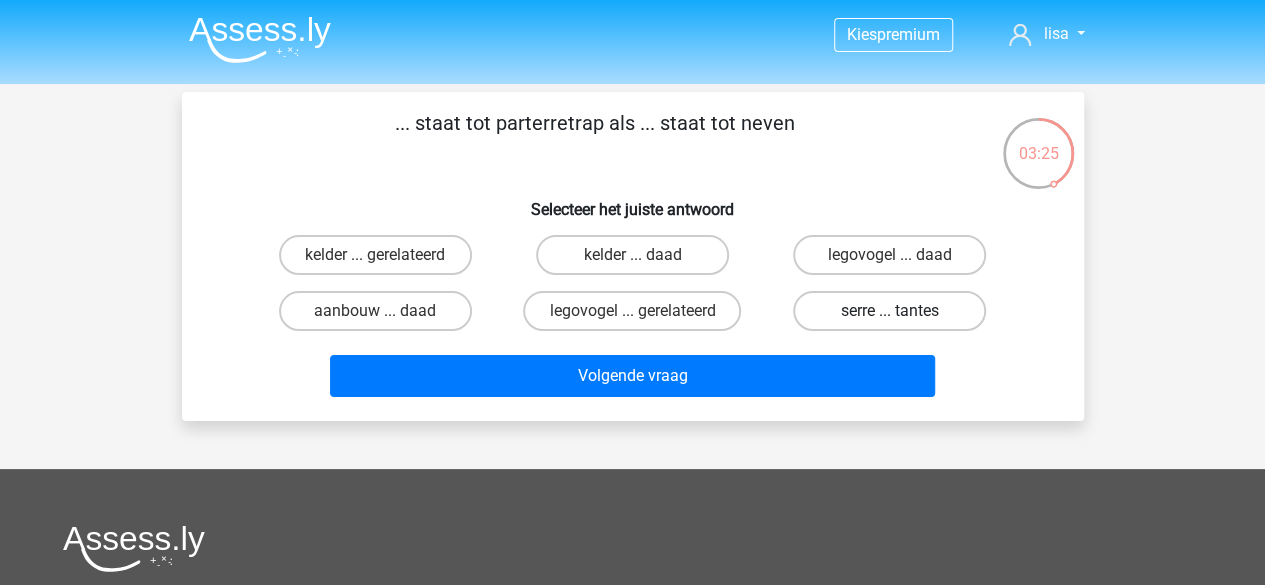 click on "serre ... tantes" at bounding box center (889, 311) 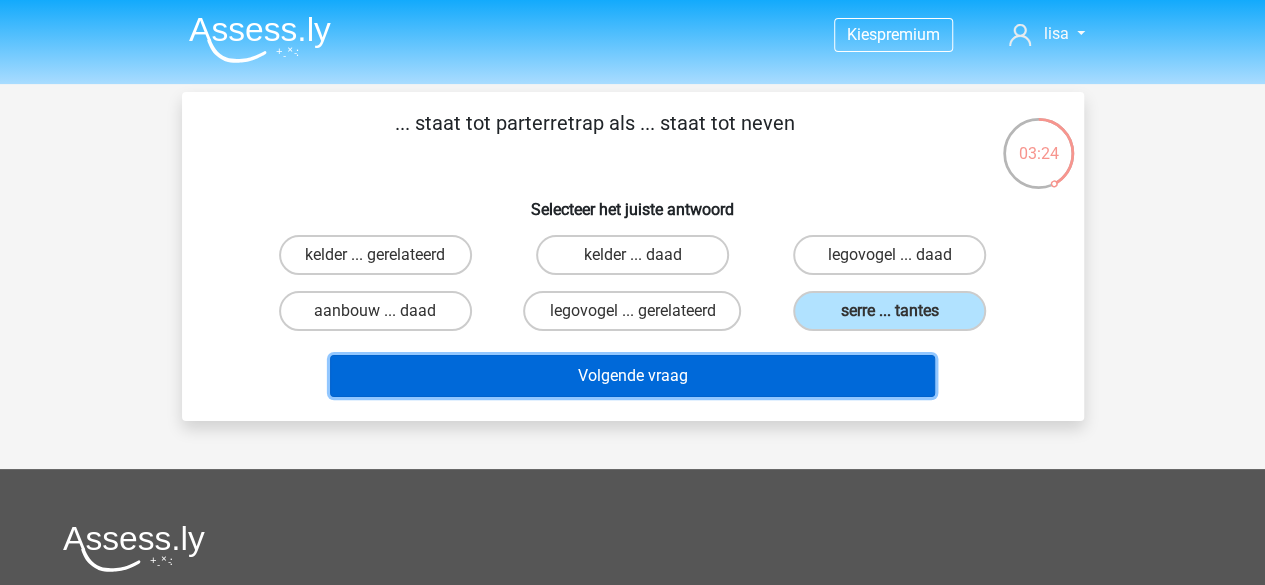 click on "Volgende vraag" at bounding box center (632, 376) 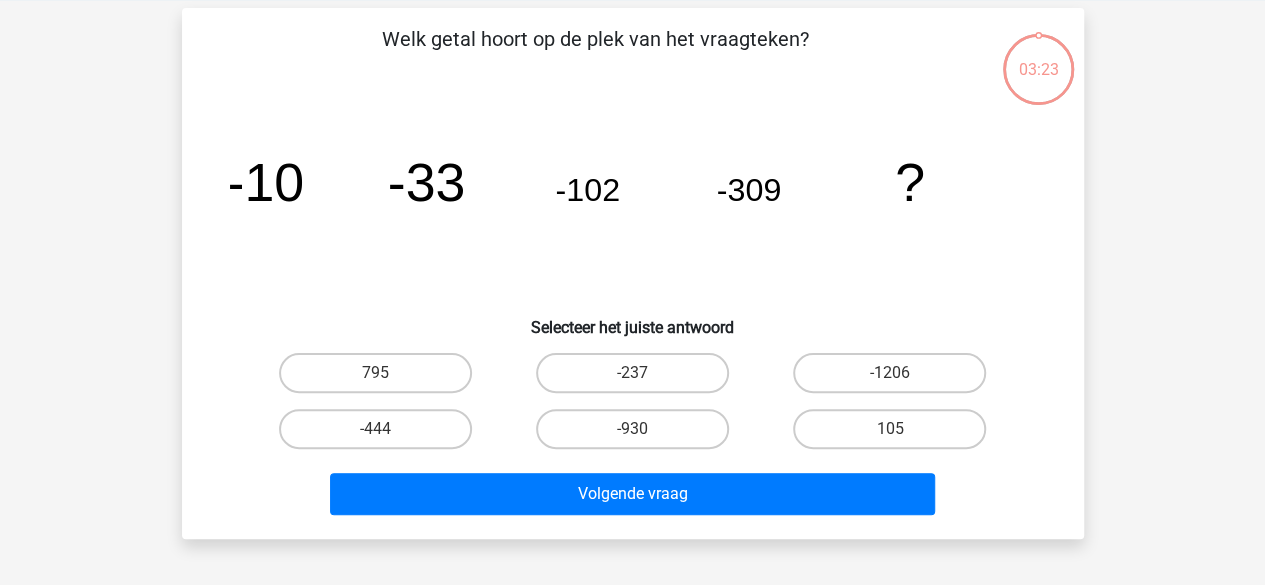 scroll, scrollTop: 92, scrollLeft: 0, axis: vertical 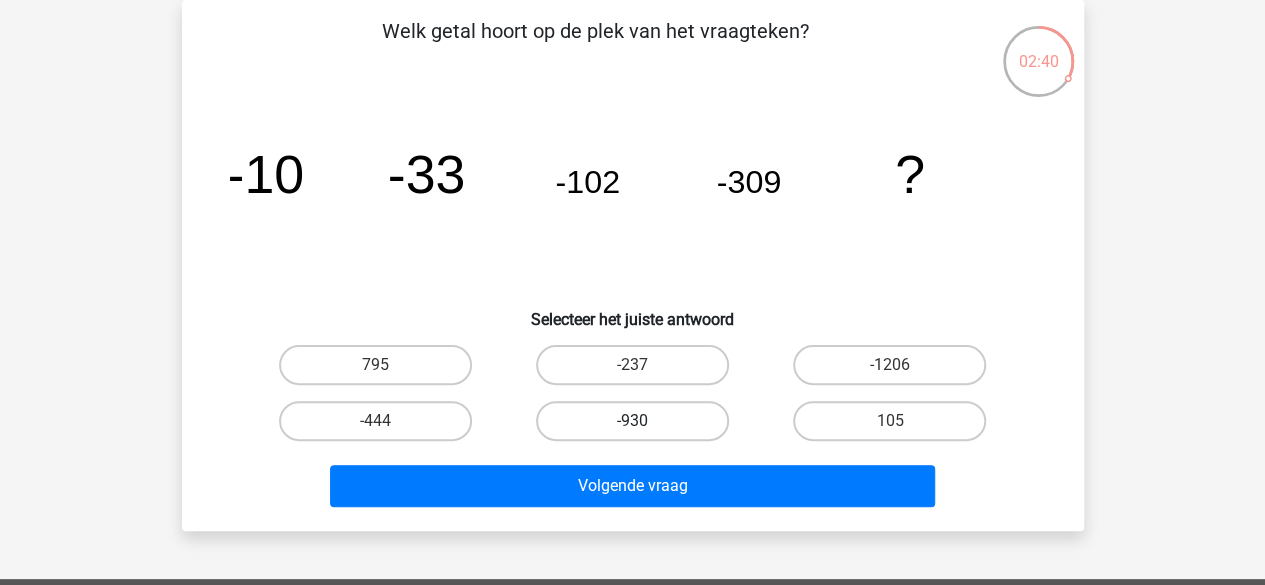 click on "-930" at bounding box center [632, 421] 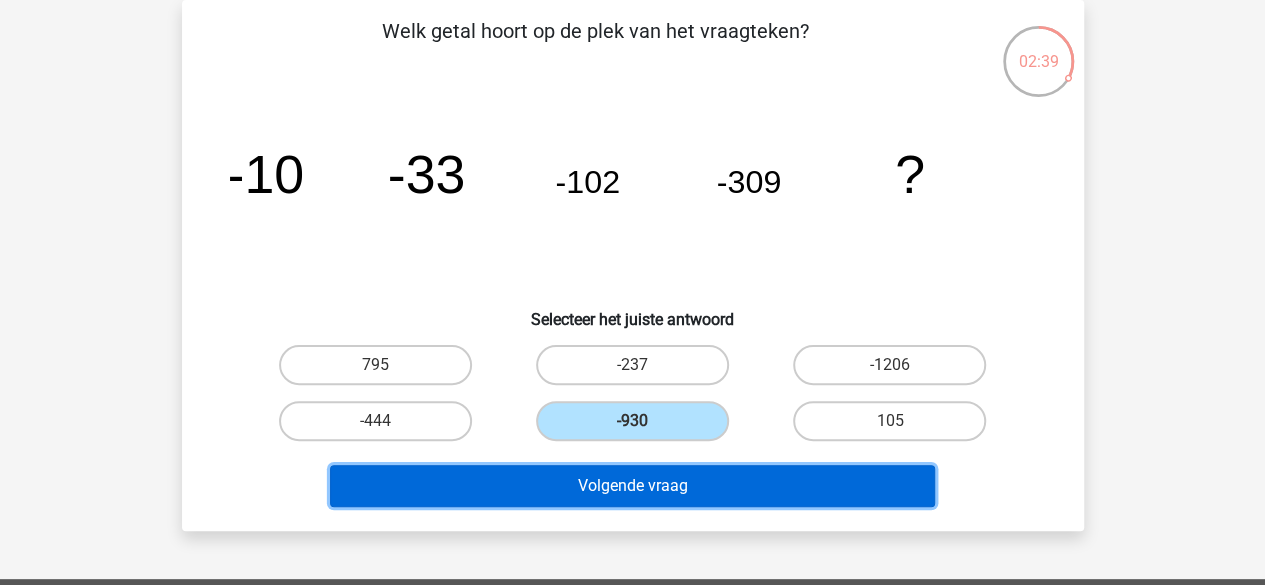 click on "Volgende vraag" at bounding box center (632, 486) 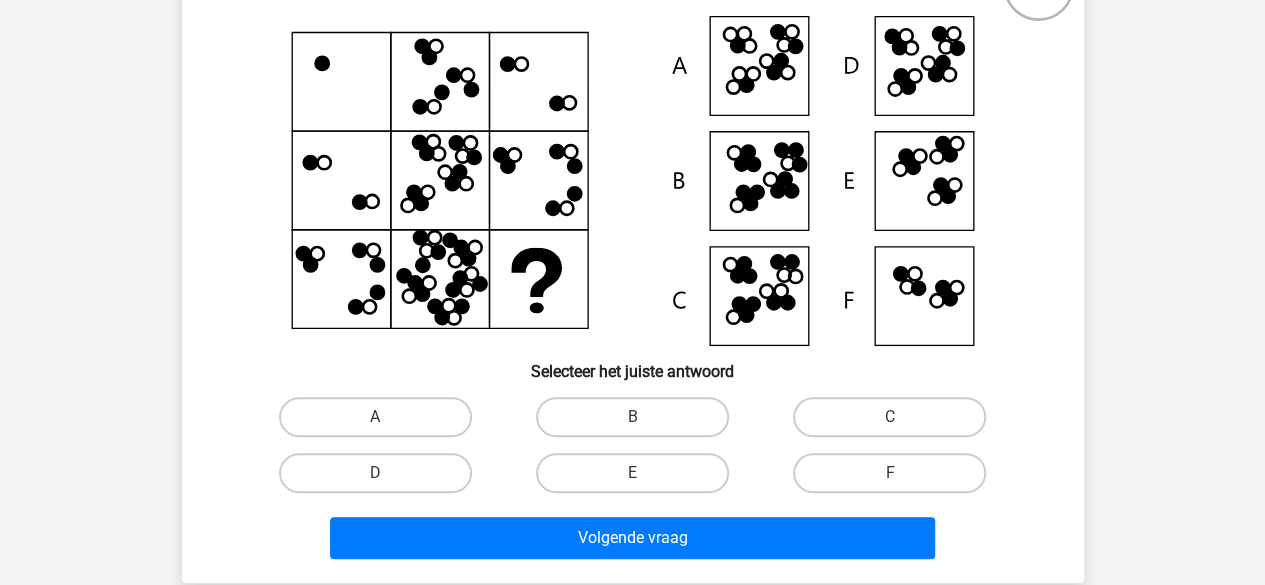 scroll, scrollTop: 172, scrollLeft: 0, axis: vertical 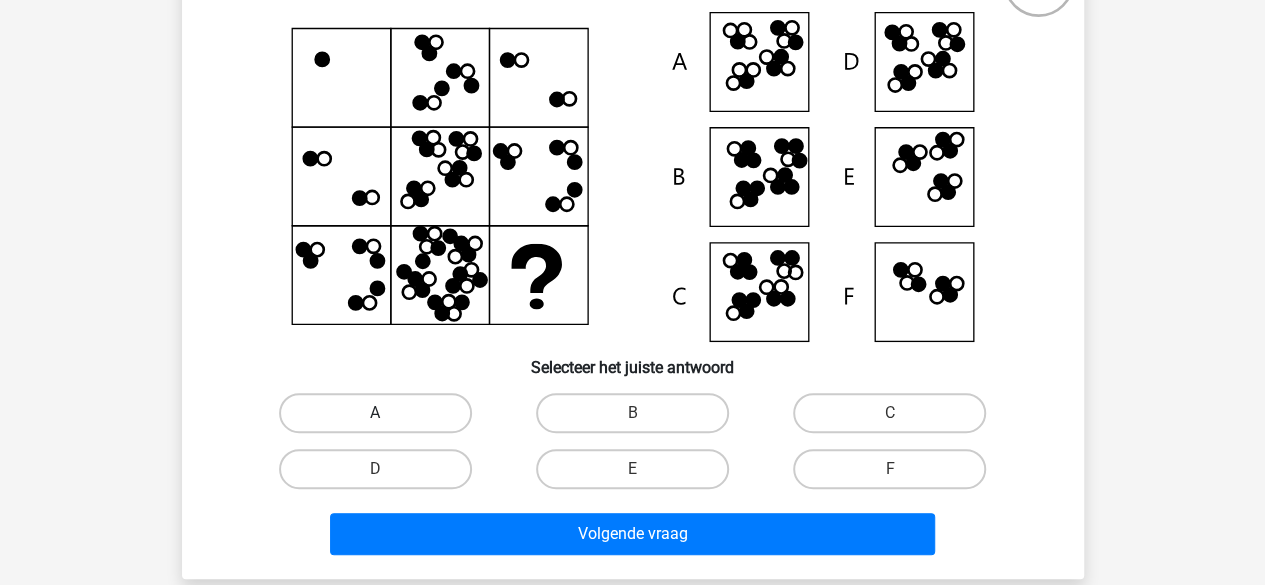 click on "A" at bounding box center [375, 413] 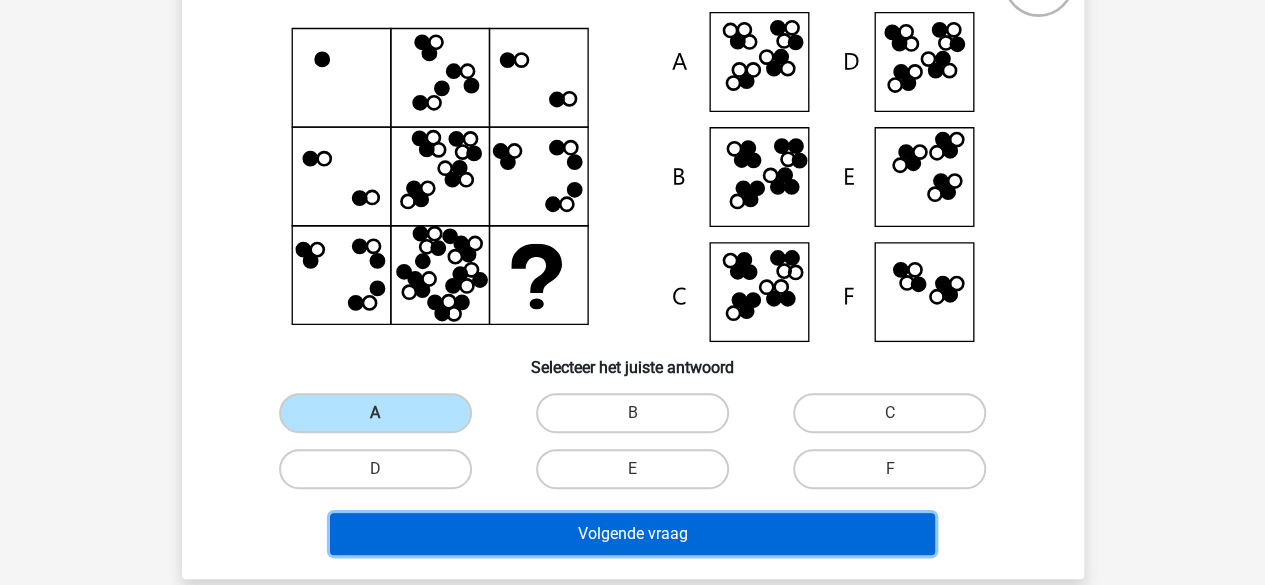 click on "Volgende vraag" at bounding box center [632, 534] 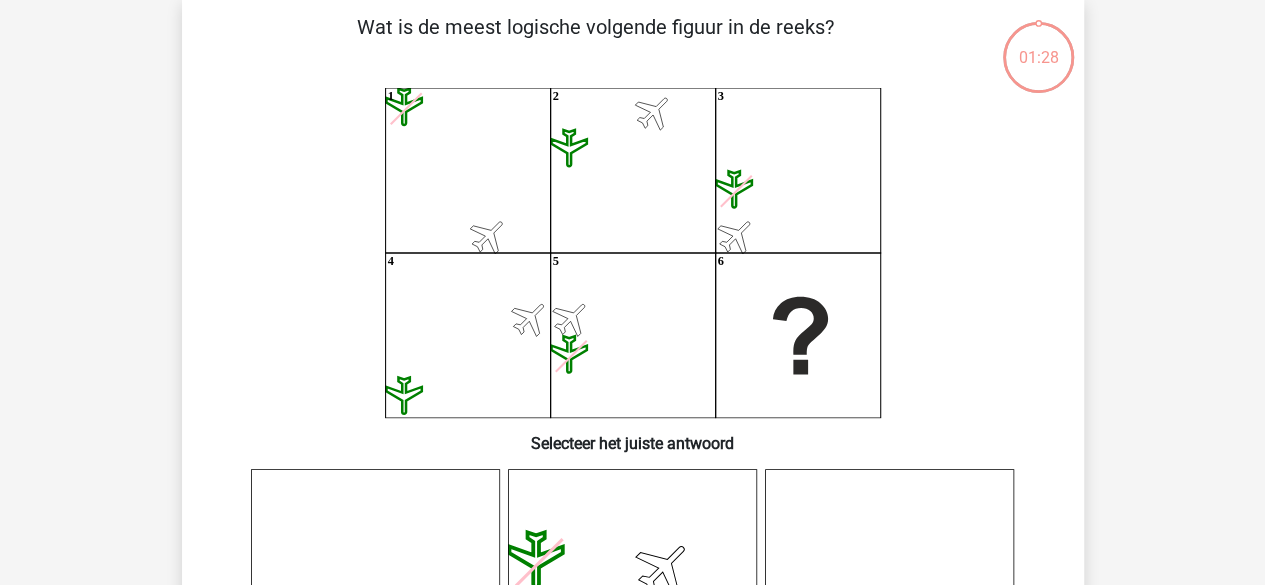 scroll, scrollTop: 92, scrollLeft: 0, axis: vertical 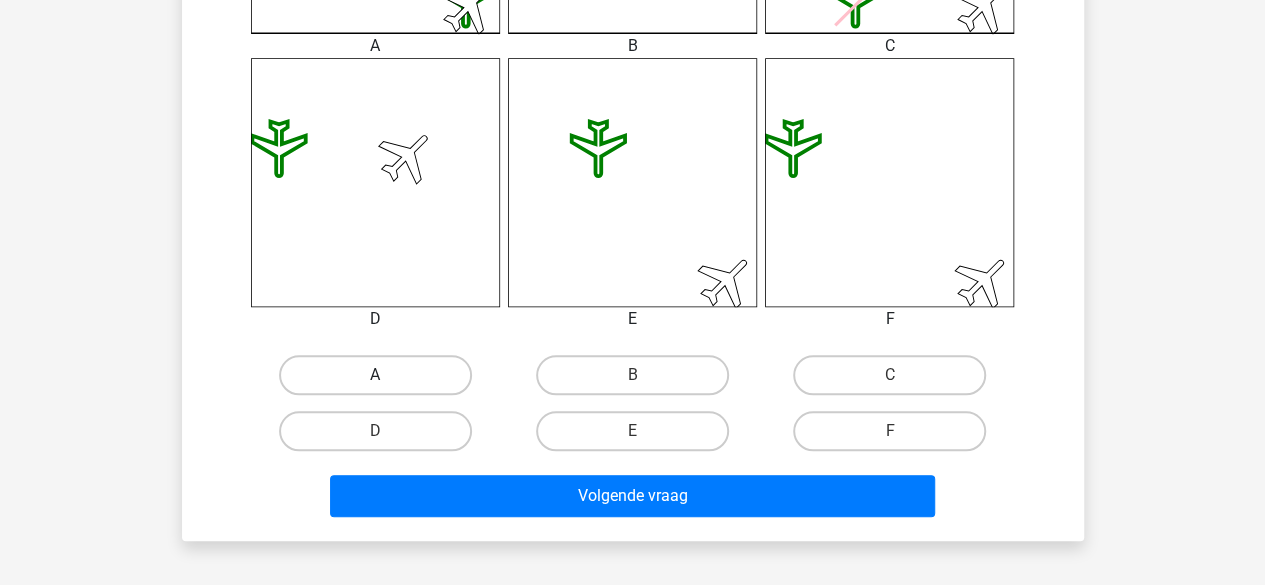 click on "A" at bounding box center [375, 375] 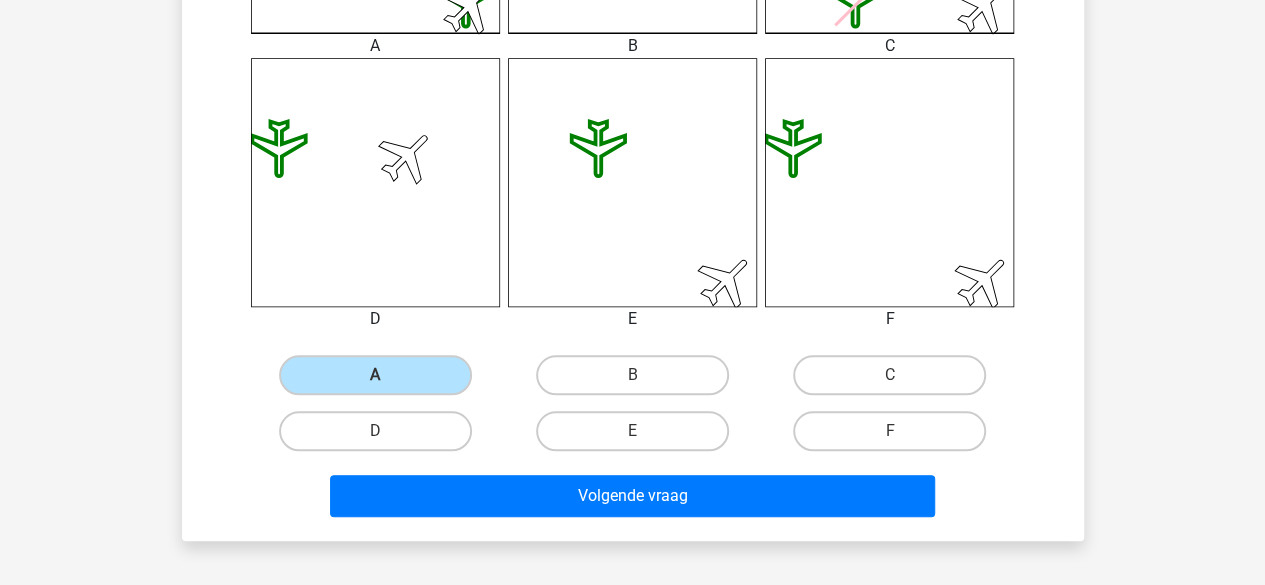 click on "Volgende vraag" at bounding box center [633, 492] 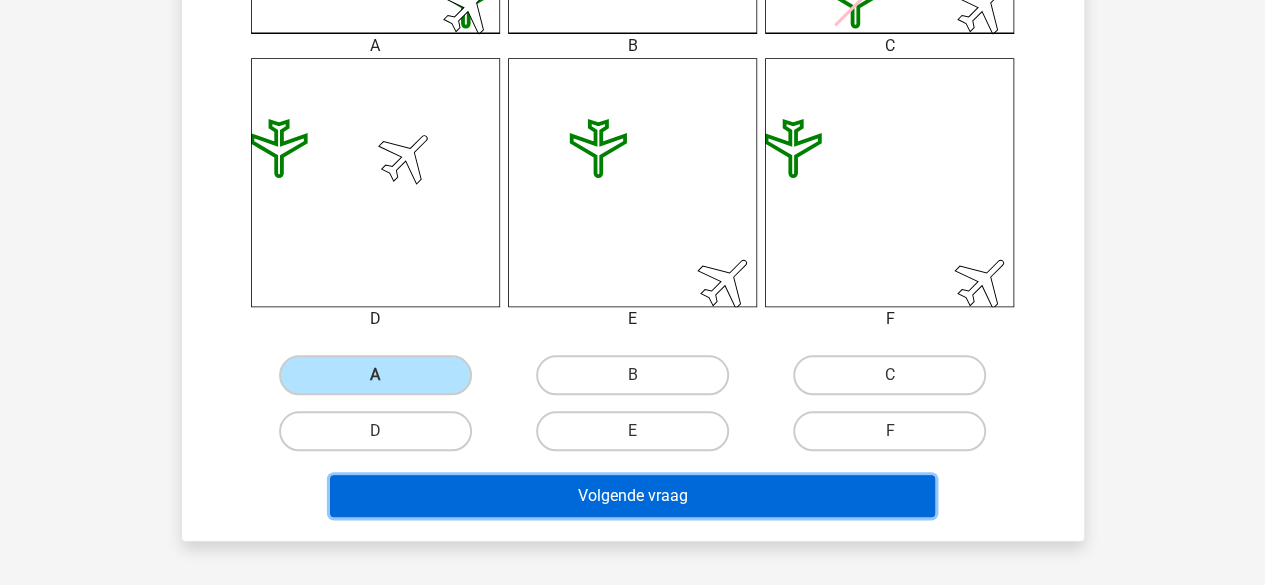 click on "Volgende vraag" at bounding box center (632, 496) 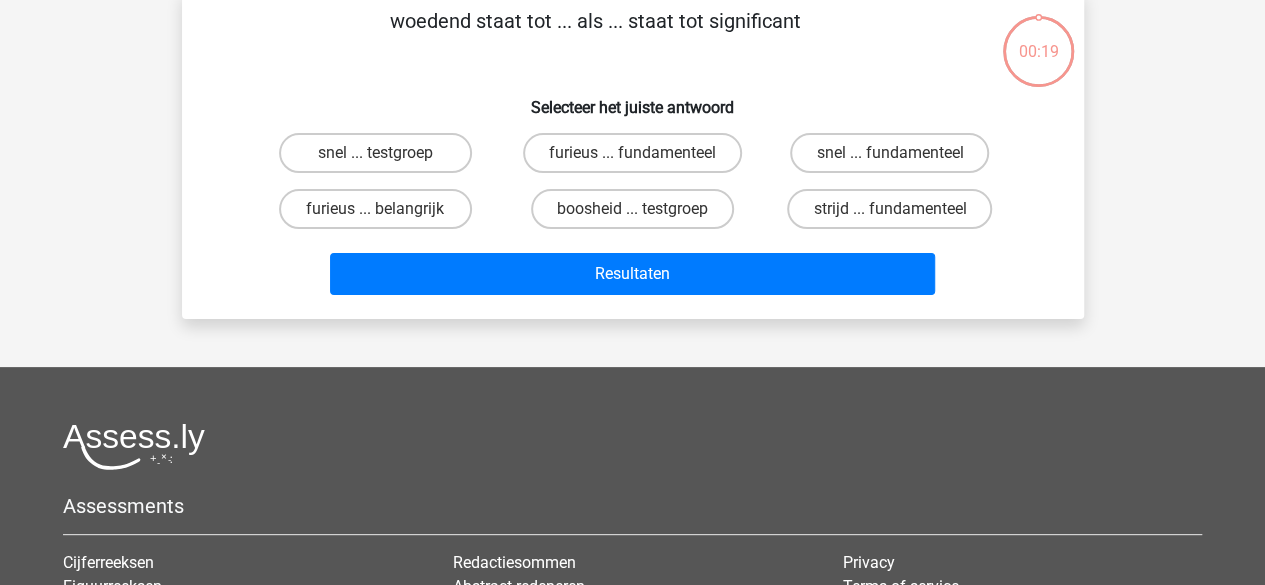 scroll, scrollTop: 92, scrollLeft: 0, axis: vertical 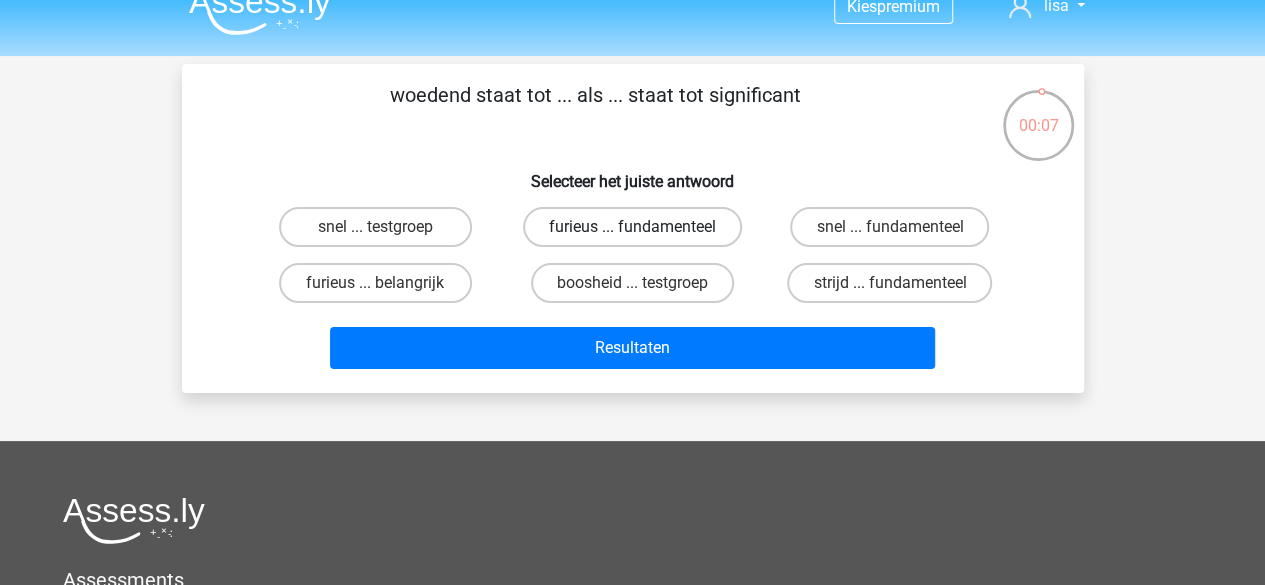 click on "furieus ... fundamenteel" at bounding box center (632, 227) 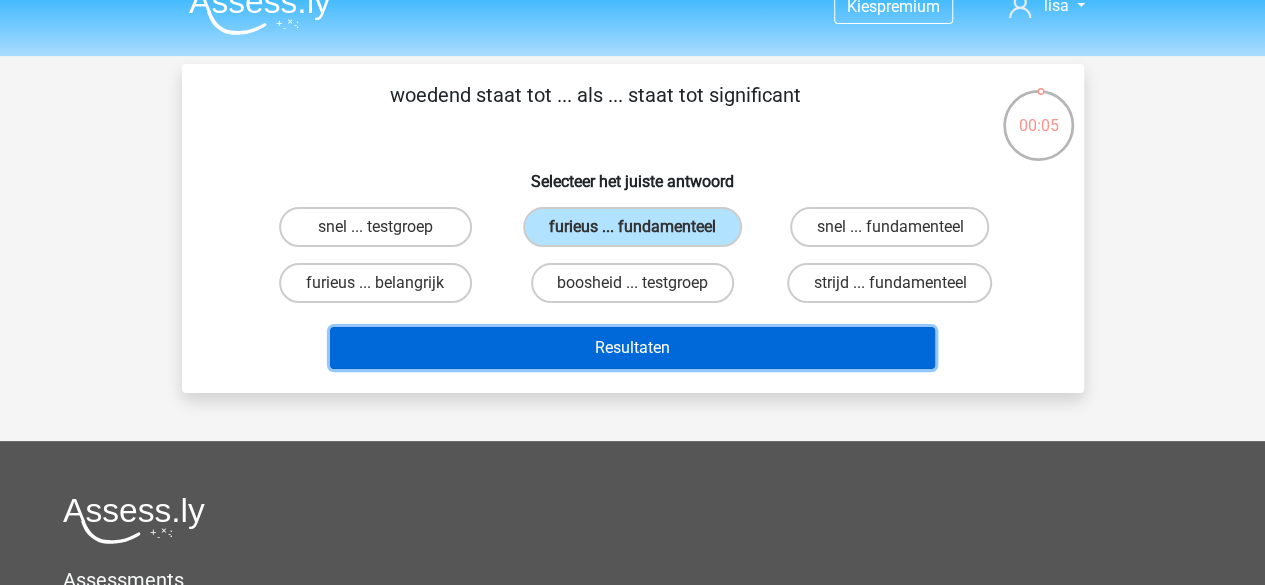 click on "Resultaten" at bounding box center (632, 348) 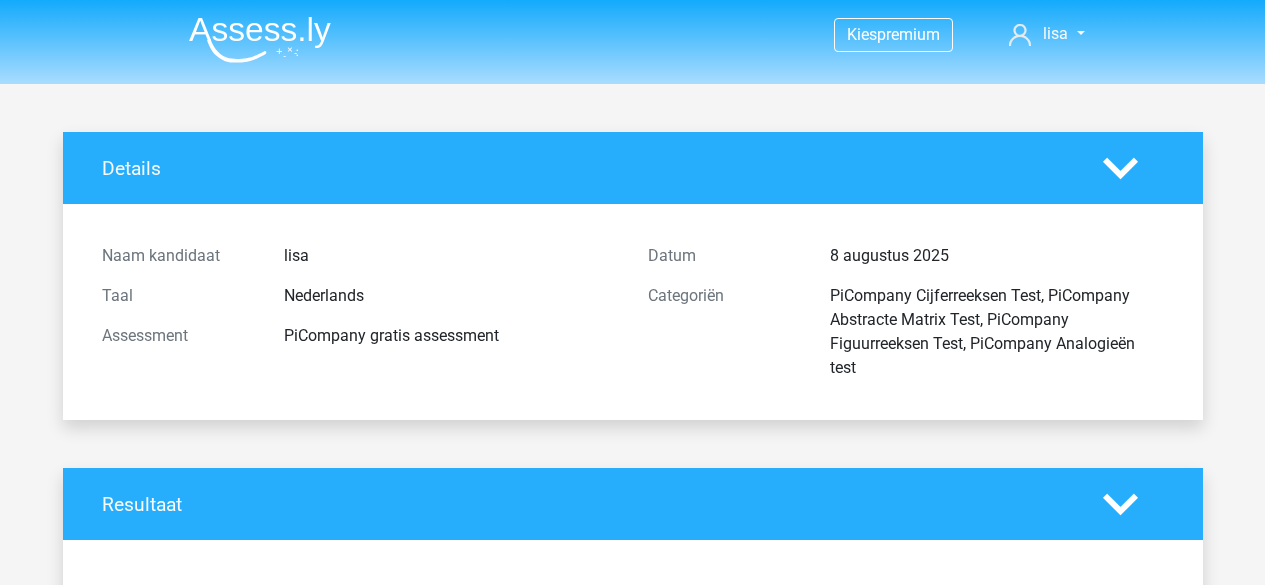 scroll, scrollTop: 0, scrollLeft: 0, axis: both 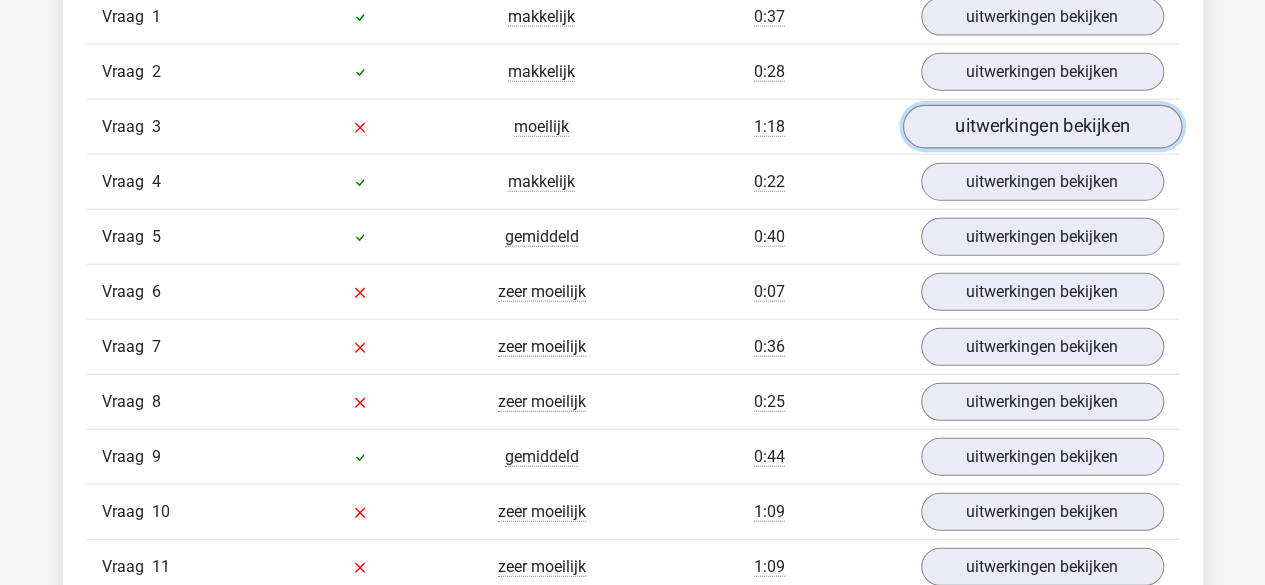 click on "uitwerkingen bekijken" at bounding box center [1041, 128] 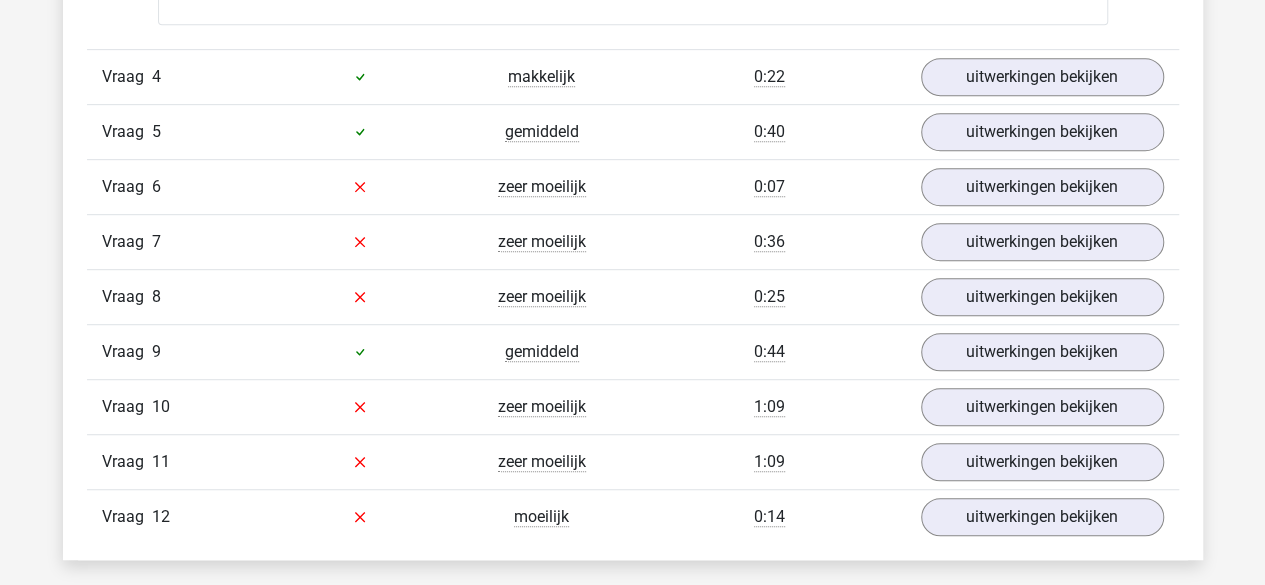 scroll, scrollTop: 4319, scrollLeft: 0, axis: vertical 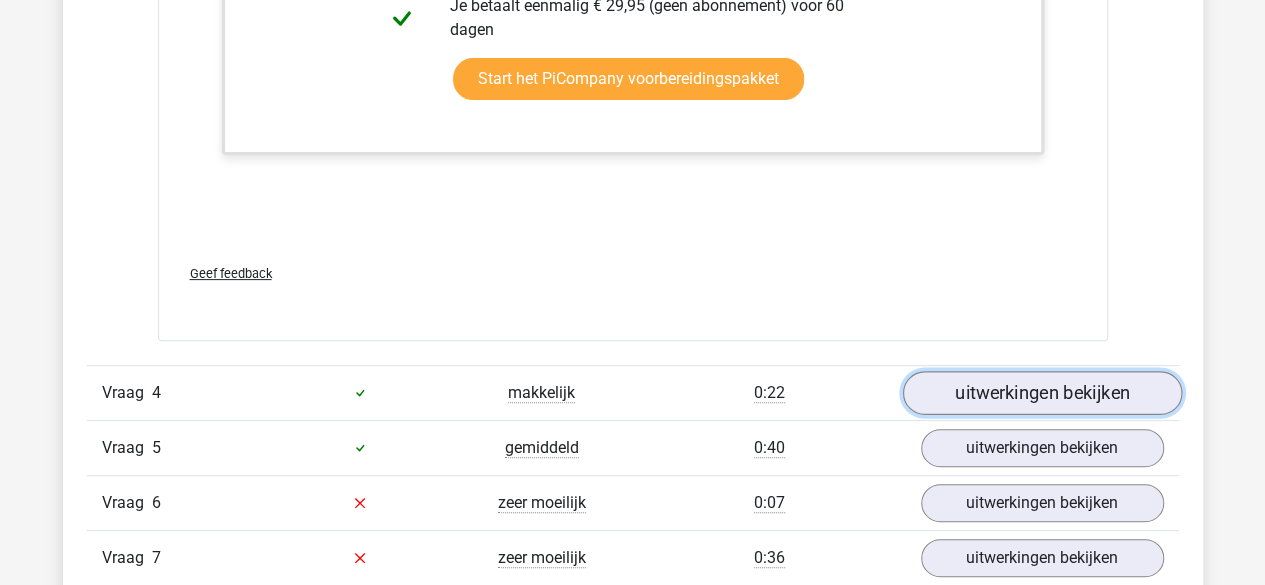 click on "uitwerkingen bekijken" at bounding box center (1041, 393) 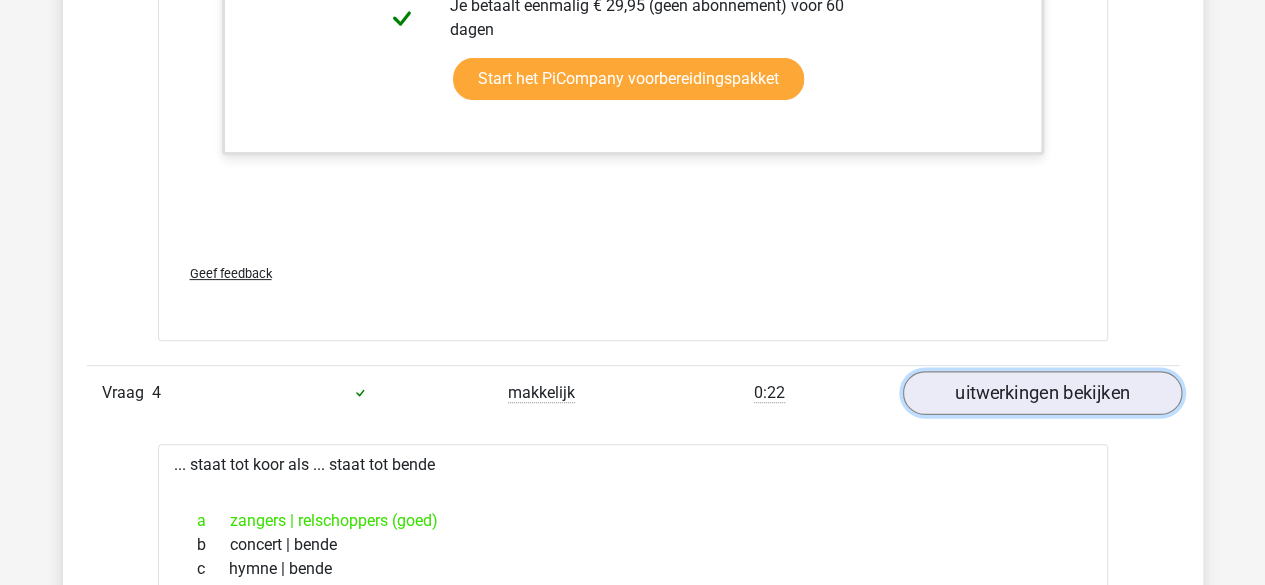 click on "uitwerkingen bekijken" at bounding box center (1041, 393) 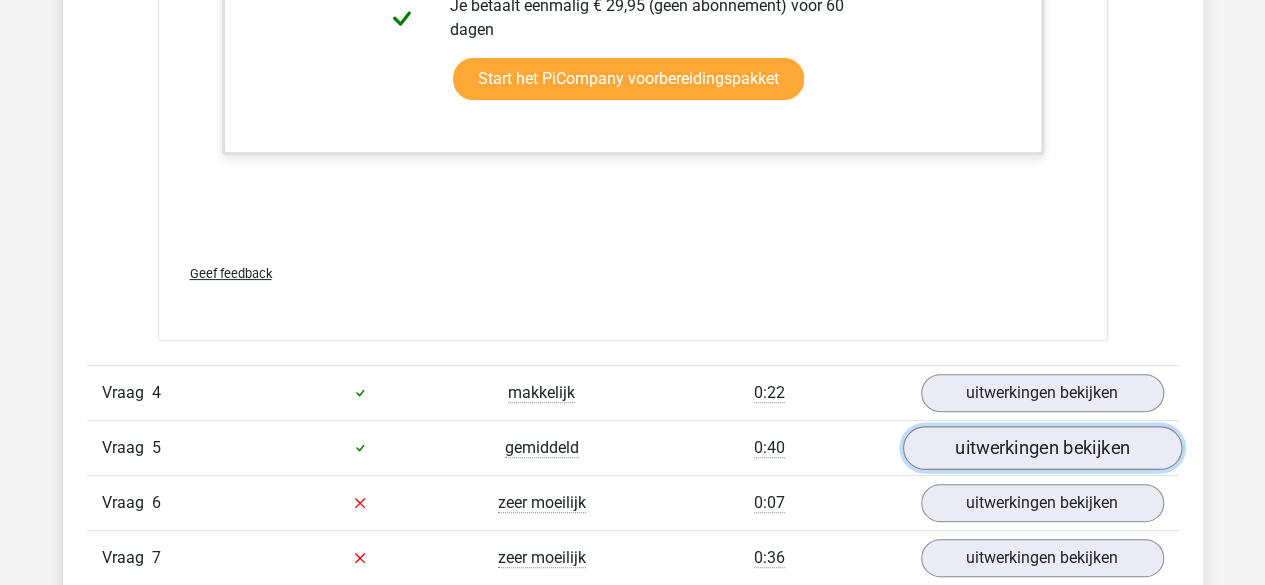 click on "uitwerkingen bekijken" at bounding box center (1041, 448) 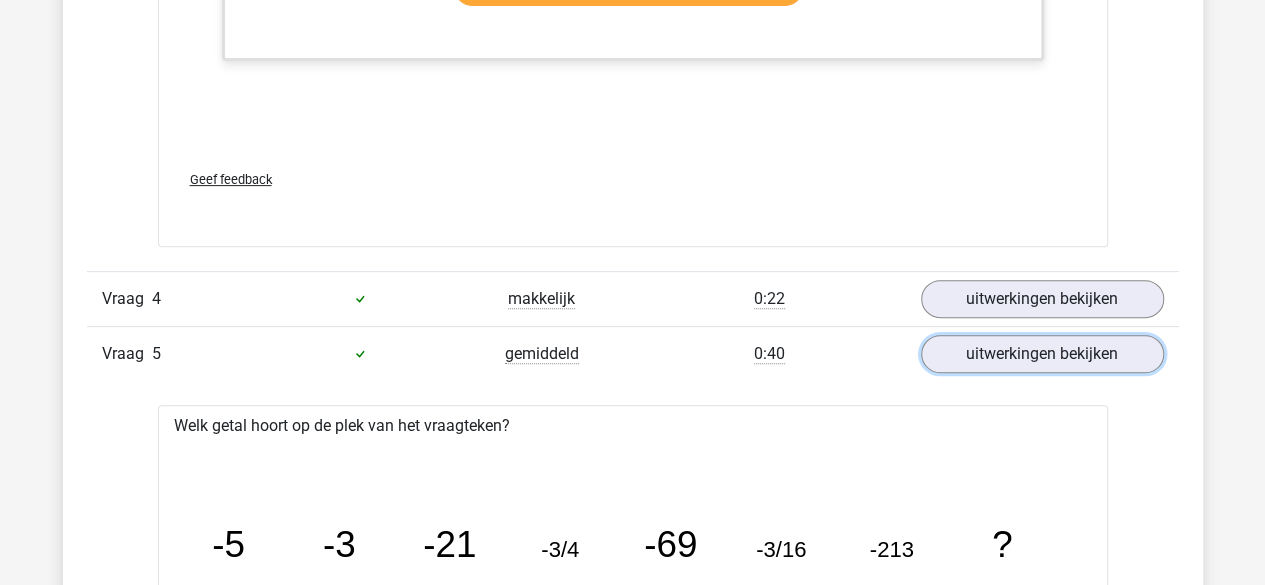 scroll, scrollTop: 3990, scrollLeft: 0, axis: vertical 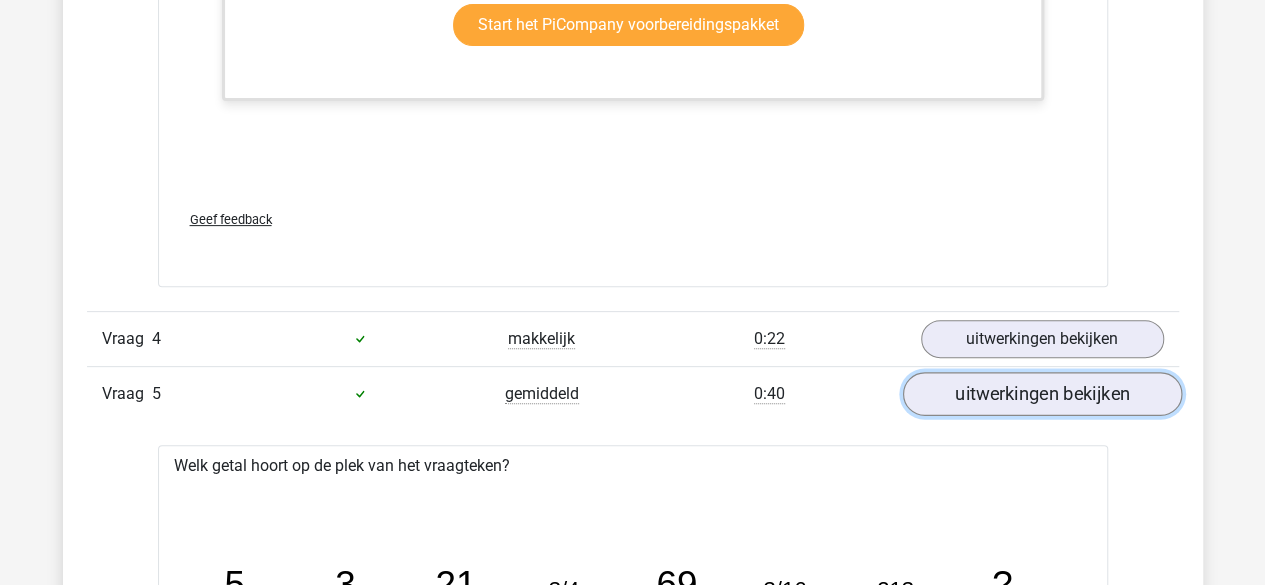click on "uitwerkingen bekijken" at bounding box center [1041, 394] 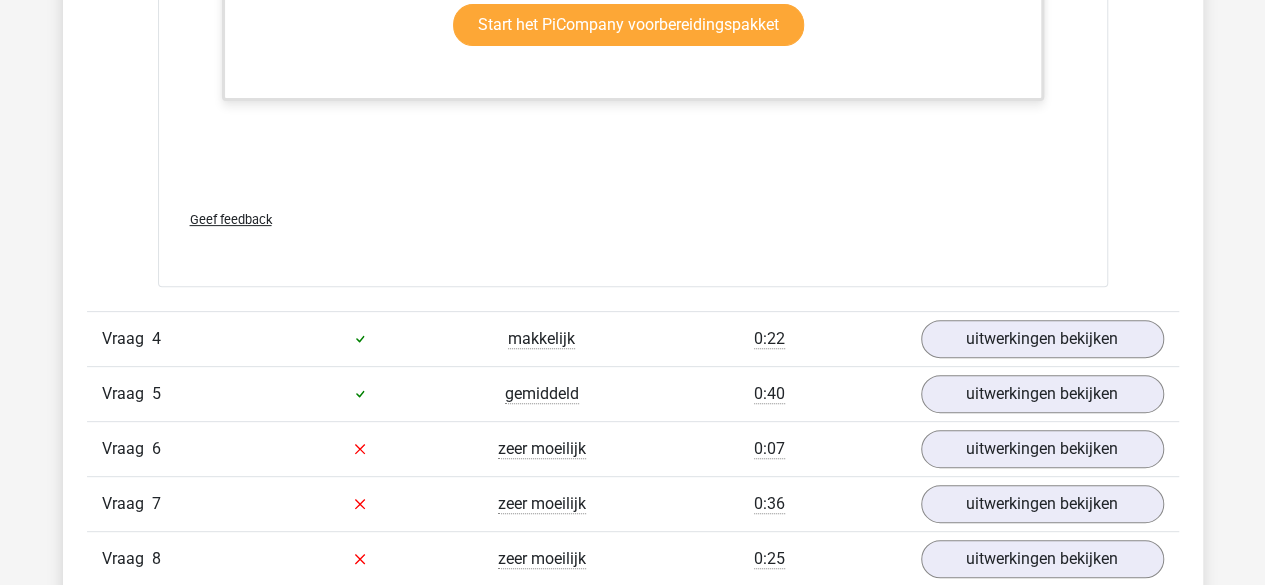 click on "Kies  premium
[FIRST]
[EMAIL]" at bounding box center (632, -516) 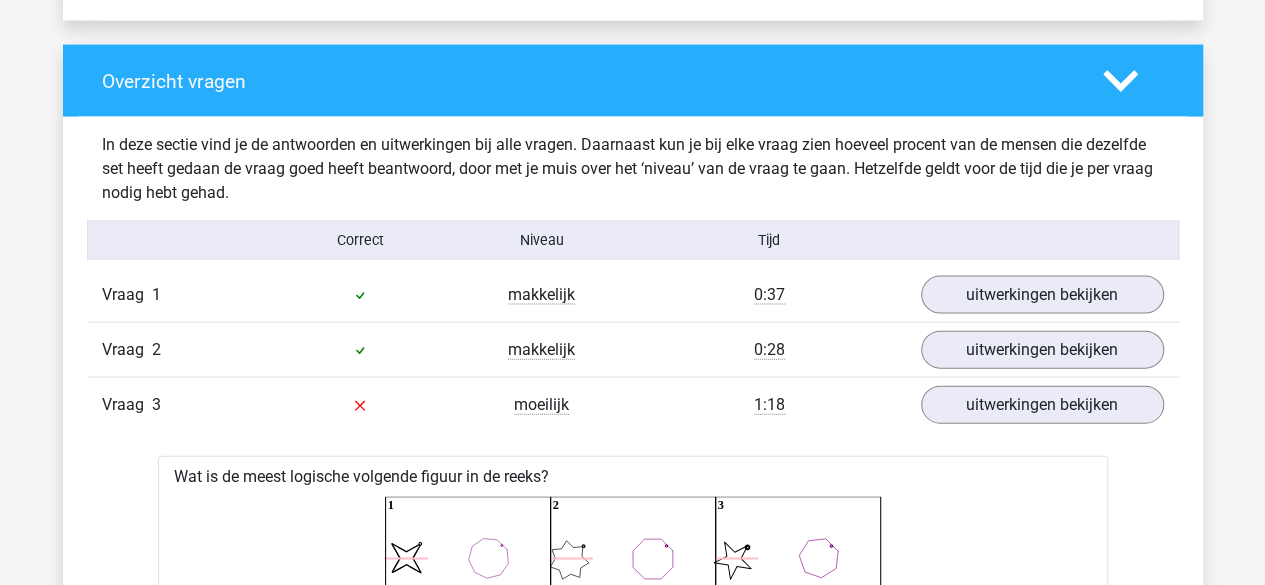 scroll, scrollTop: 2033, scrollLeft: 0, axis: vertical 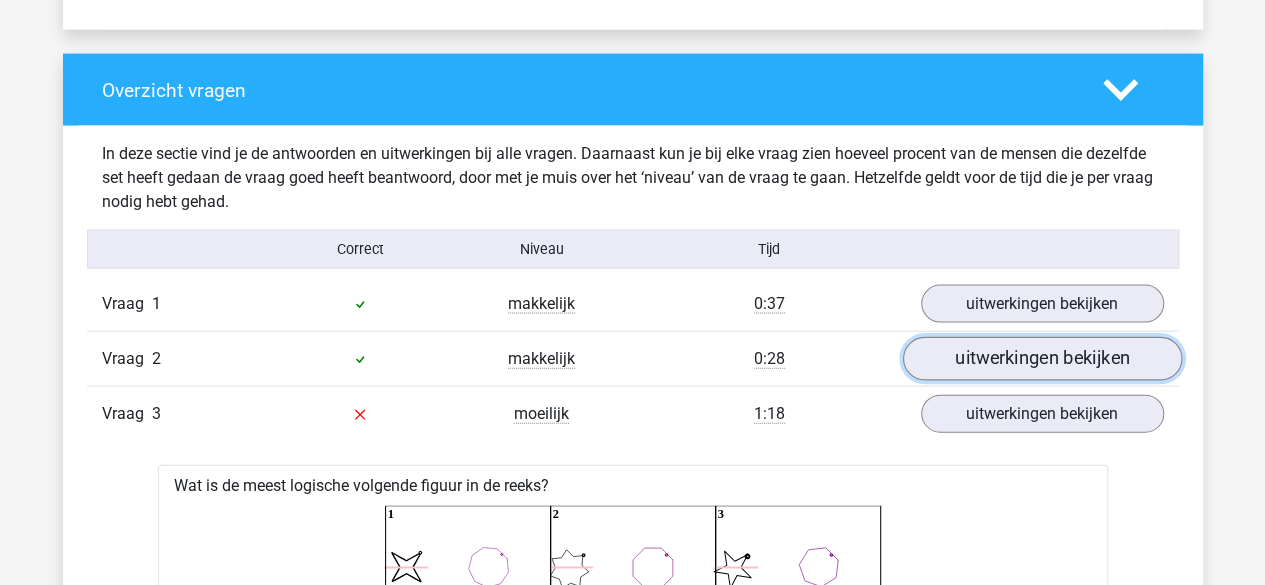 click on "uitwerkingen bekijken" at bounding box center (1041, 360) 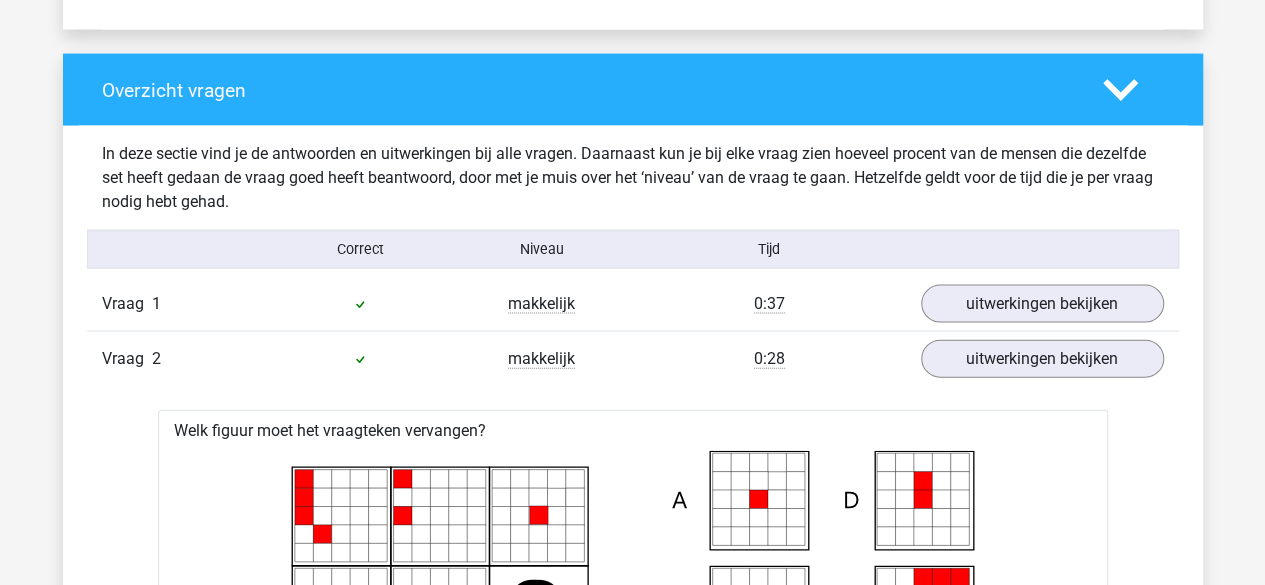 drag, startPoint x: 1263, startPoint y: 209, endPoint x: 1254, endPoint y: 267, distance: 58.694122 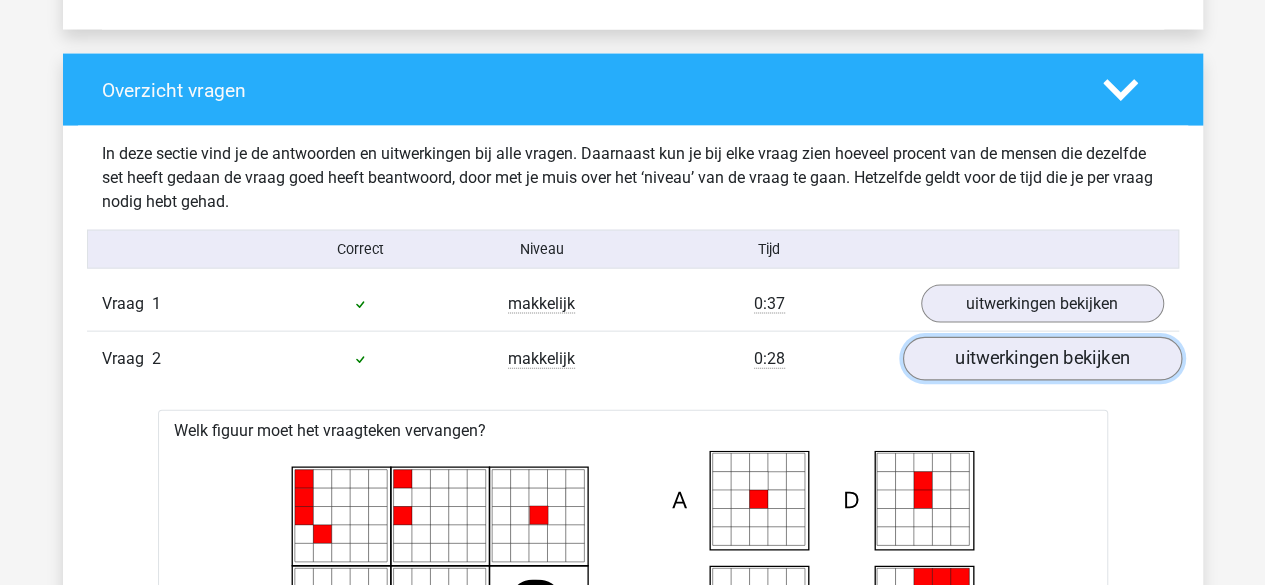 click on "uitwerkingen bekijken" at bounding box center (1041, 360) 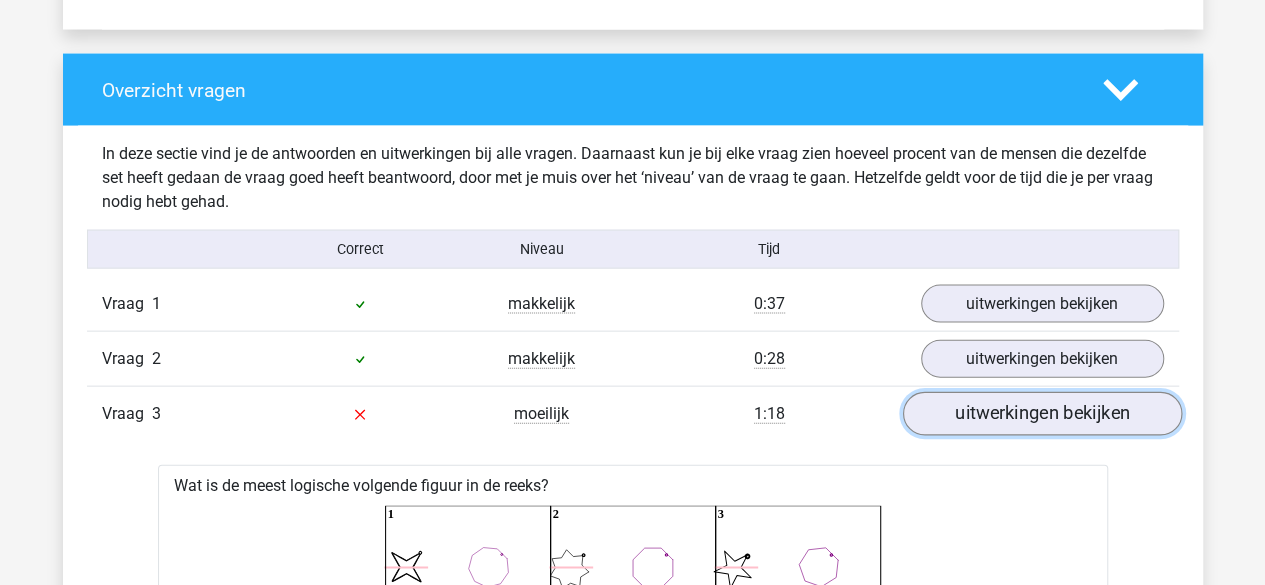 click on "uitwerkingen bekijken" at bounding box center [1041, 415] 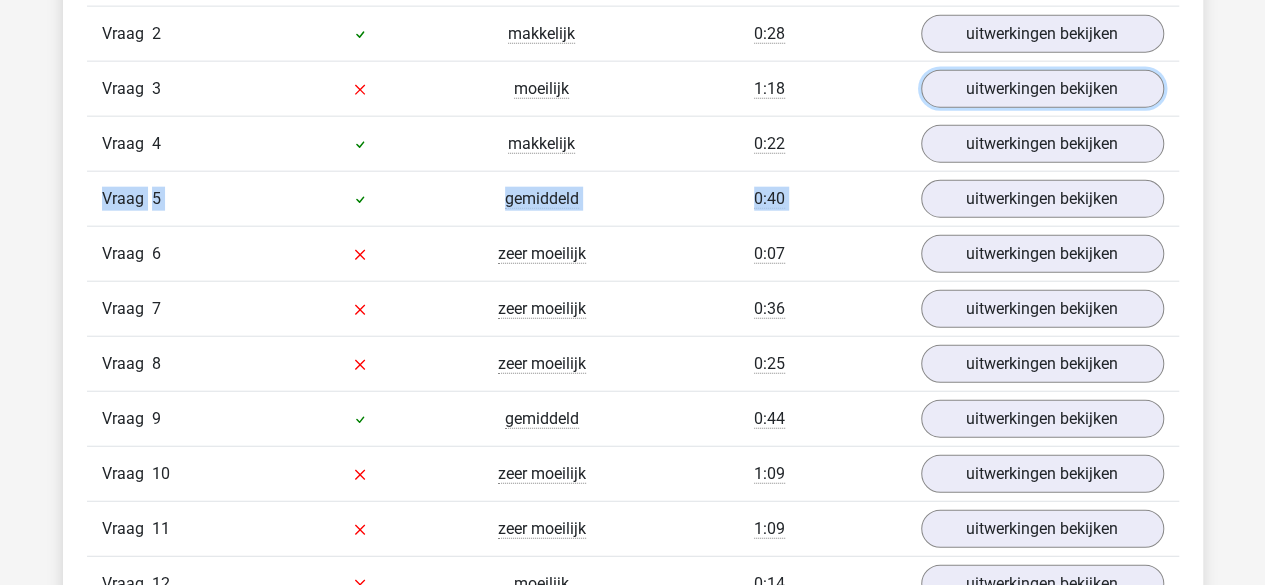 scroll, scrollTop: 2370, scrollLeft: 0, axis: vertical 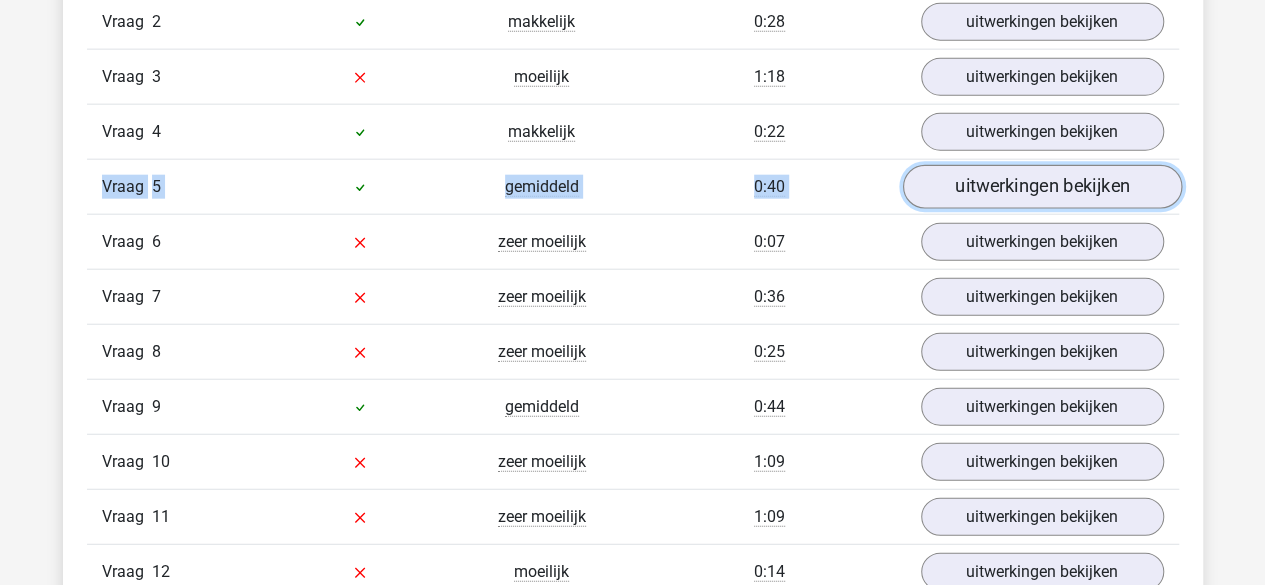 click on "uitwerkingen bekijken" at bounding box center [1041, 188] 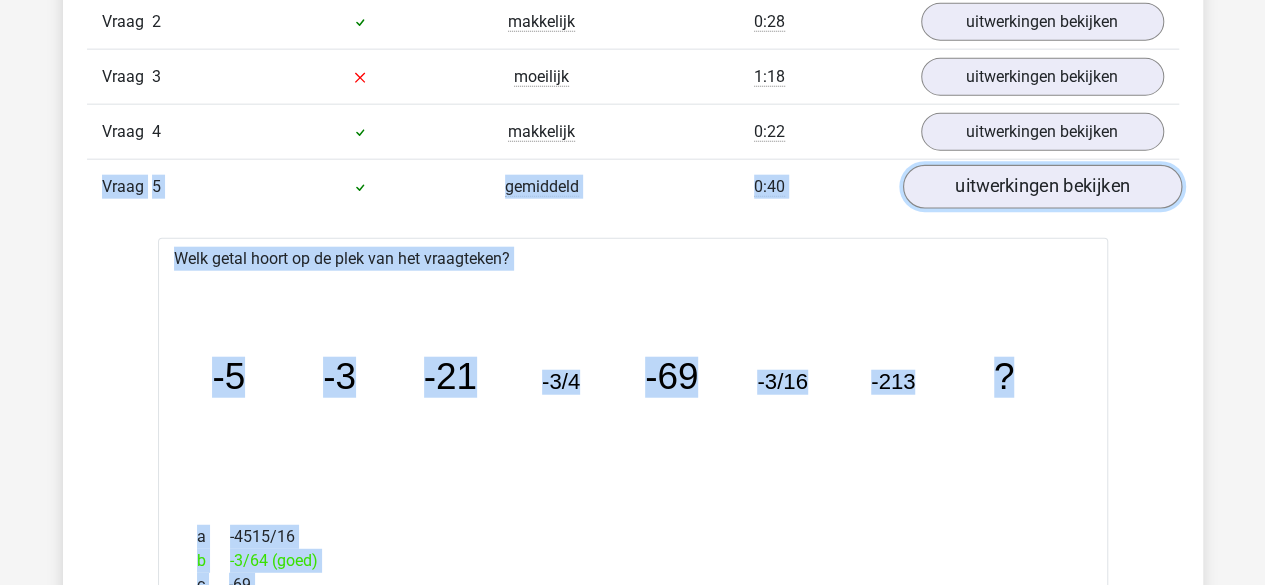 click on "uitwerkingen bekijken" at bounding box center [1041, 188] 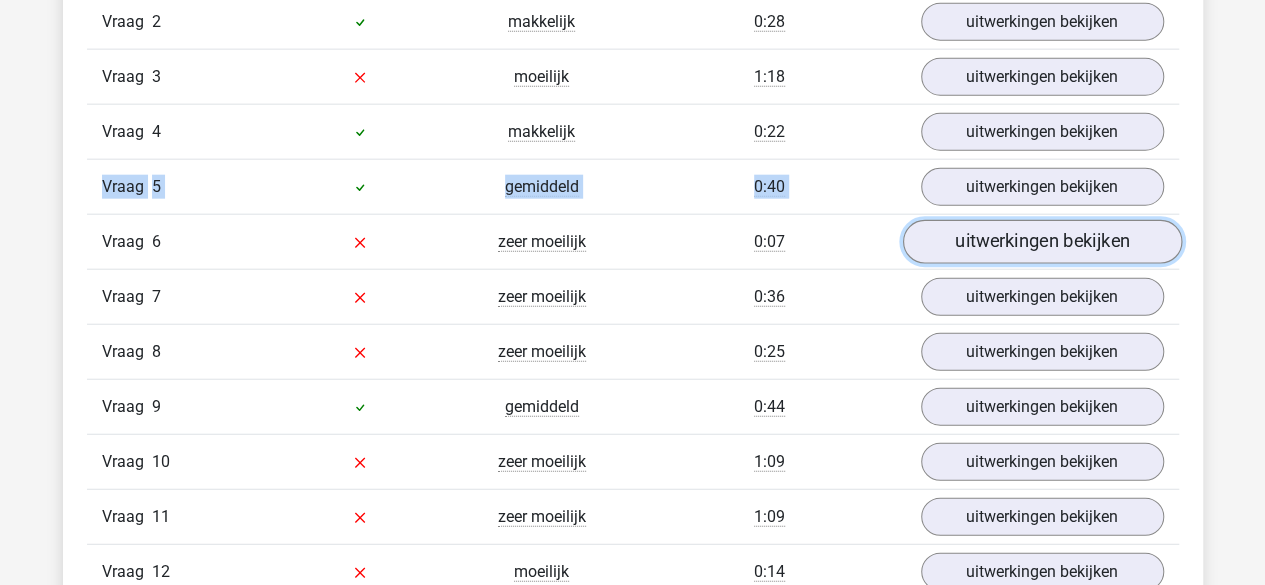 click on "uitwerkingen bekijken" at bounding box center (1041, 243) 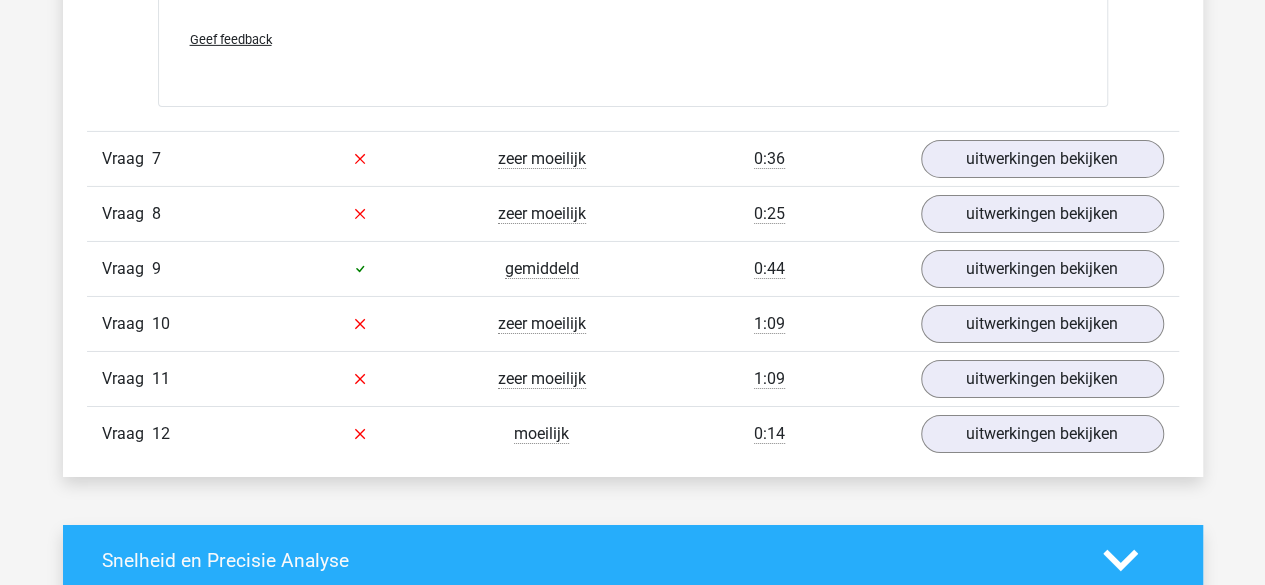 scroll, scrollTop: 3344, scrollLeft: 0, axis: vertical 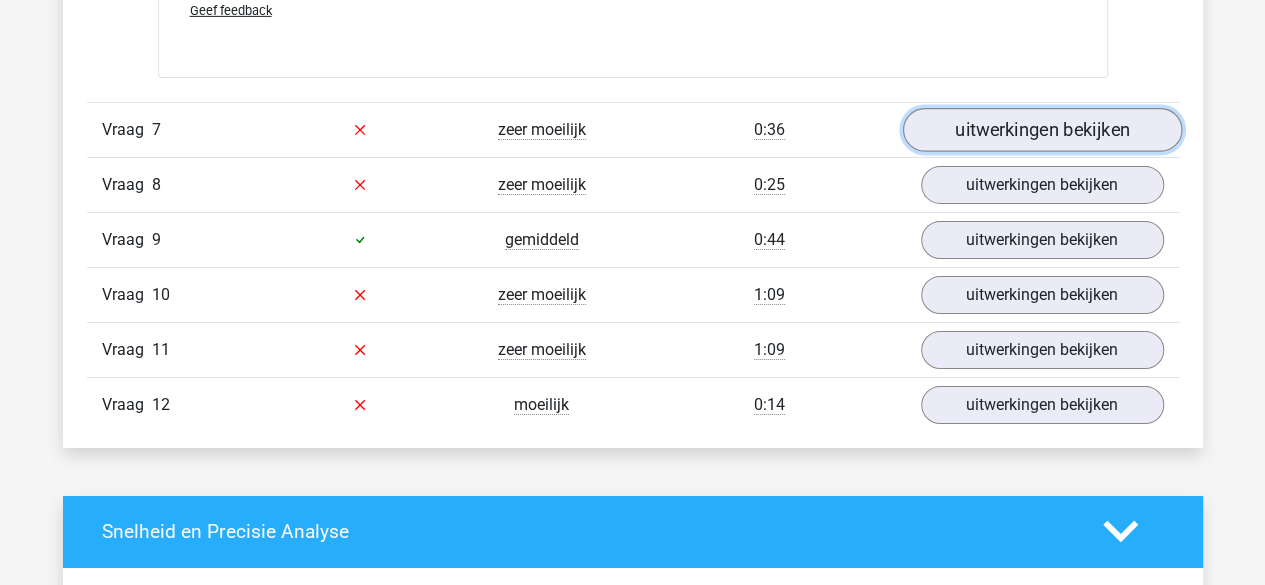click on "uitwerkingen bekijken" at bounding box center (1041, 130) 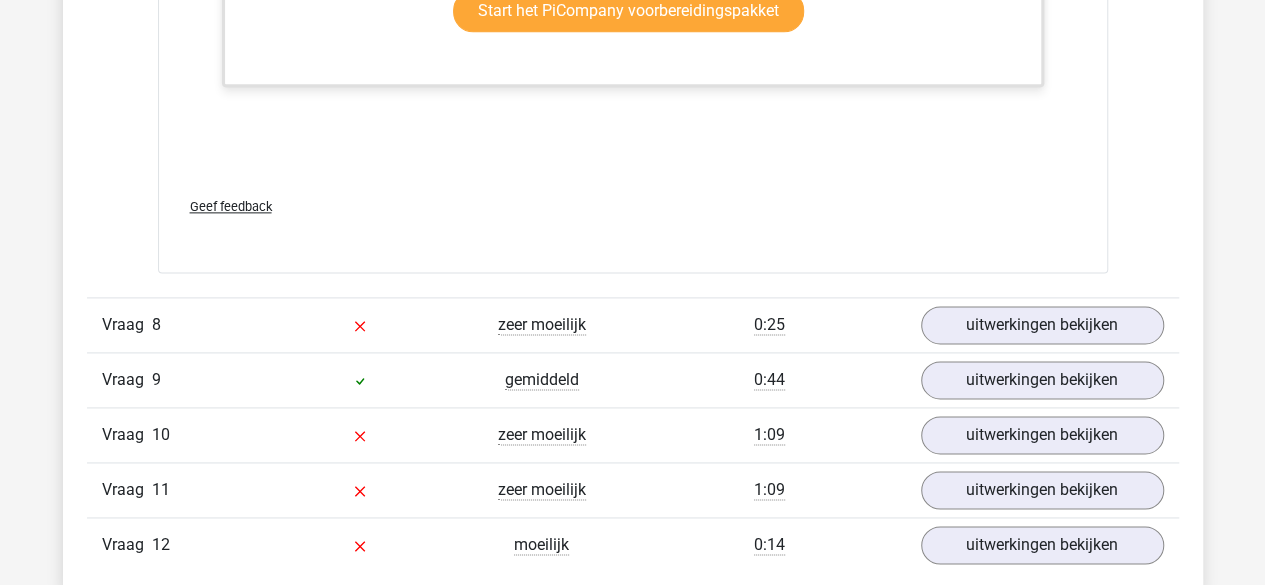 scroll, scrollTop: 5212, scrollLeft: 0, axis: vertical 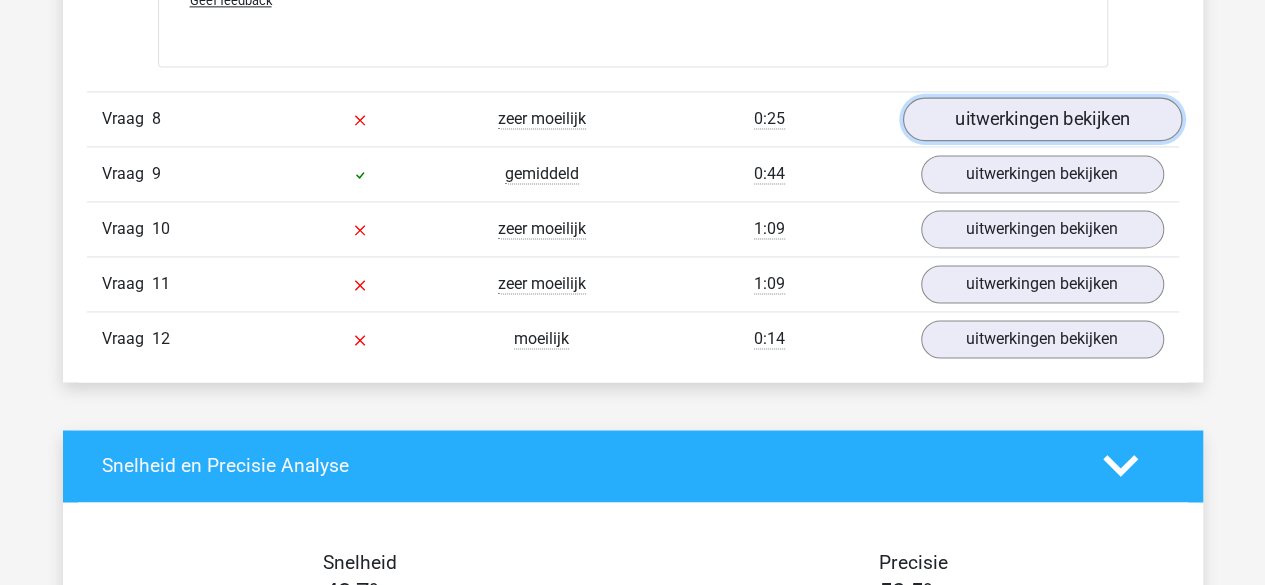 click on "uitwerkingen bekijken" at bounding box center [1041, 119] 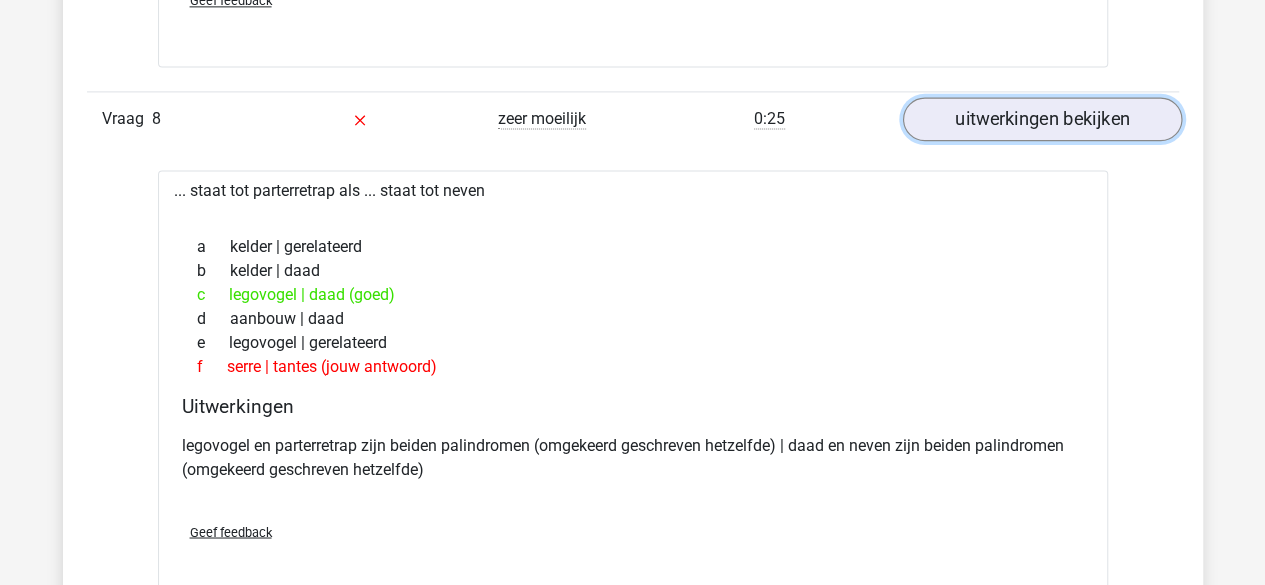 click on "uitwerkingen bekijken" at bounding box center (1041, 119) 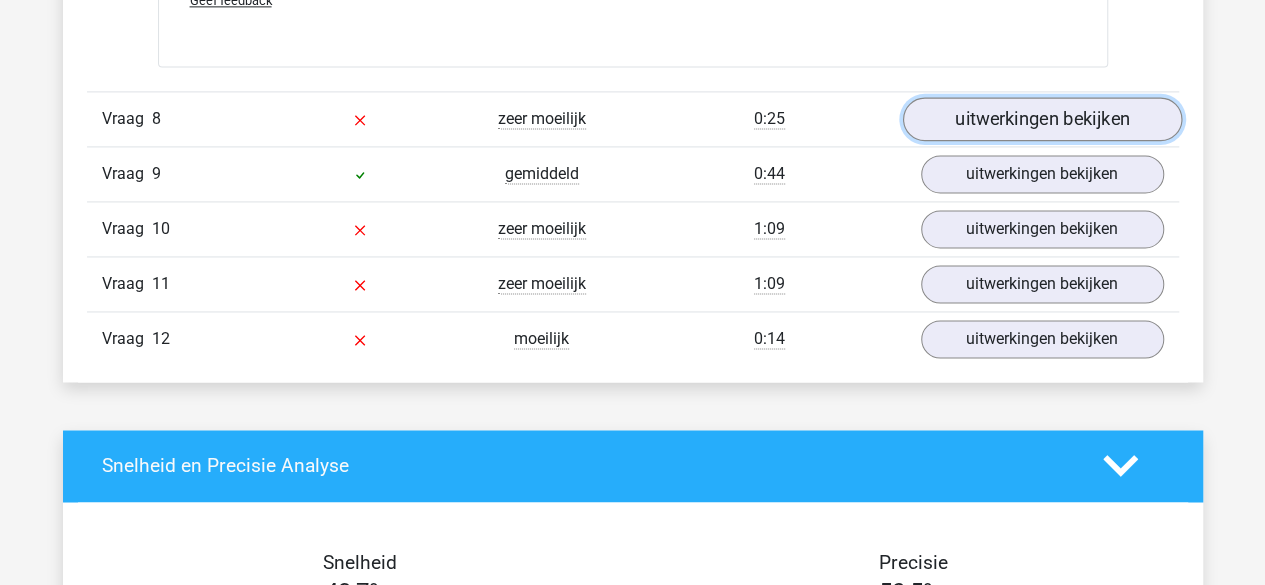 click on "uitwerkingen bekijken" at bounding box center [1041, 119] 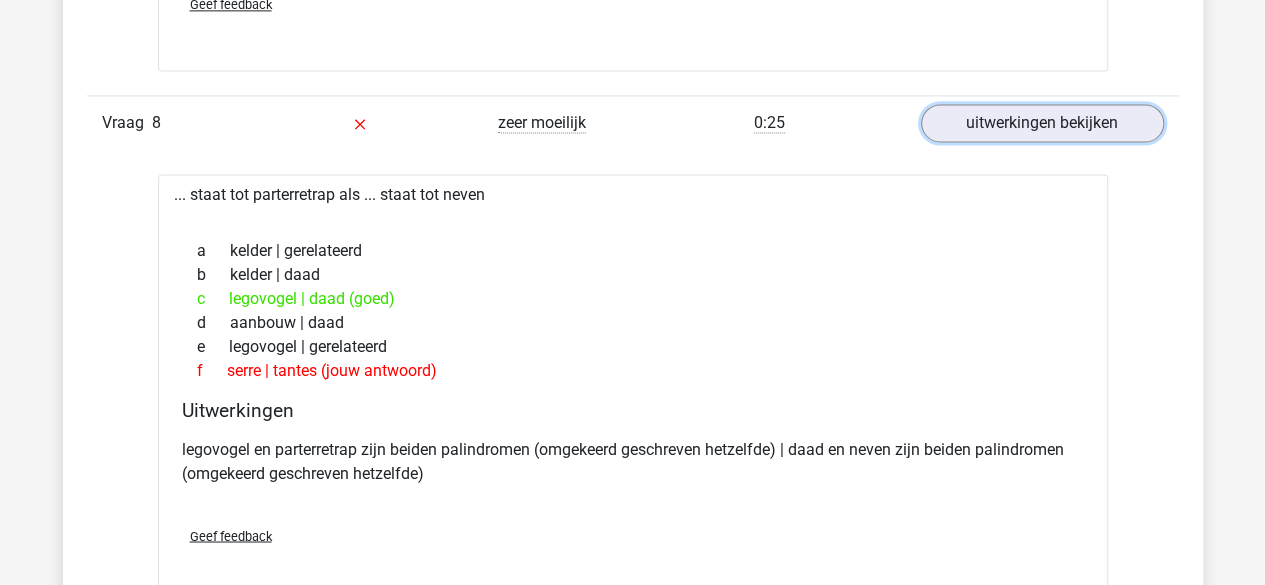 scroll, scrollTop: 5228, scrollLeft: 0, axis: vertical 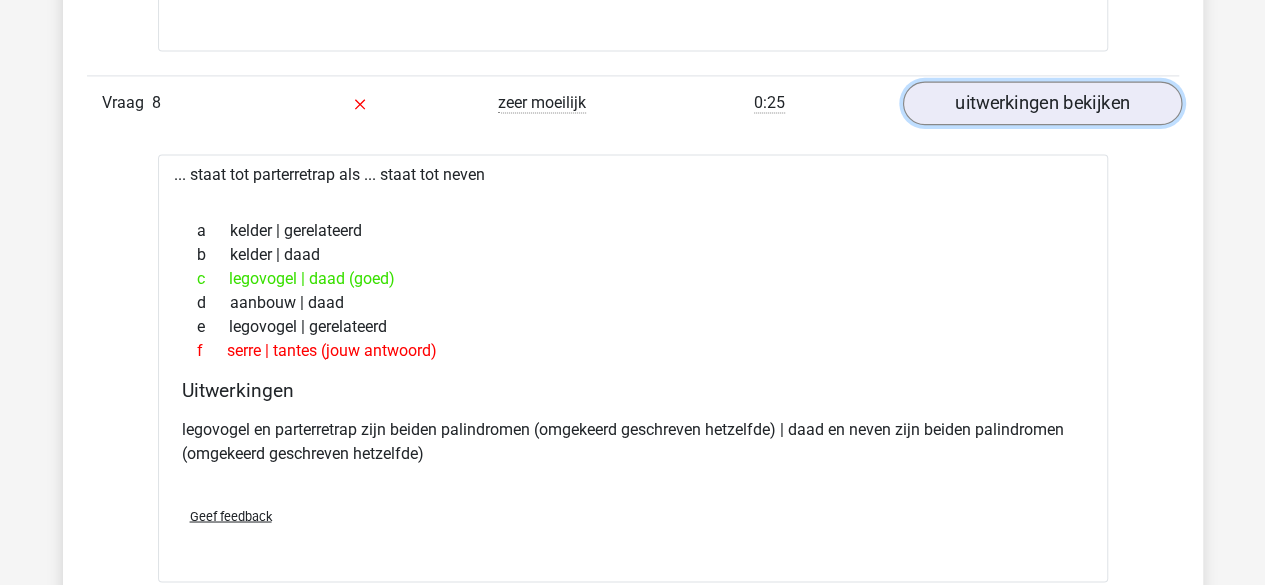 click on "uitwerkingen bekijken" at bounding box center (1041, 103) 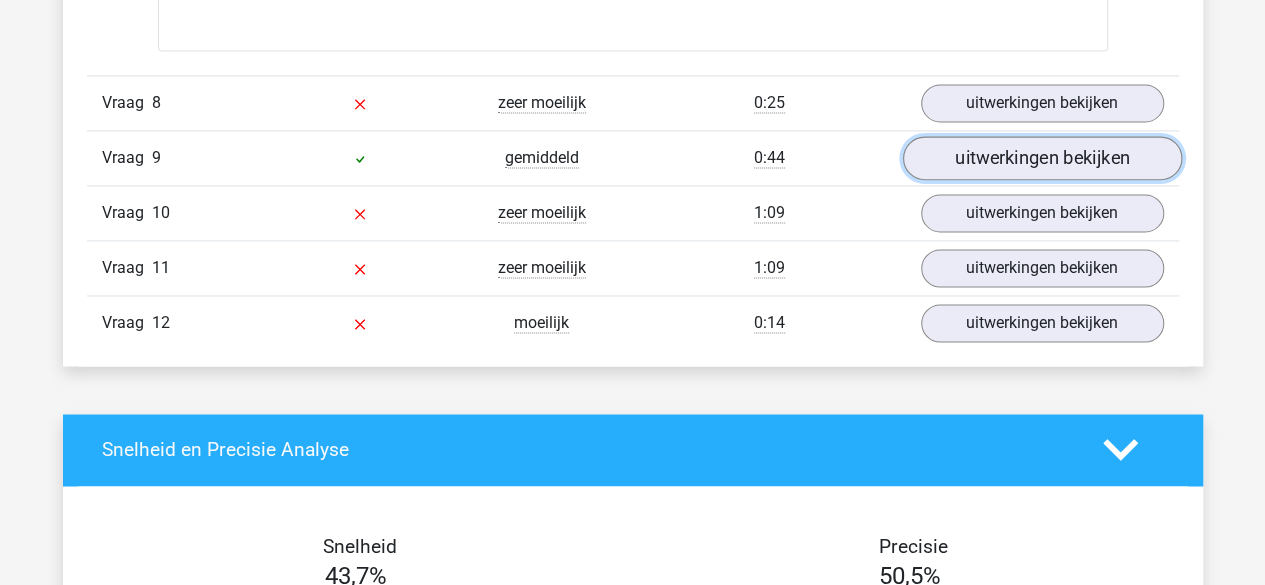 click on "uitwerkingen bekijken" at bounding box center [1041, 158] 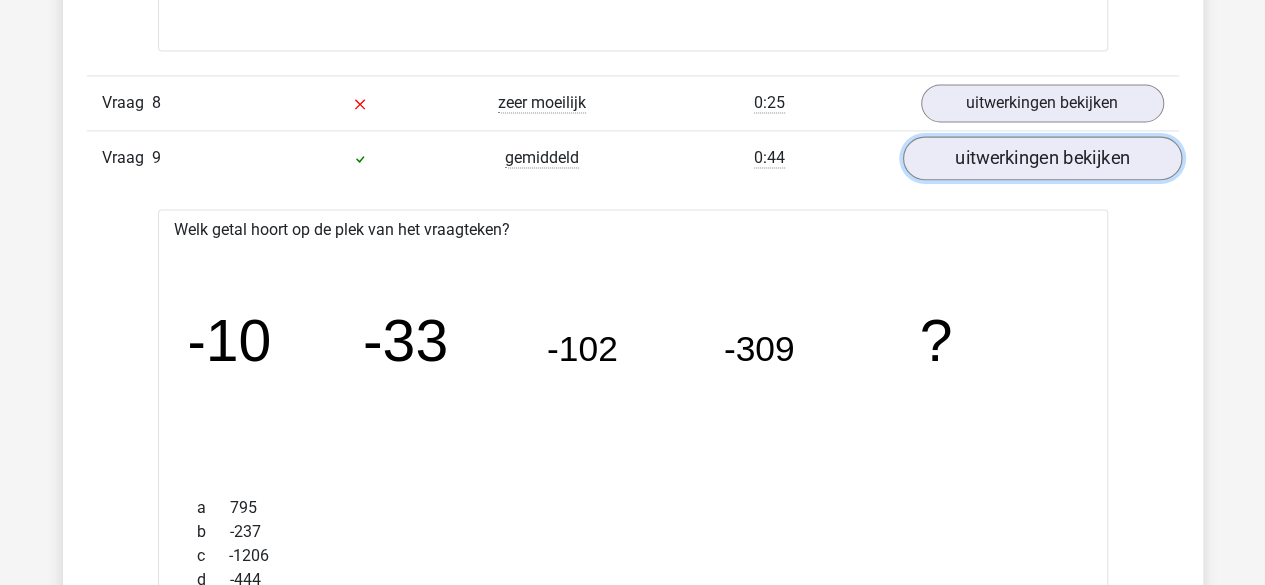 click on "uitwerkingen bekijken" at bounding box center (1041, 158) 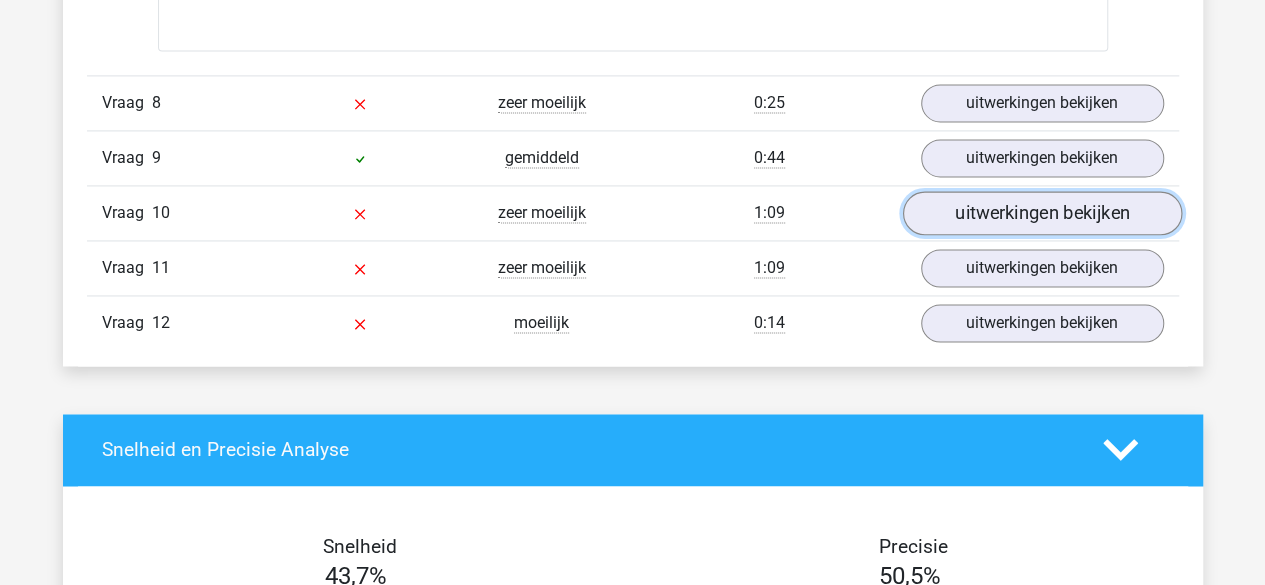 click on "uitwerkingen bekijken" at bounding box center [1041, 213] 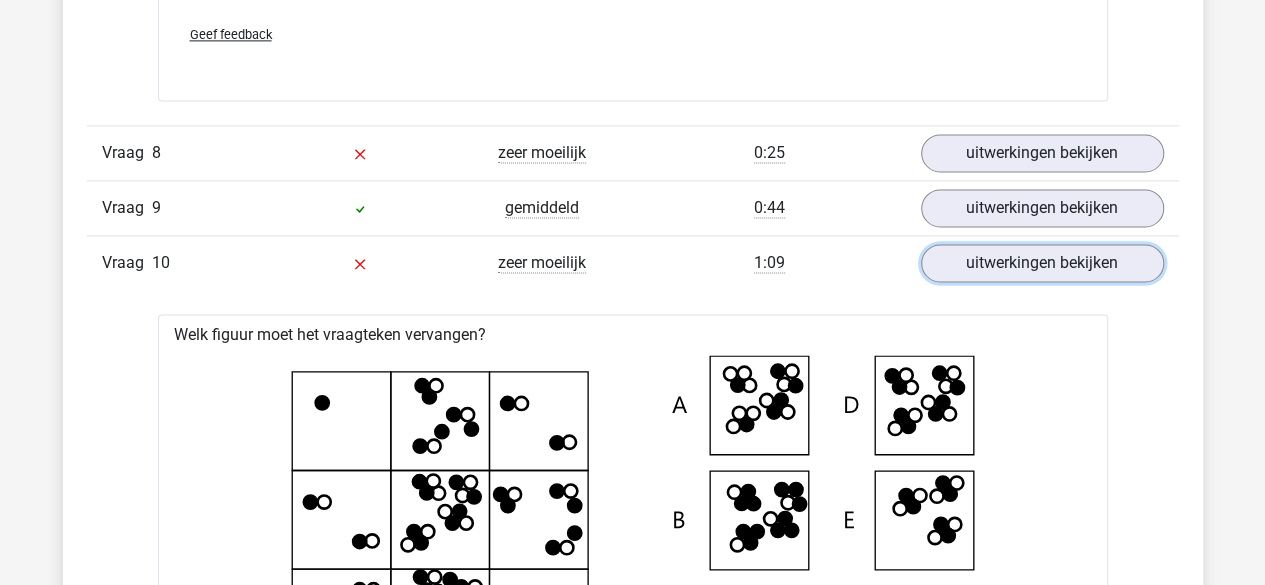 scroll, scrollTop: 5112, scrollLeft: 0, axis: vertical 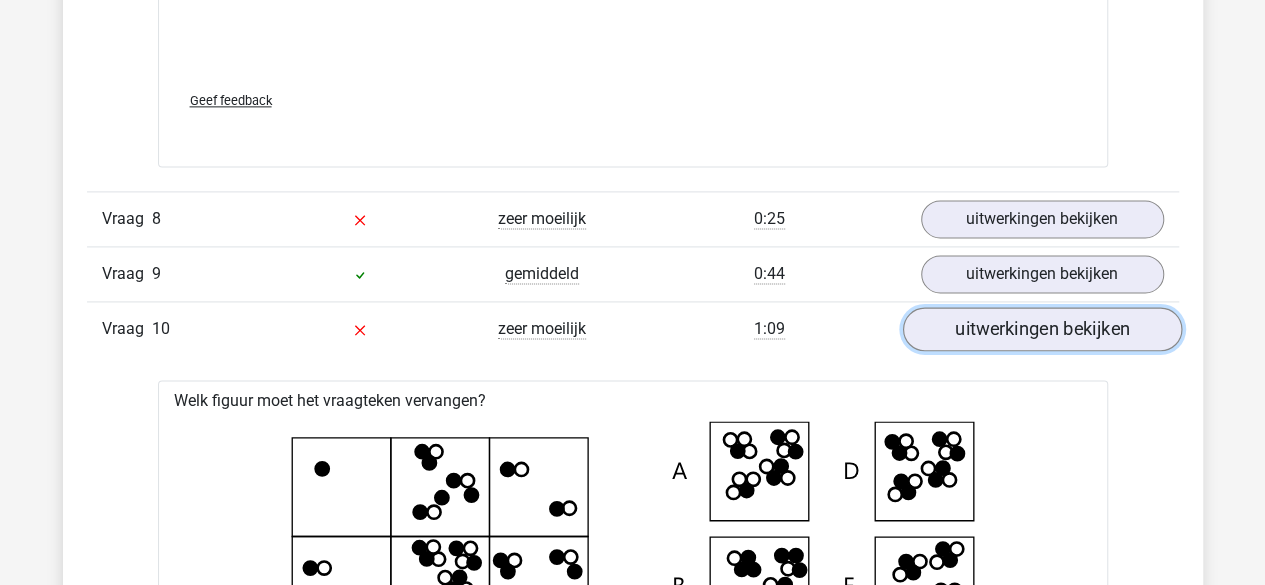 click on "uitwerkingen bekijken" at bounding box center [1041, 329] 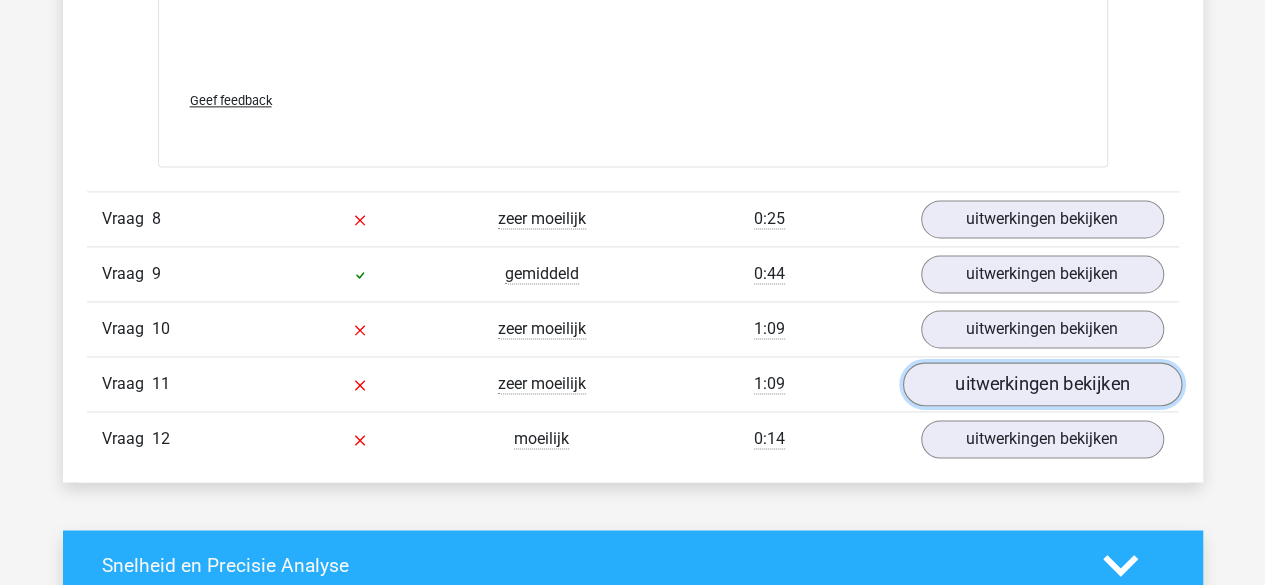 click on "uitwerkingen bekijken" at bounding box center (1041, 384) 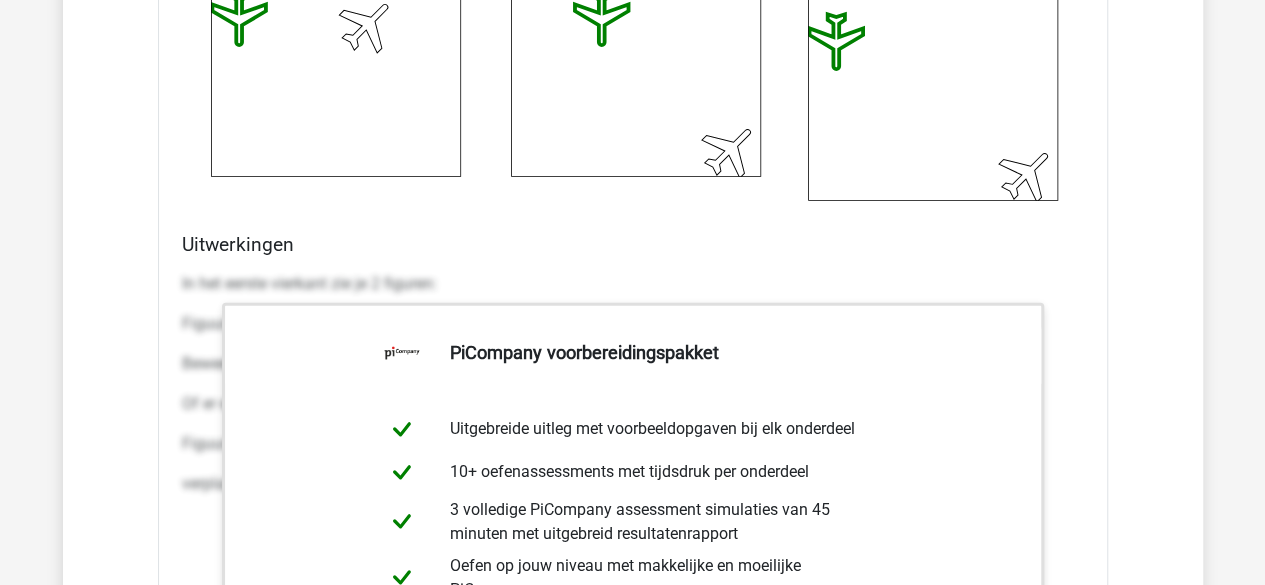 scroll, scrollTop: 5112, scrollLeft: 0, axis: vertical 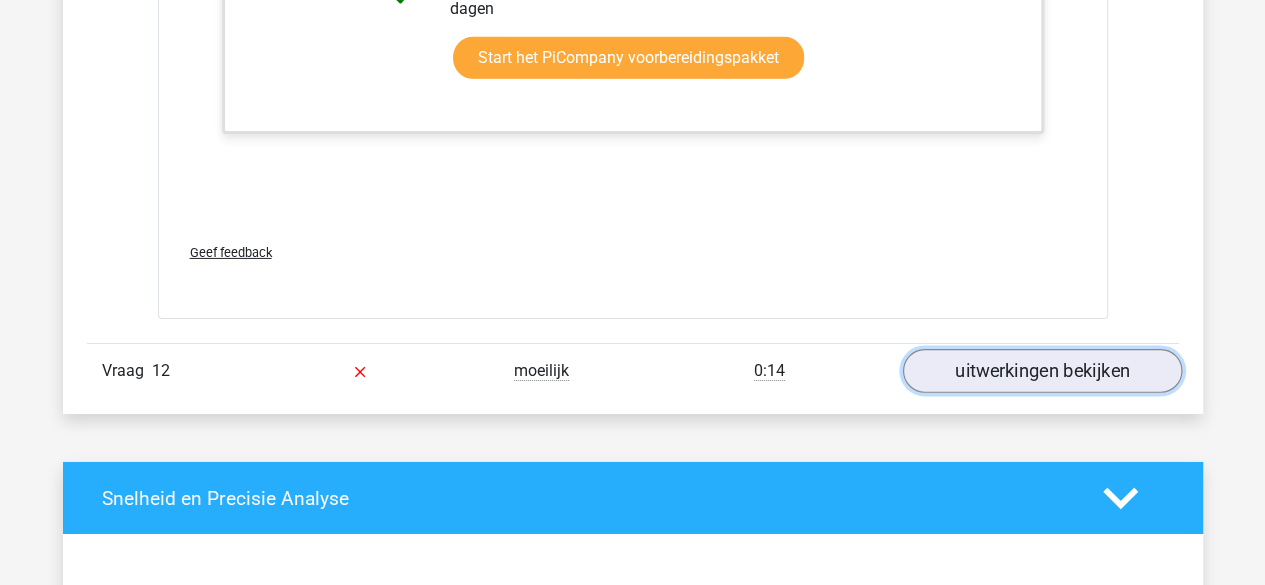 click on "uitwerkingen bekijken" at bounding box center [1041, 371] 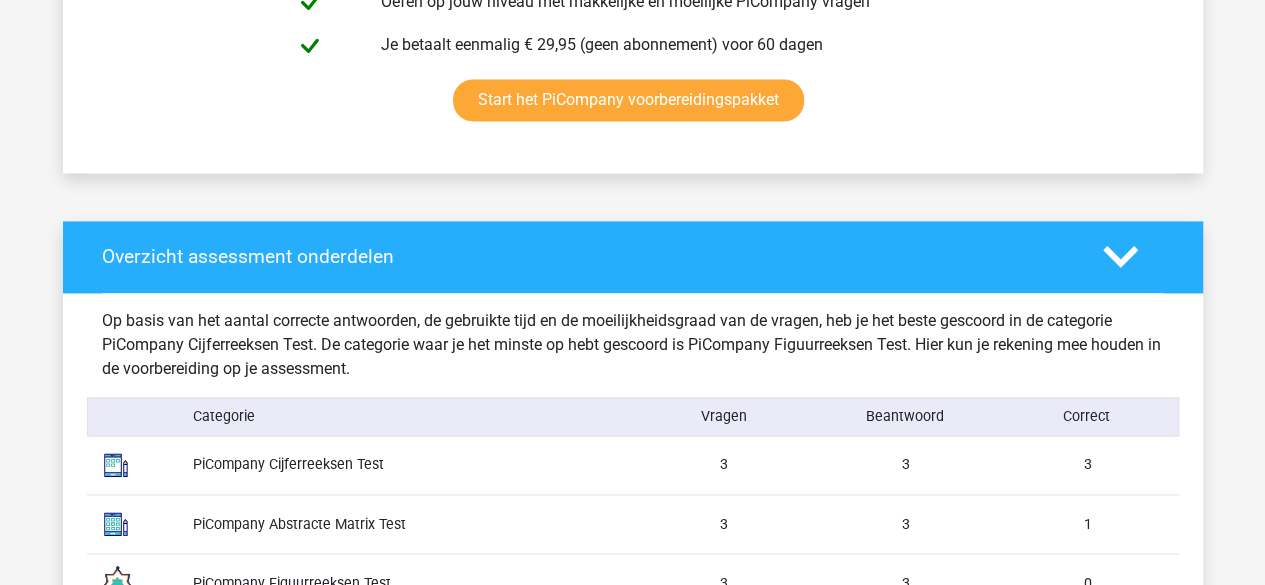 scroll, scrollTop: 1218, scrollLeft: 0, axis: vertical 